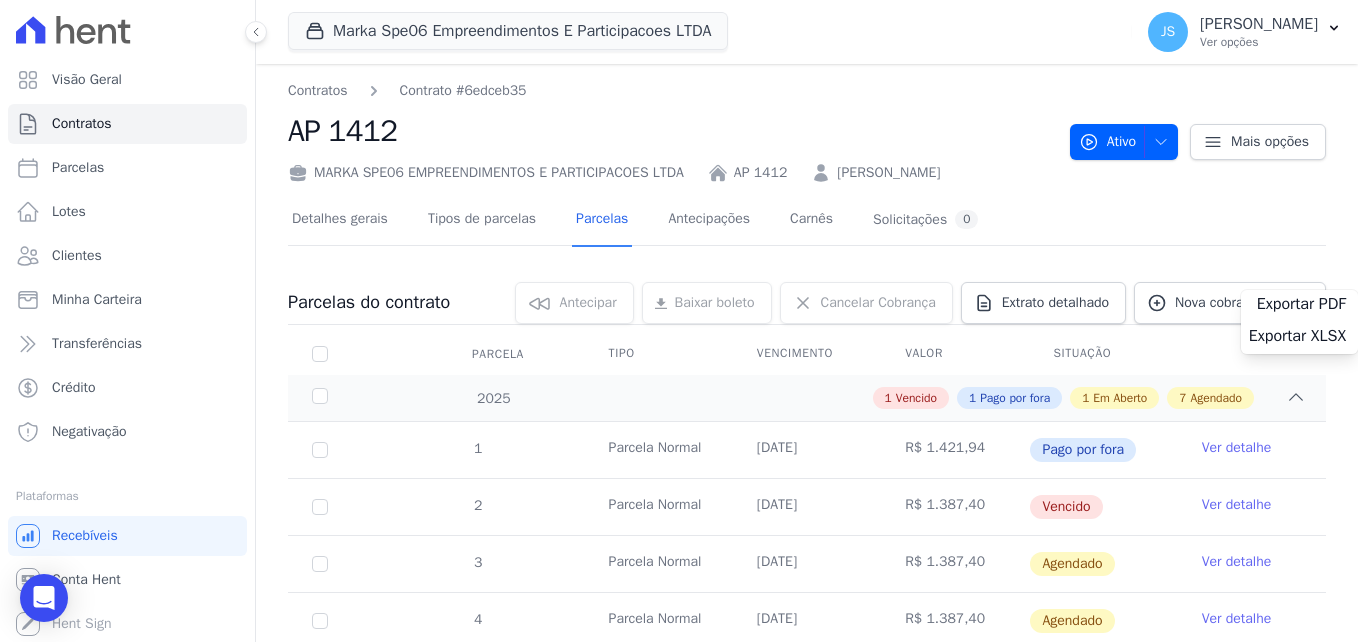 scroll, scrollTop: 0, scrollLeft: 0, axis: both 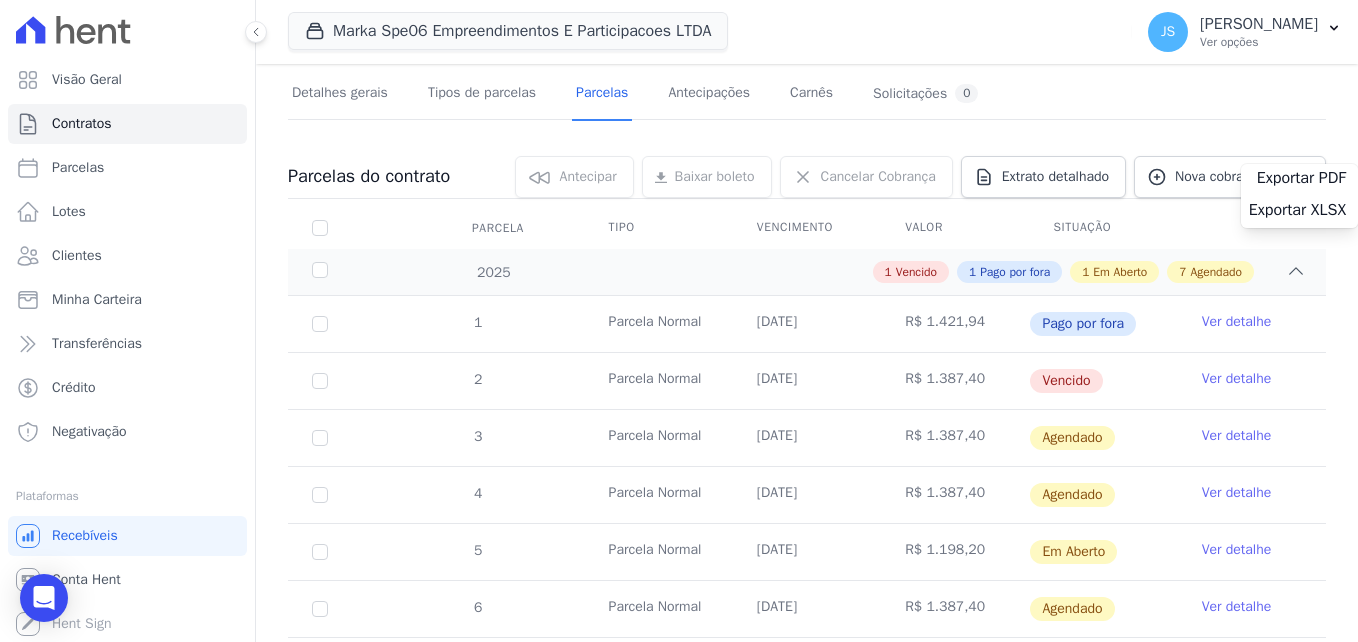 click on "Detalhes gerais
Tipos de parcelas
[GEOGRAPHIC_DATA]
Antecipações
Carnês
Solicitações
0" at bounding box center (807, 94) 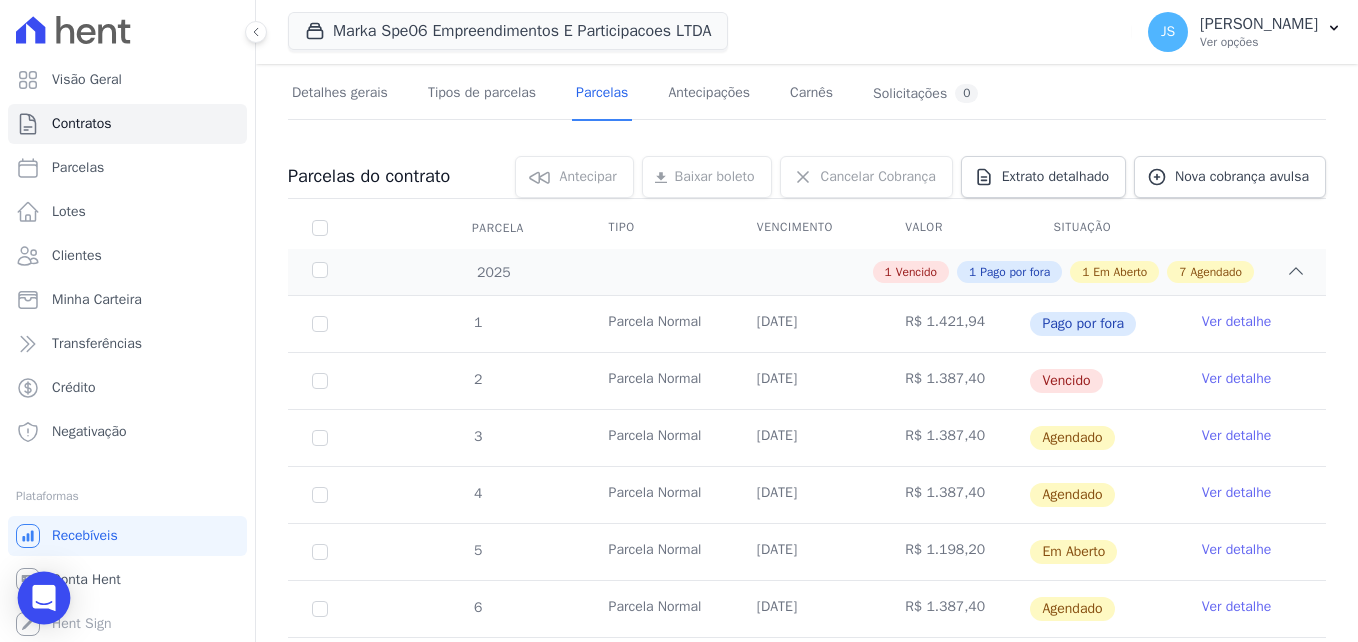 click at bounding box center [44, 598] 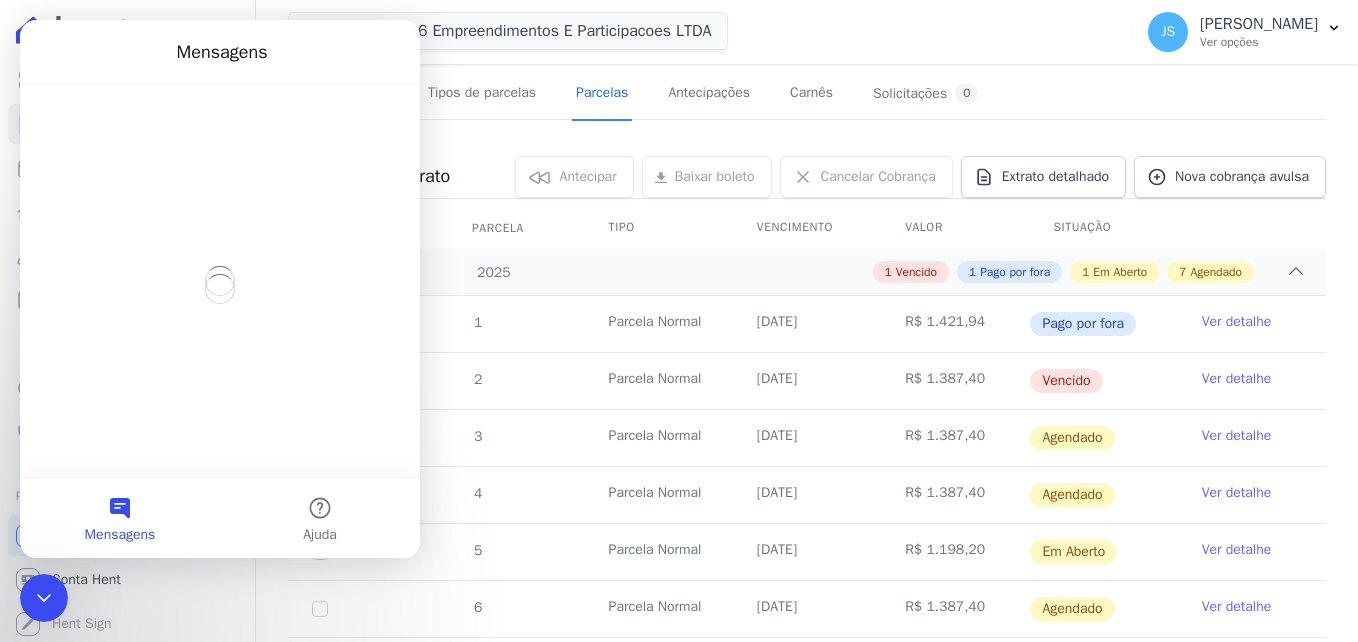 scroll, scrollTop: 0, scrollLeft: 0, axis: both 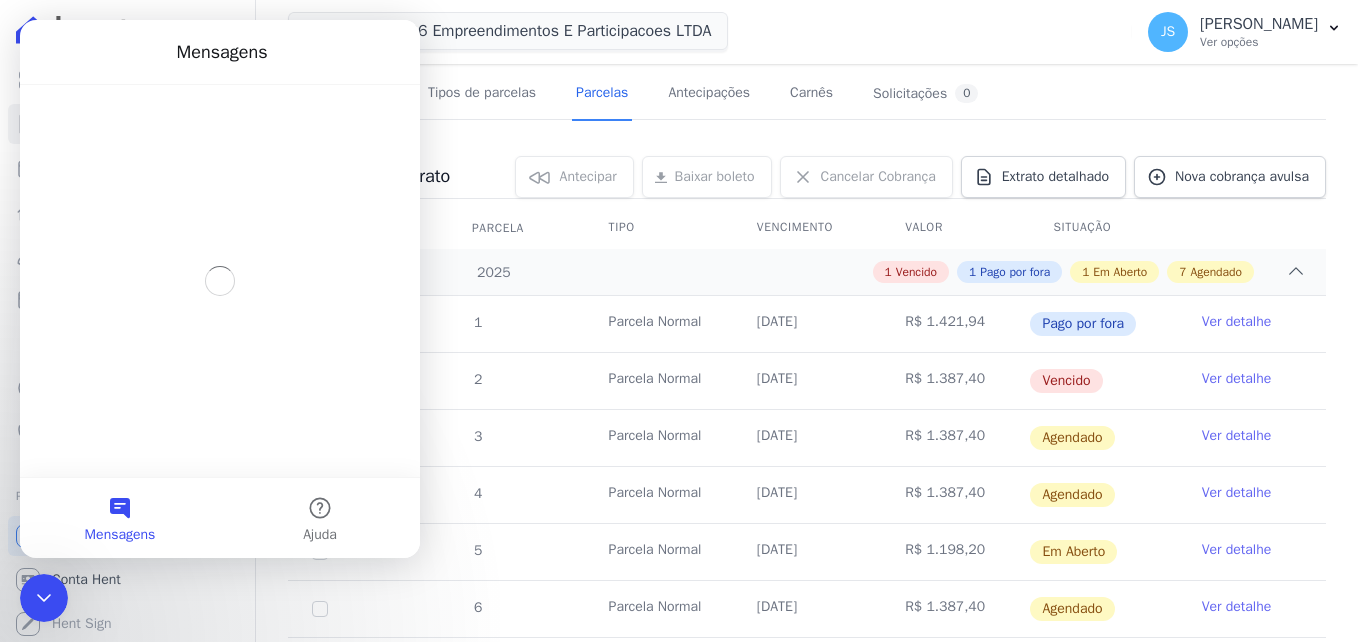 click on "Mensagens" at bounding box center (120, 518) 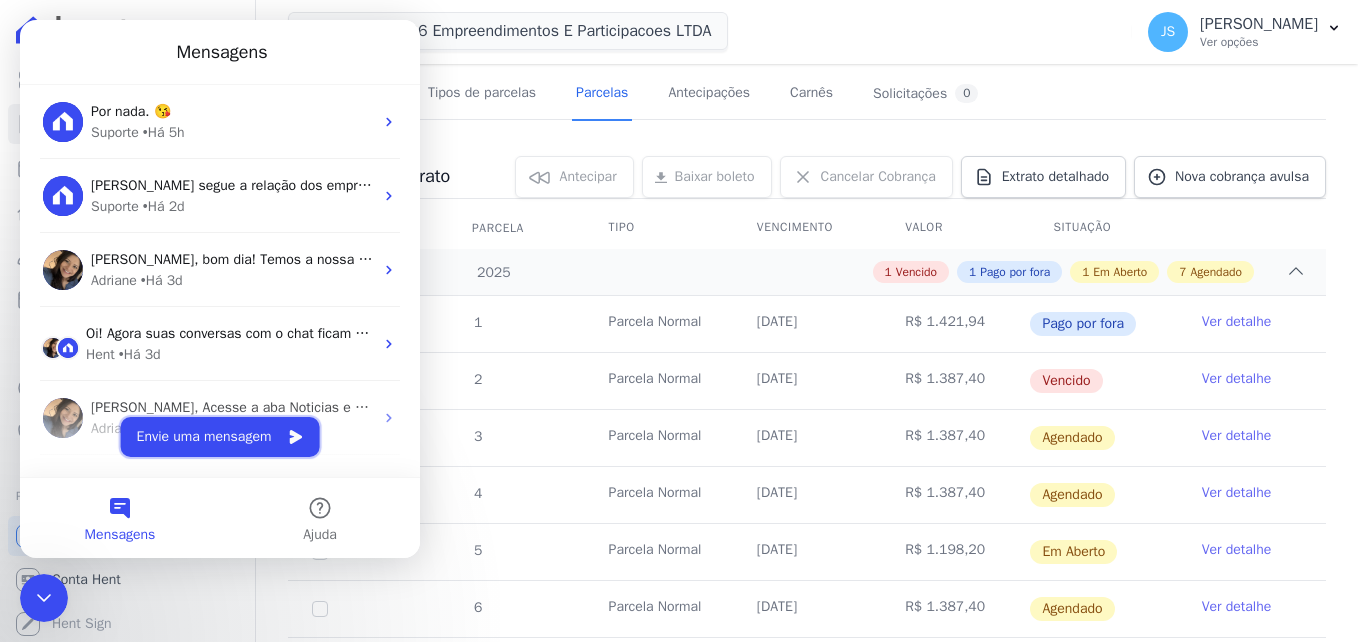 click on "Envie uma mensagem" at bounding box center (220, 437) 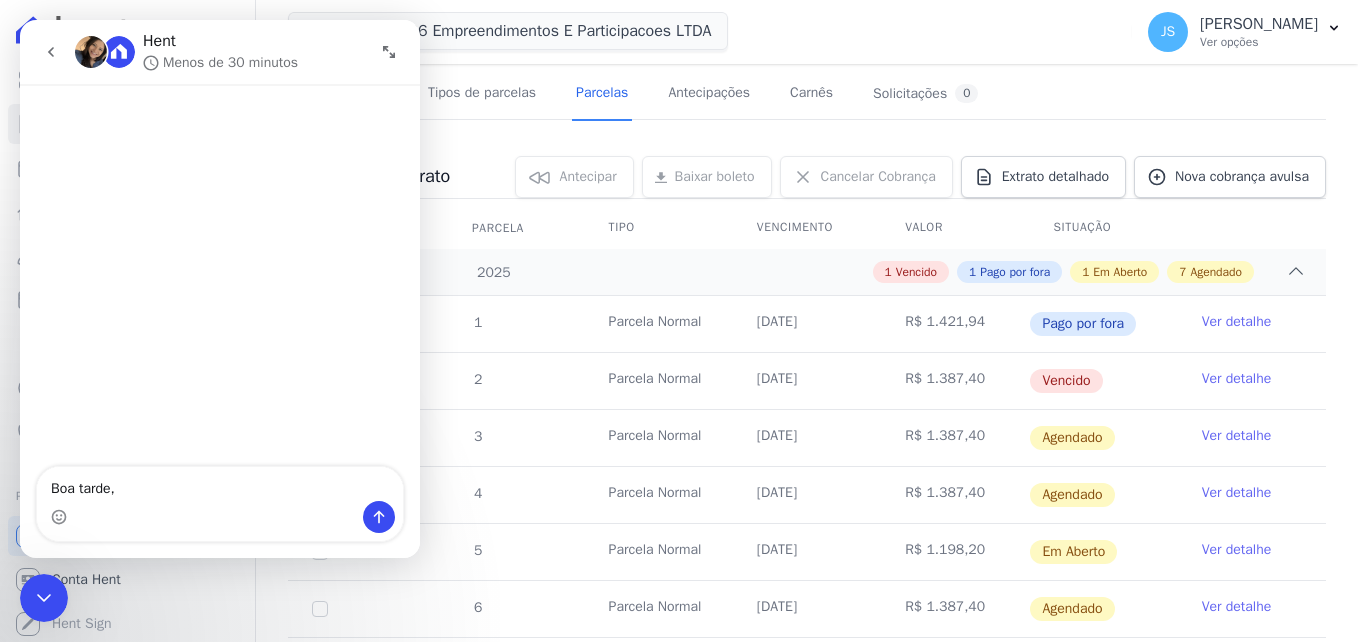 type on "Boa tarde," 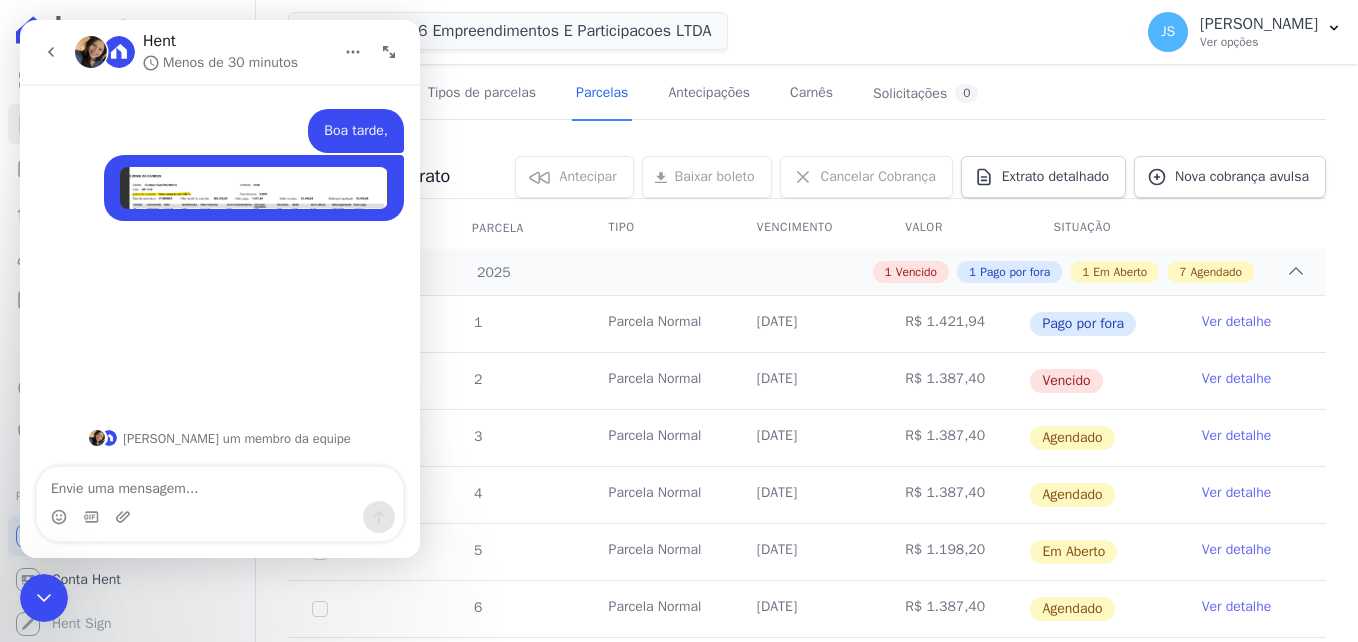 type on "P" 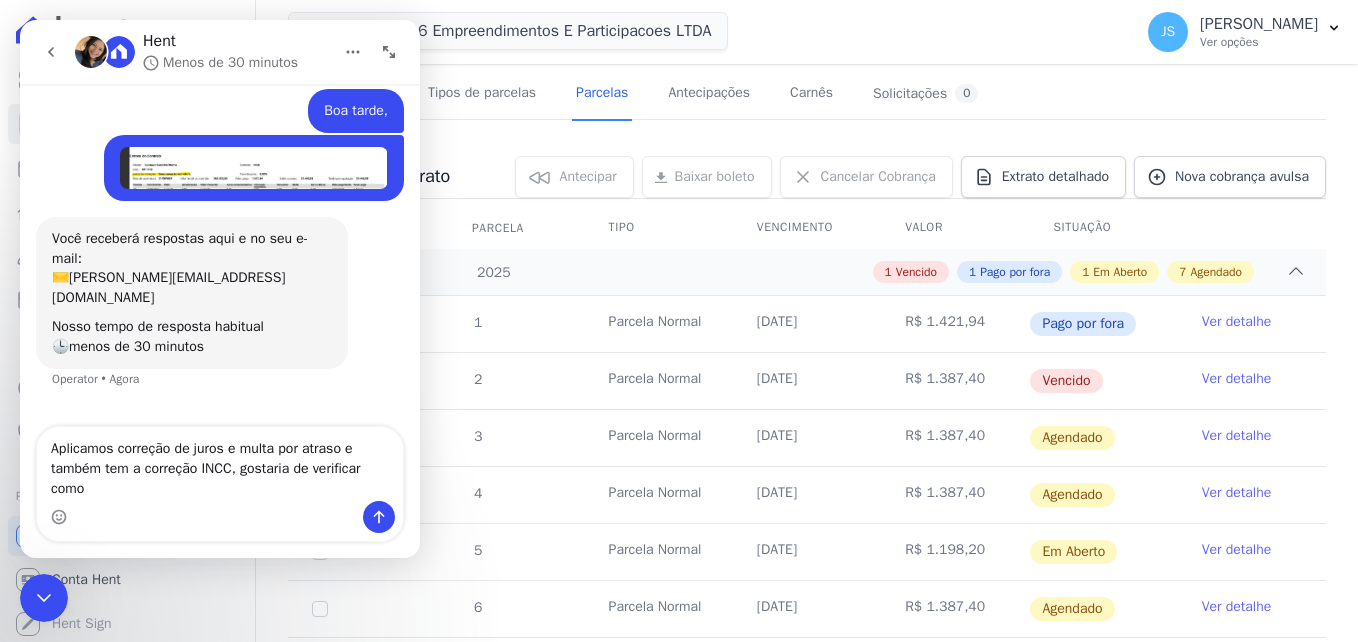 scroll, scrollTop: 40, scrollLeft: 0, axis: vertical 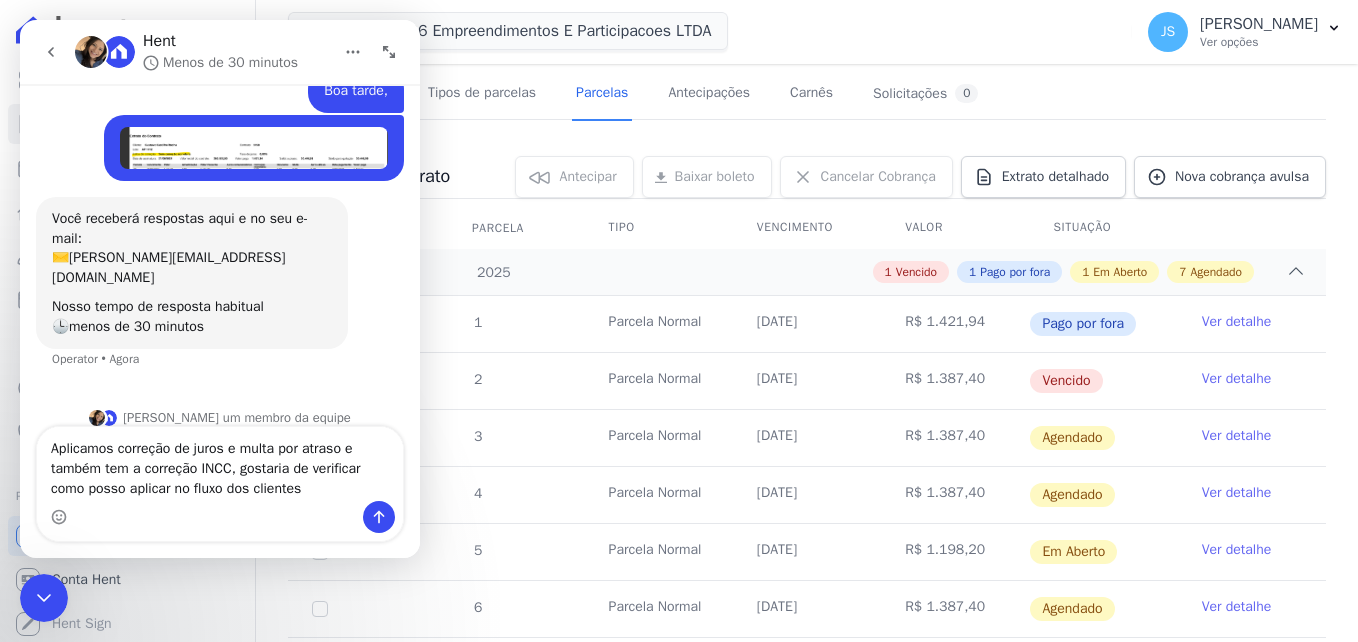 type on "Aplicamos correção de juros e multa por atraso e também tem a correção INCC, gostaria de verificar como posso aplicar no fluxo dos clientes." 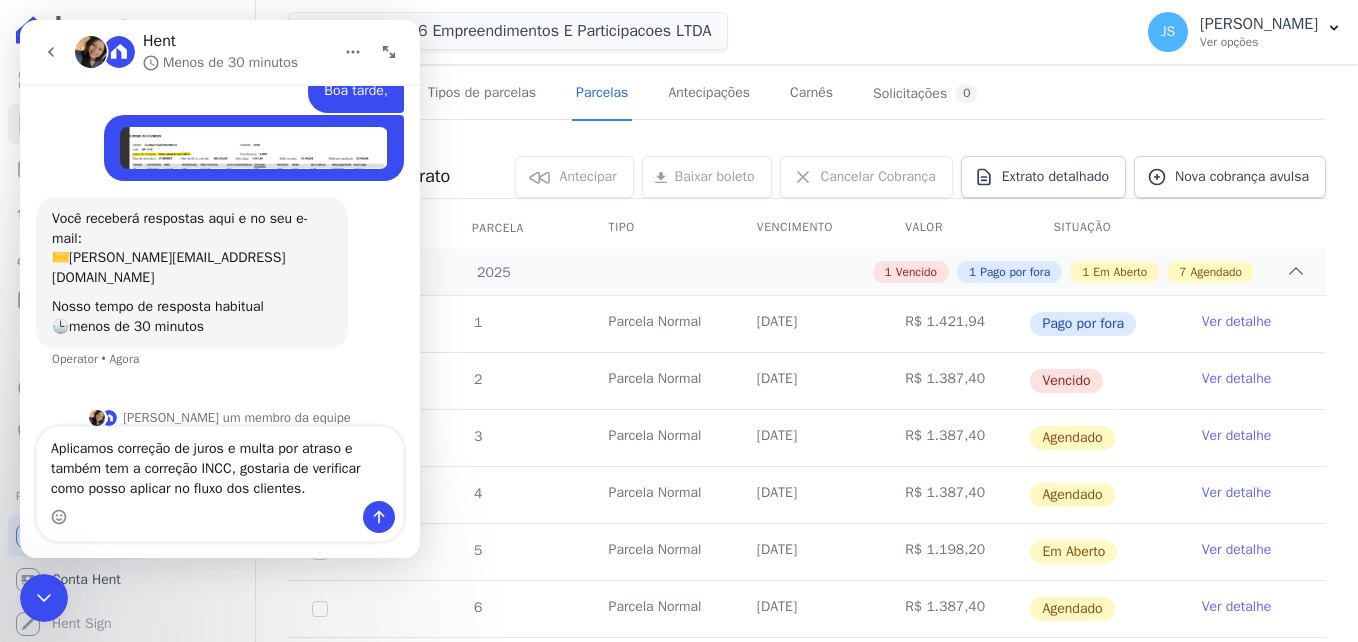 type 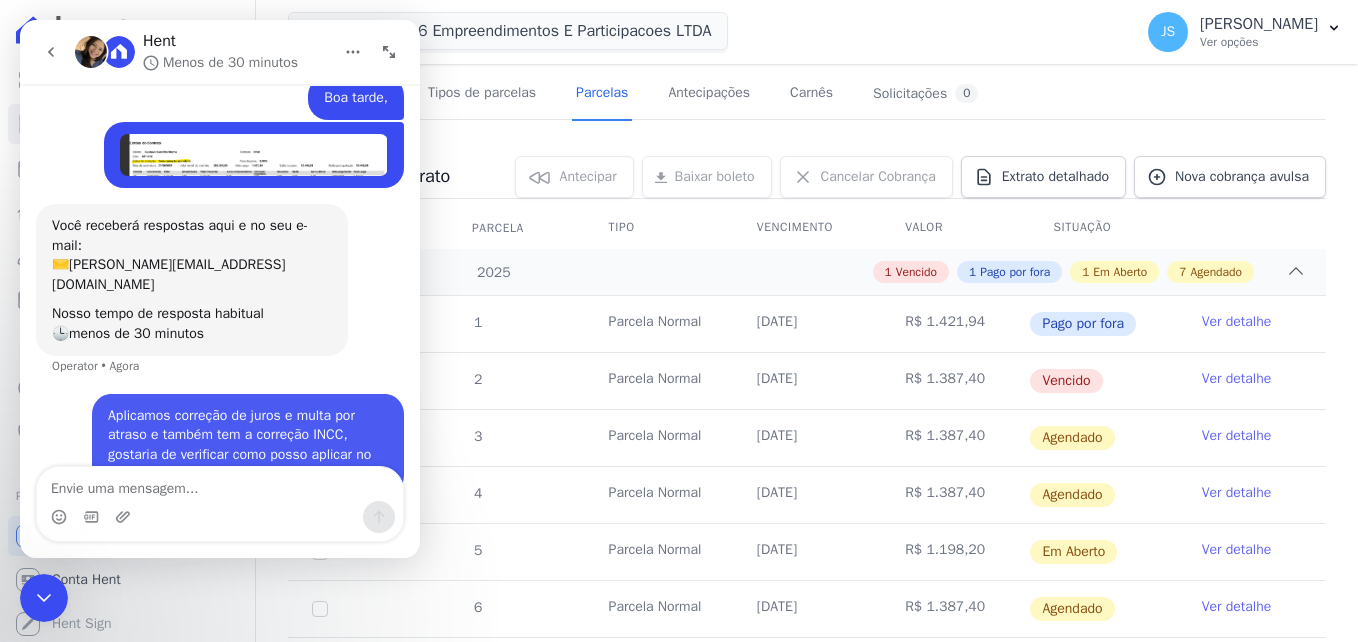 scroll, scrollTop: 118, scrollLeft: 0, axis: vertical 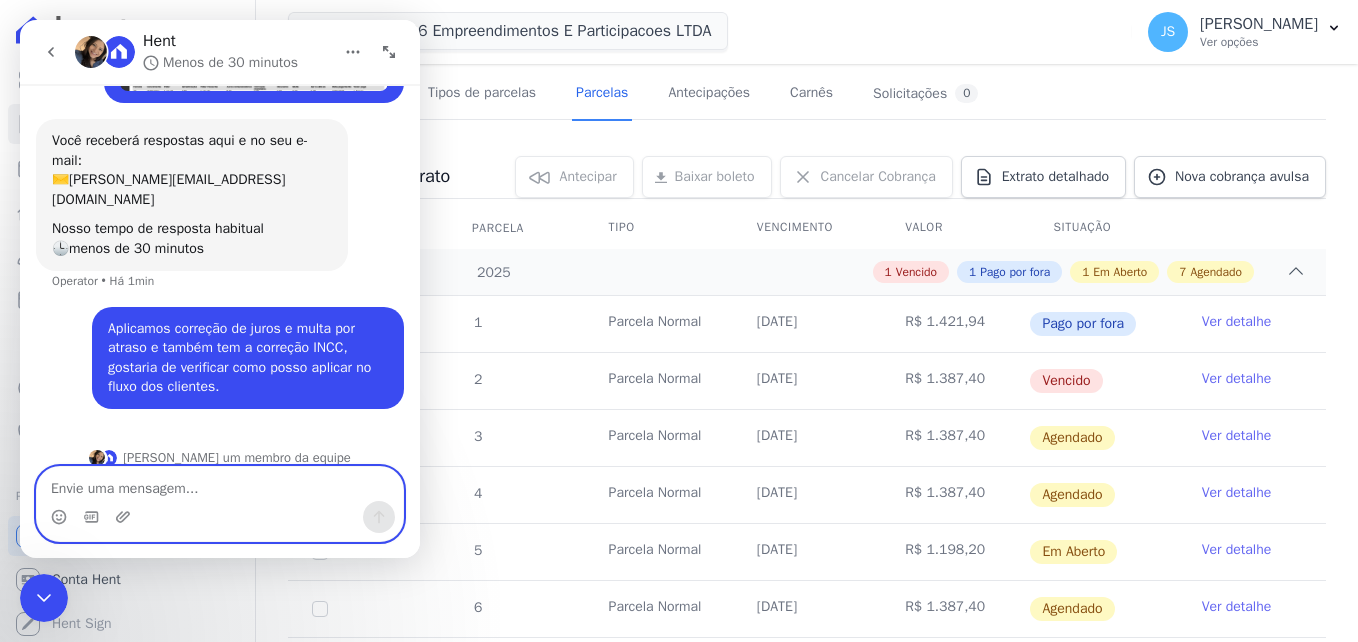 click at bounding box center (220, 484) 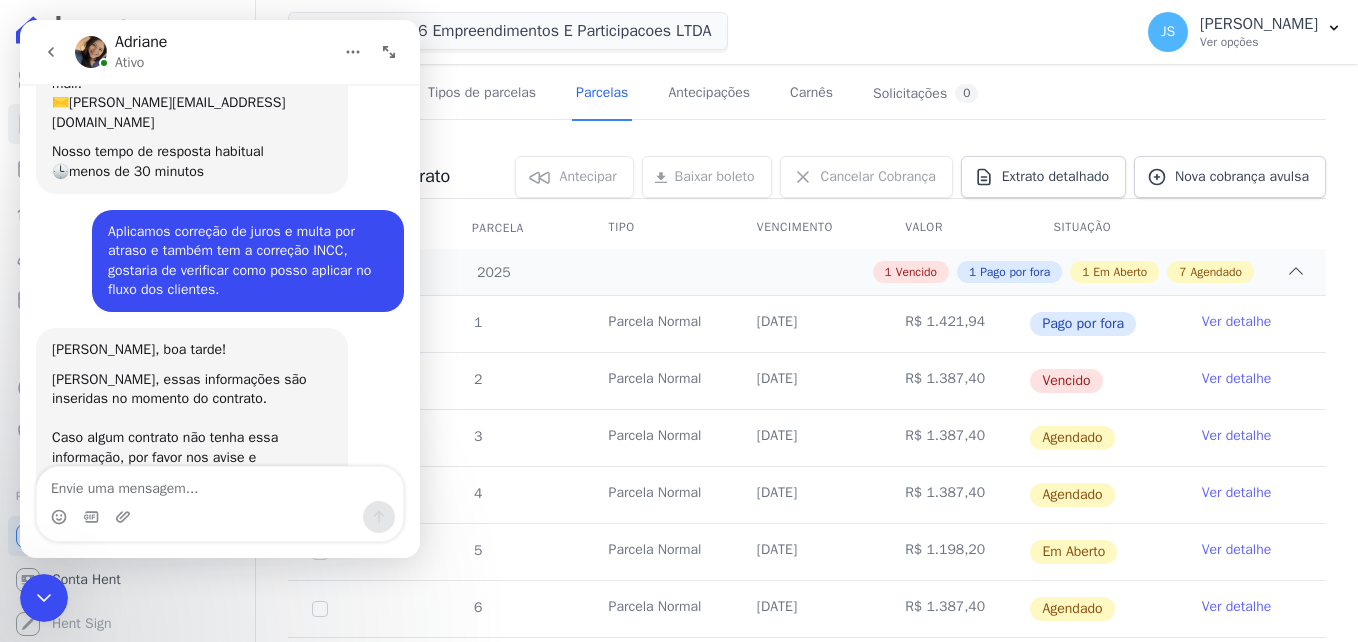 scroll, scrollTop: 308, scrollLeft: 0, axis: vertical 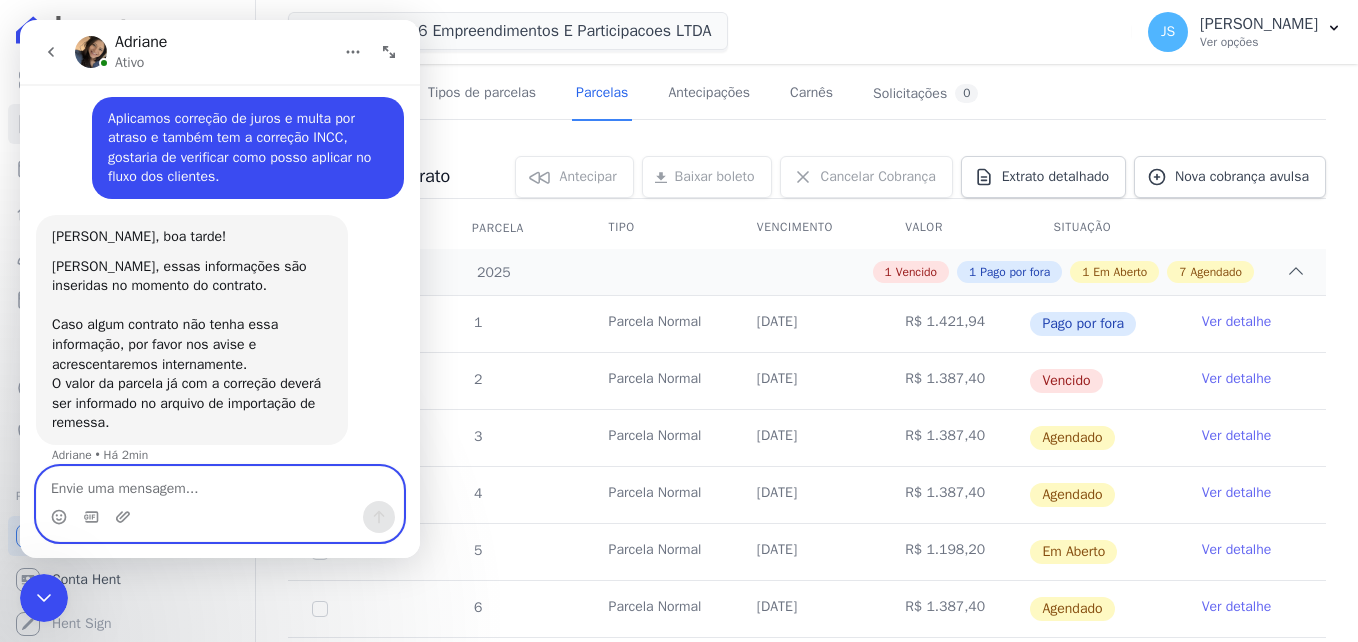 click at bounding box center (220, 484) 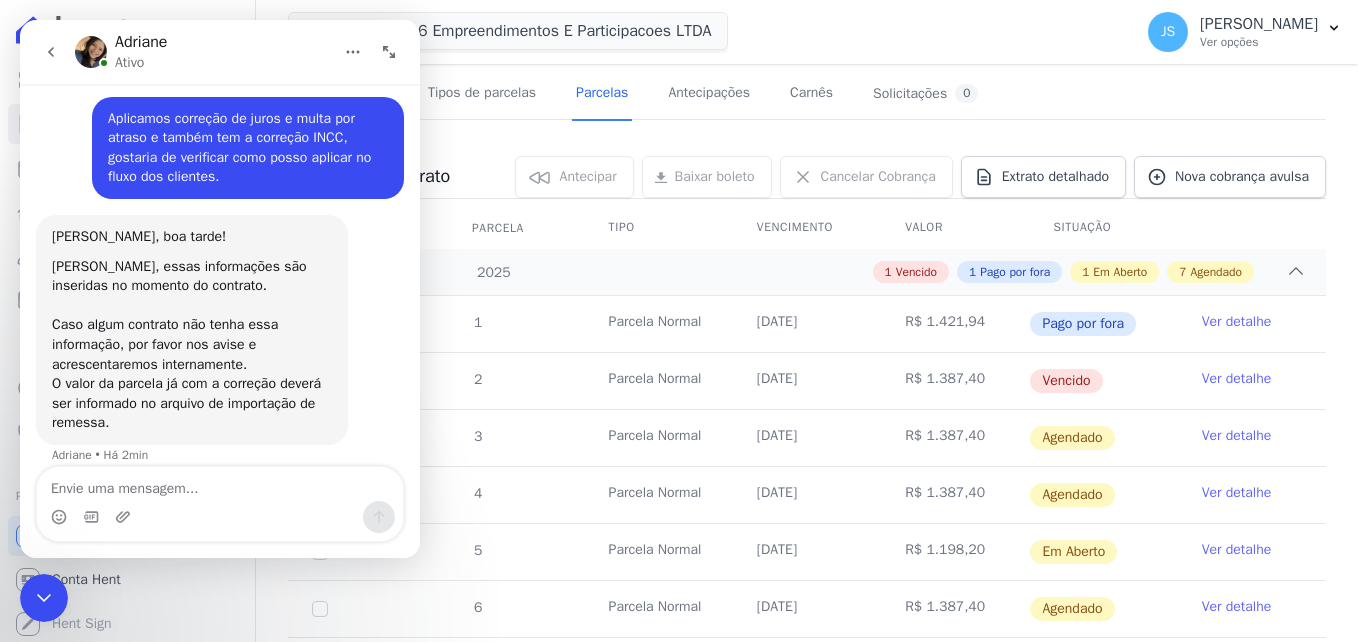 click at bounding box center [807, 127] 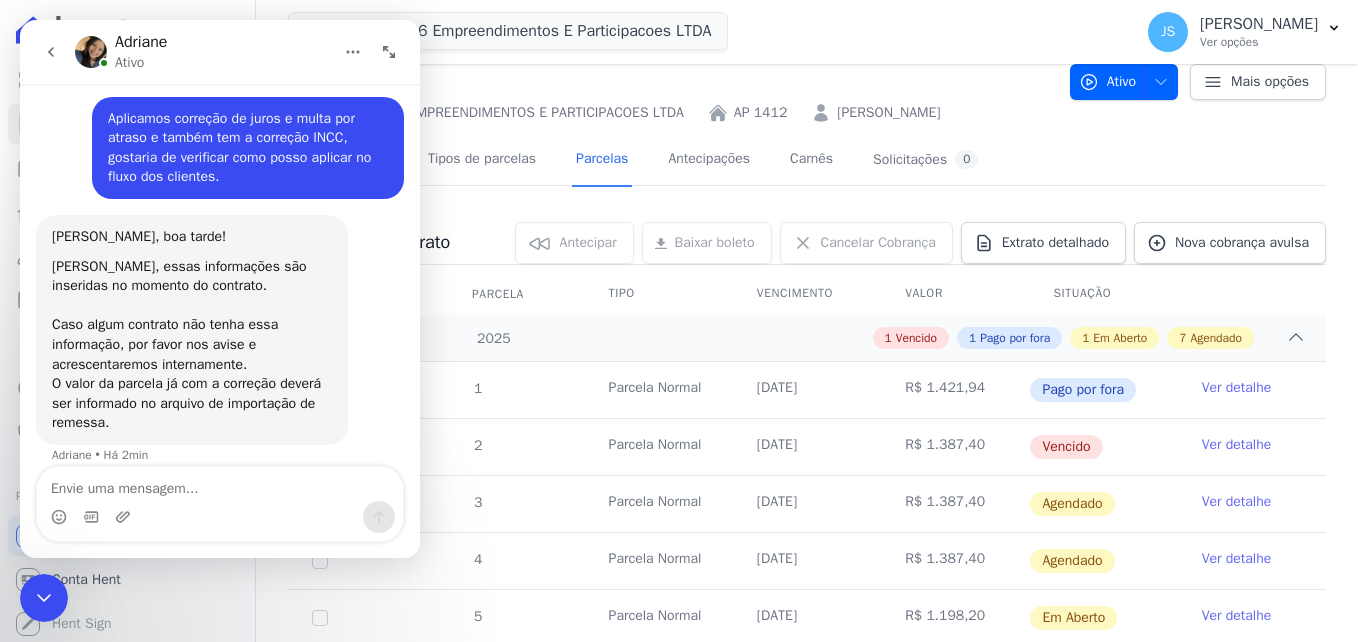 scroll, scrollTop: 0, scrollLeft: 0, axis: both 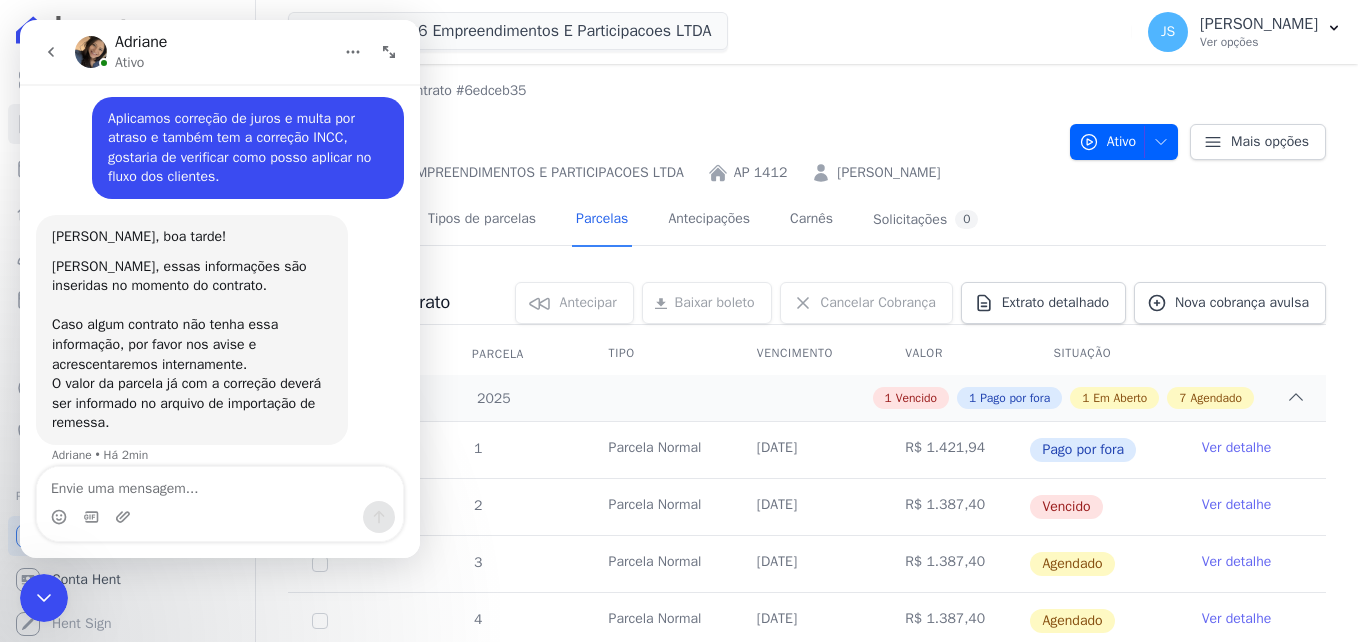 click 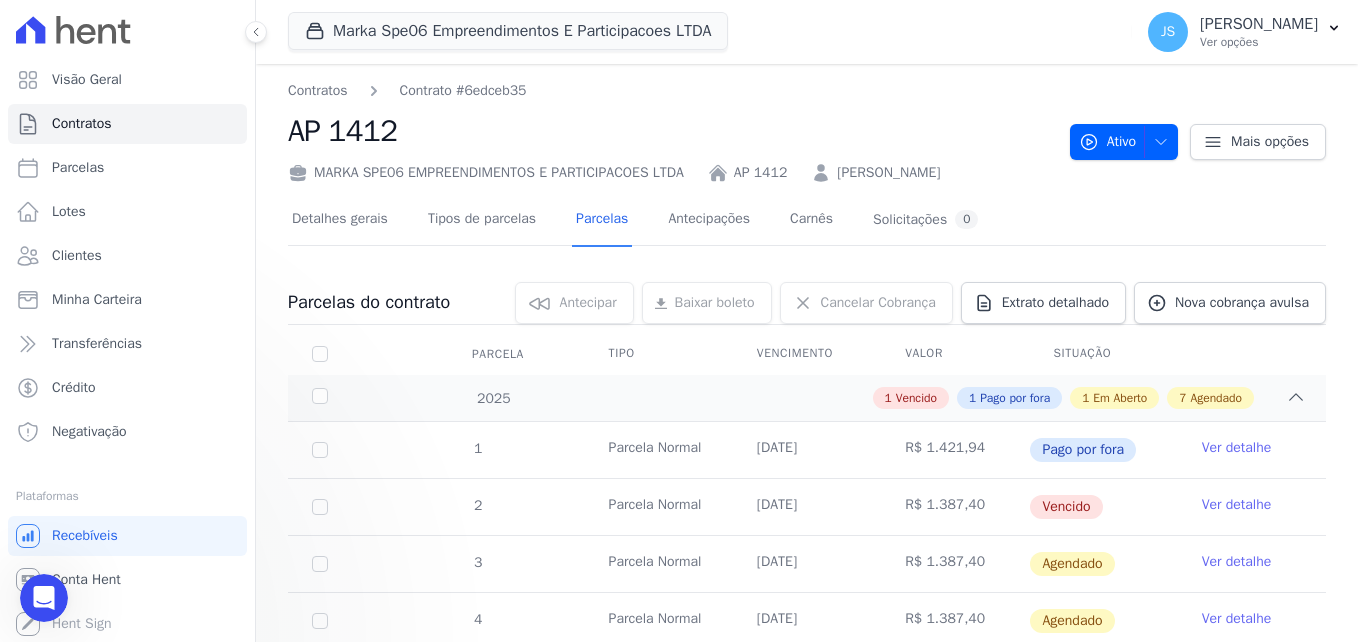 scroll, scrollTop: 0, scrollLeft: 0, axis: both 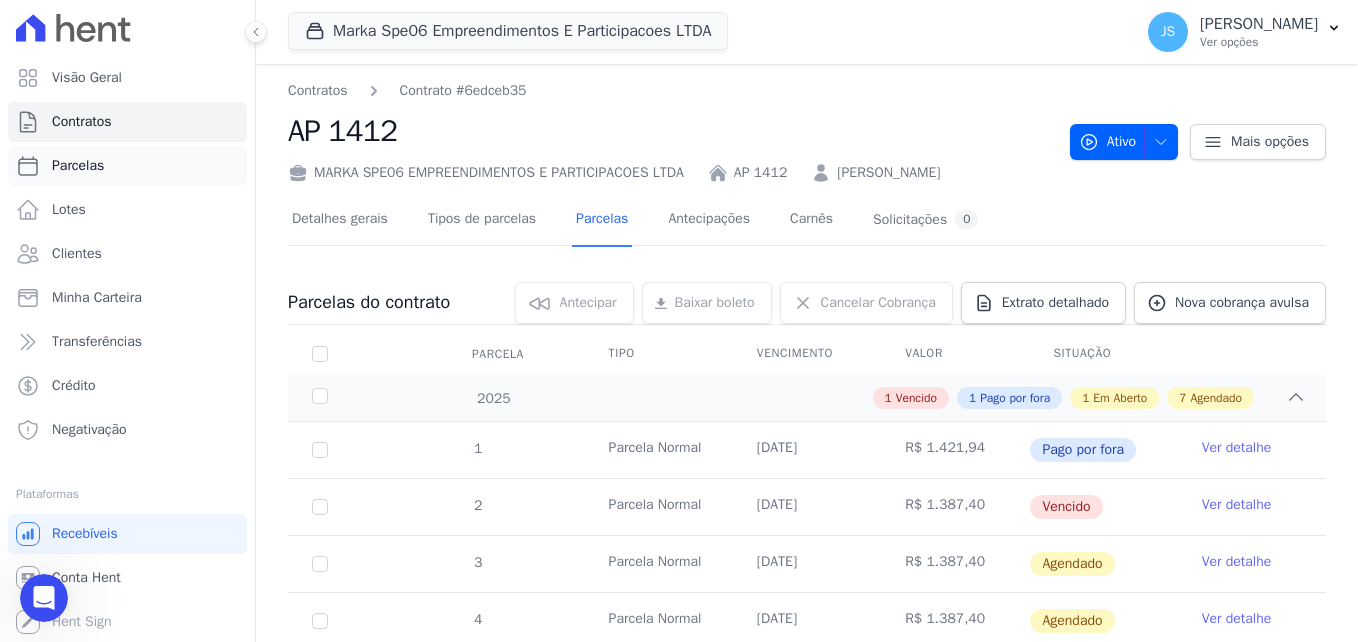 click on "Parcelas" at bounding box center (127, 166) 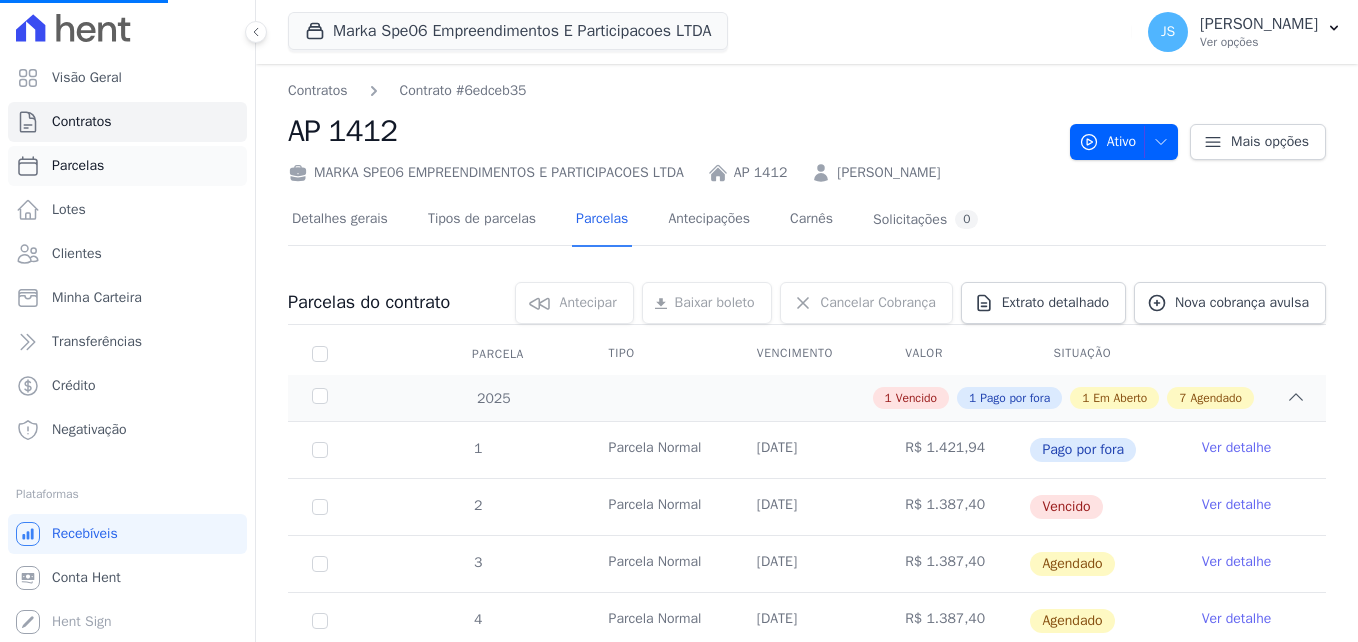 select 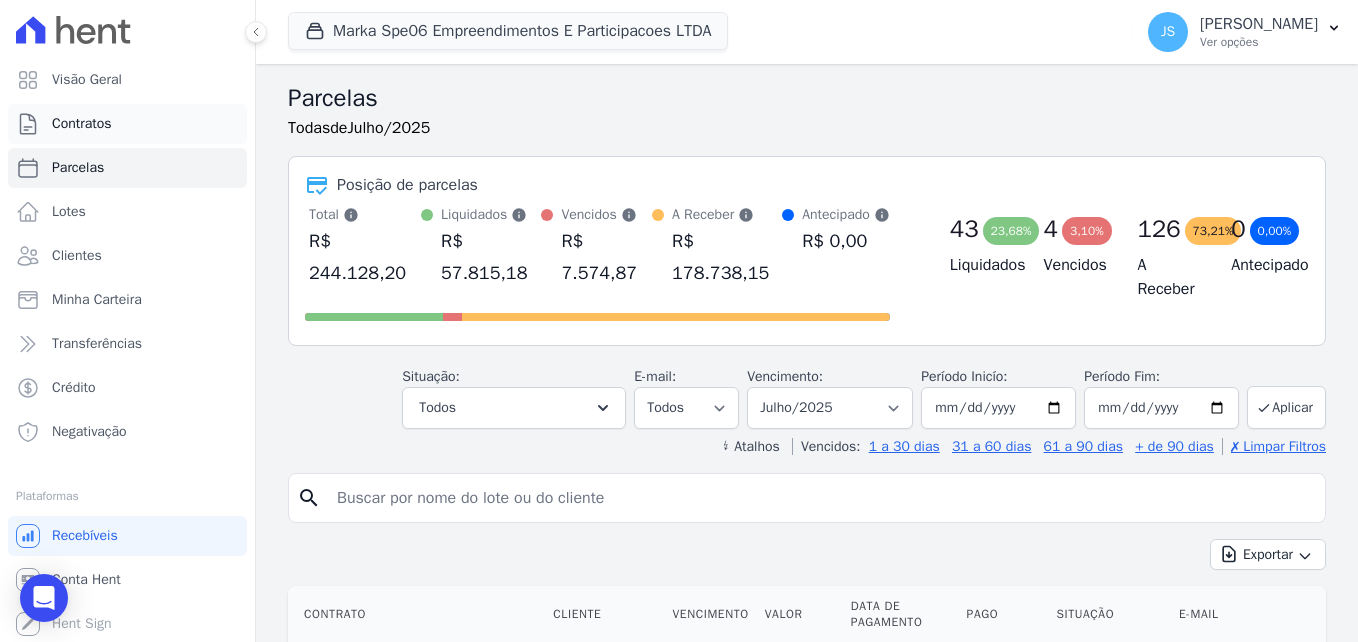 click on "Contratos" at bounding box center [127, 124] 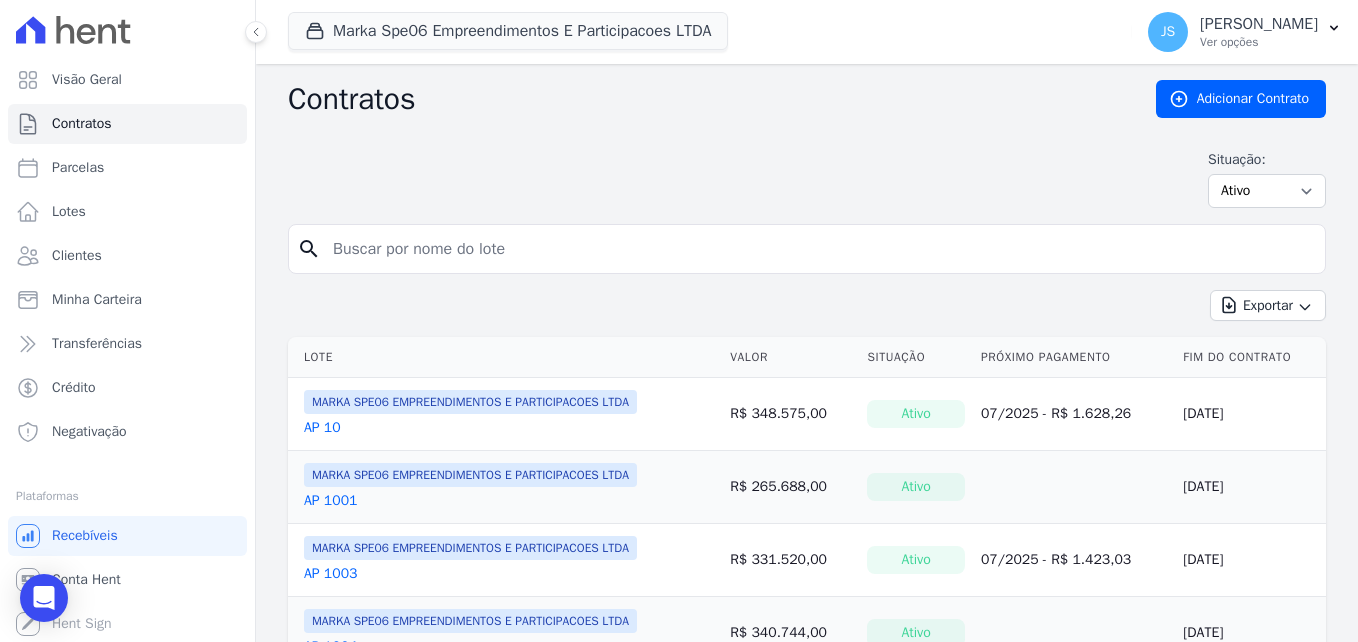 click at bounding box center (819, 249) 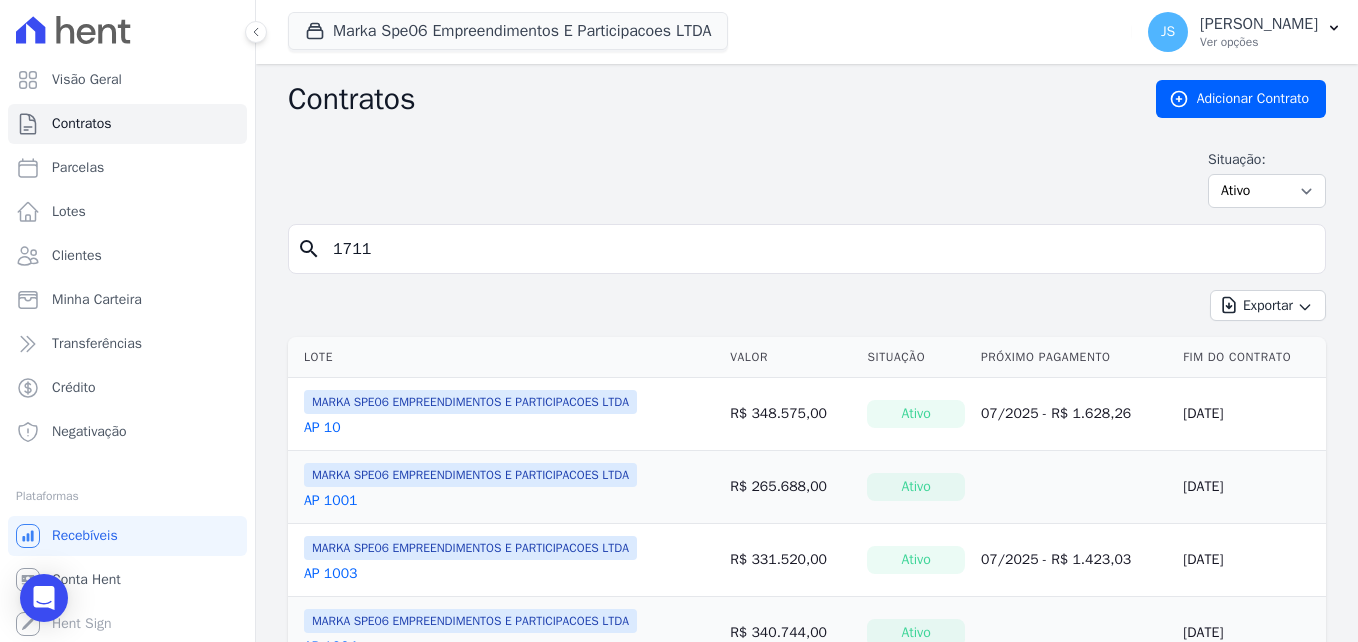 type on "1711" 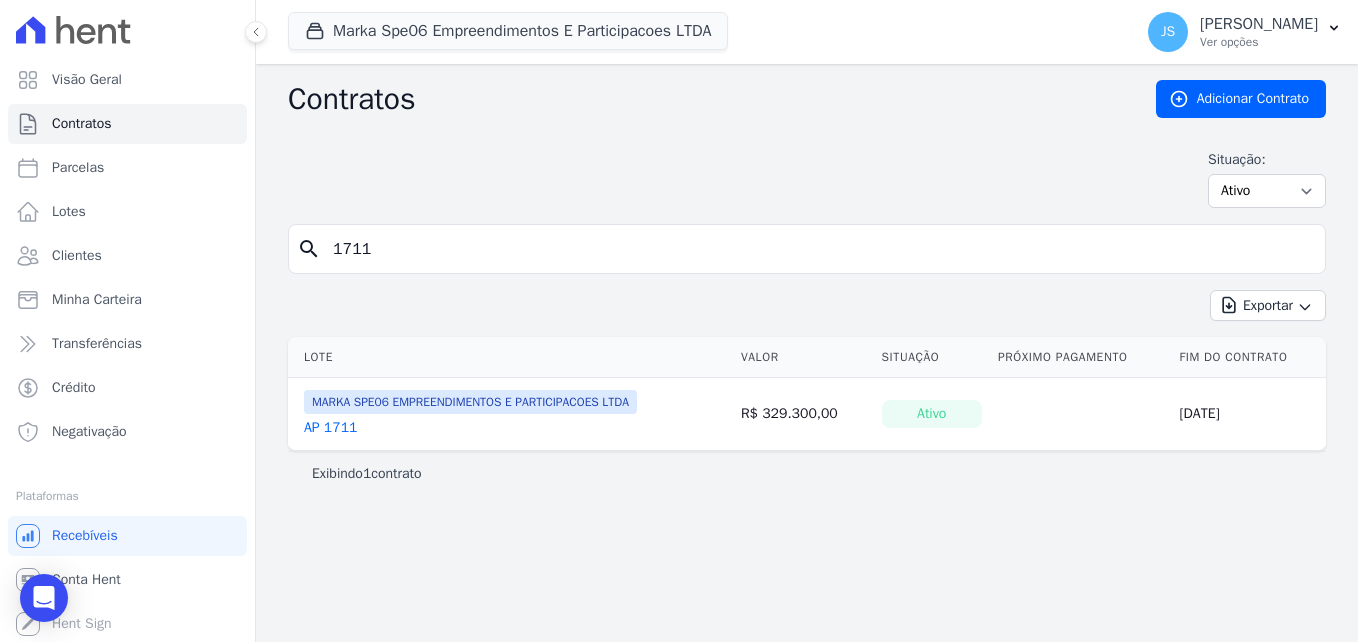 click on "AP 1711" at bounding box center [330, 428] 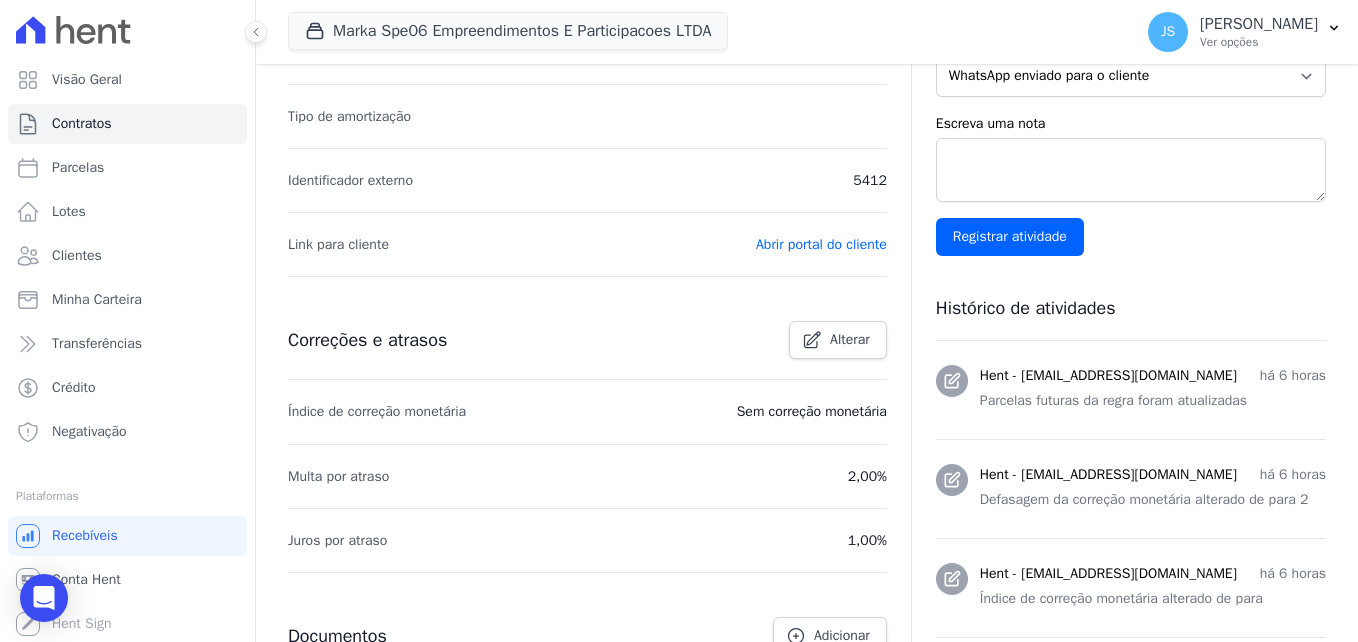 scroll, scrollTop: 700, scrollLeft: 0, axis: vertical 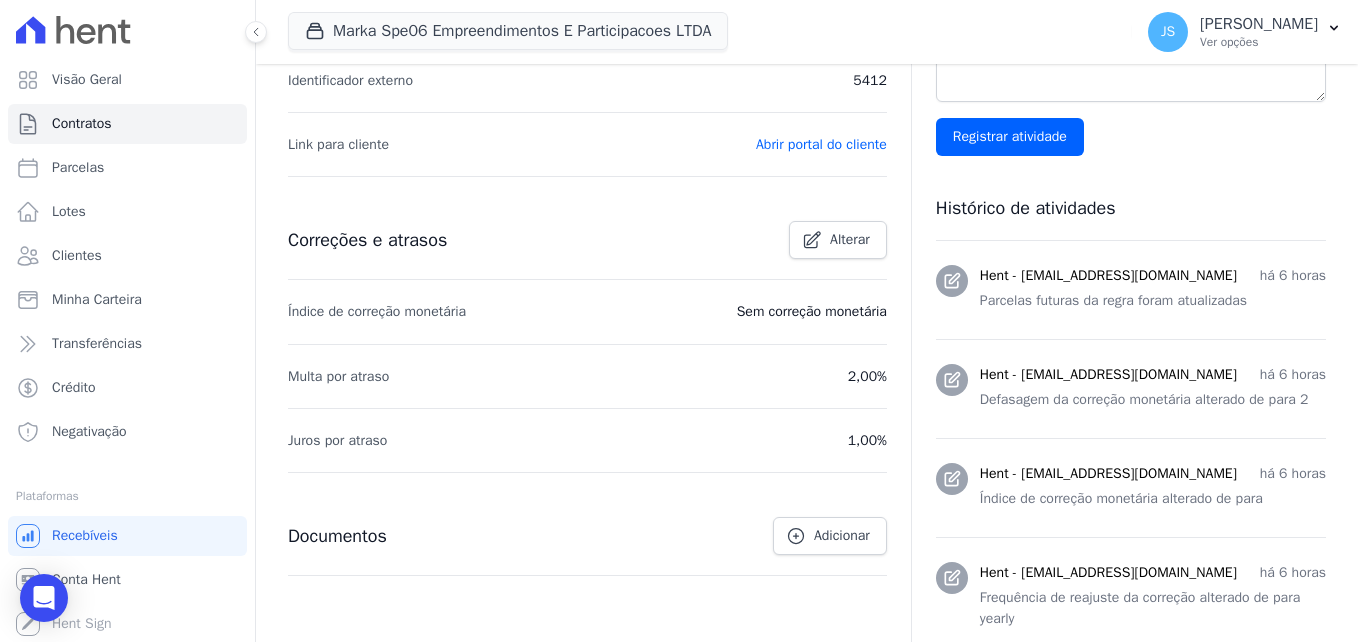 drag, startPoint x: 733, startPoint y: 316, endPoint x: 889, endPoint y: 316, distance: 156 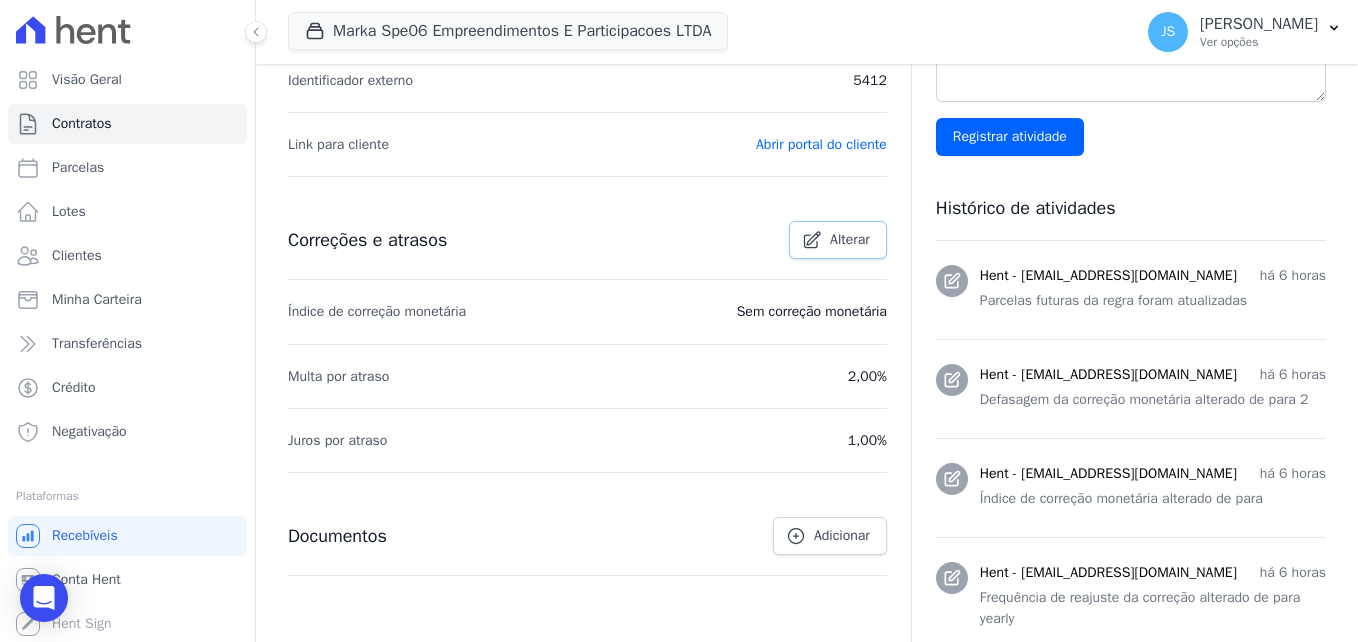 drag, startPoint x: 889, startPoint y: 316, endPoint x: 843, endPoint y: 245, distance: 84.59905 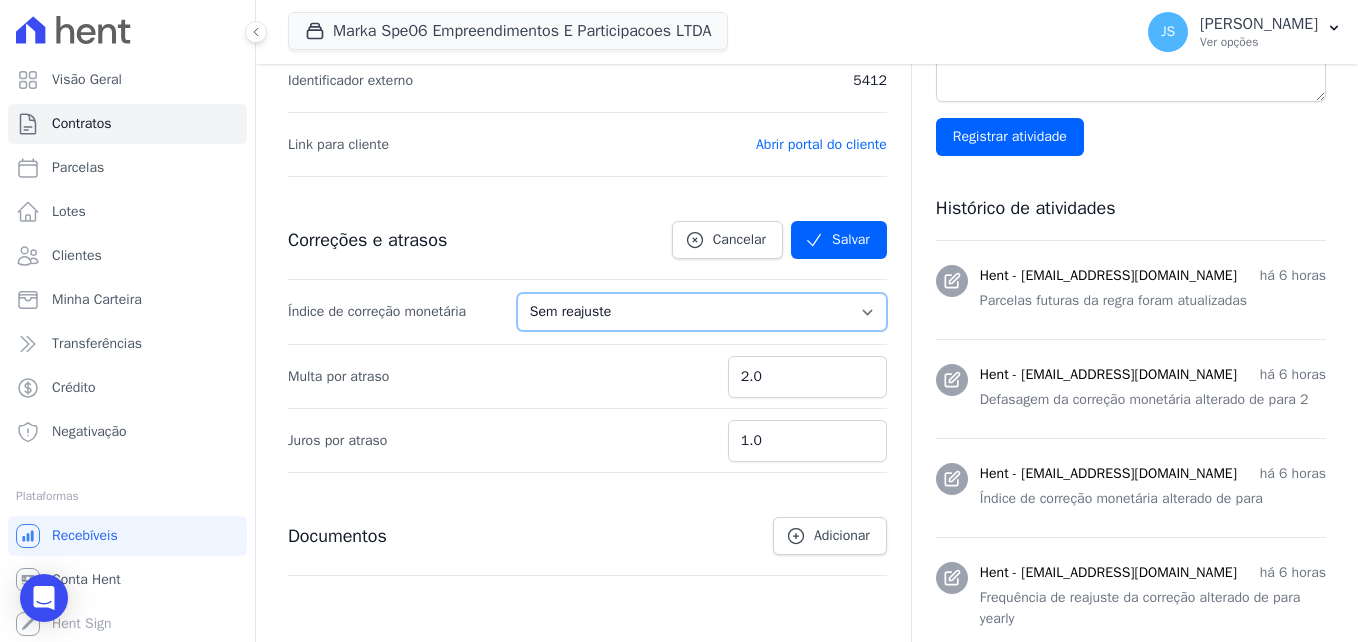 click on "Sem reajuste
Média dos últimos 12 meses acumulado de INCCM
Média dos últimos 12 meses acumulado de IPCA
DI
Reajuste fixo
ICCRJ
IGPDI
IGPM
INCCDI
INCCM
INPC
IPCA
TR" at bounding box center [702, 312] 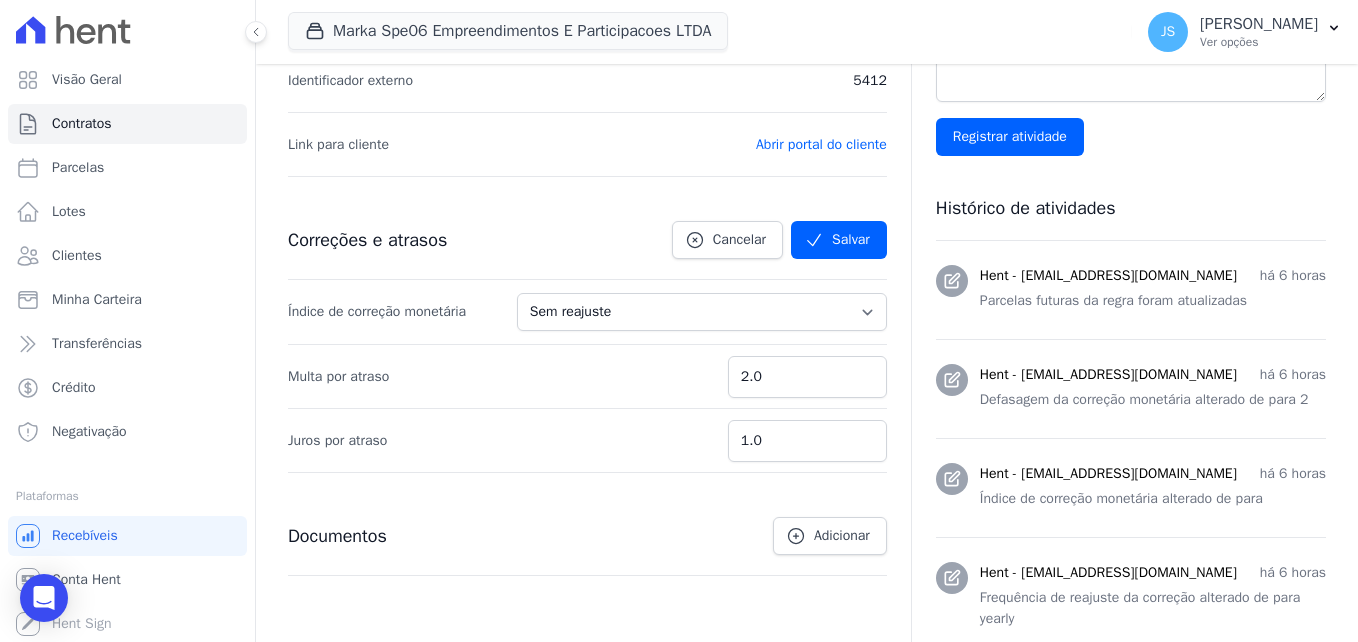 click on "Juros por atraso
1.0" at bounding box center (587, 440) 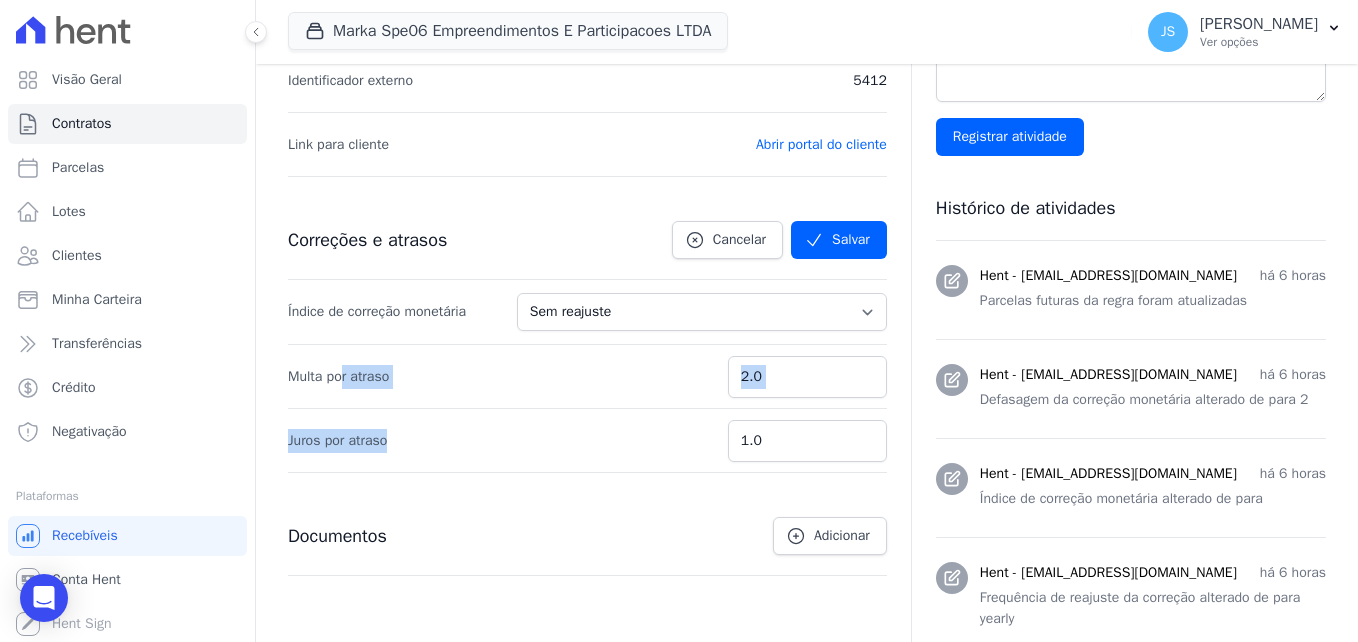 drag, startPoint x: 345, startPoint y: 381, endPoint x: 413, endPoint y: 465, distance: 108.07405 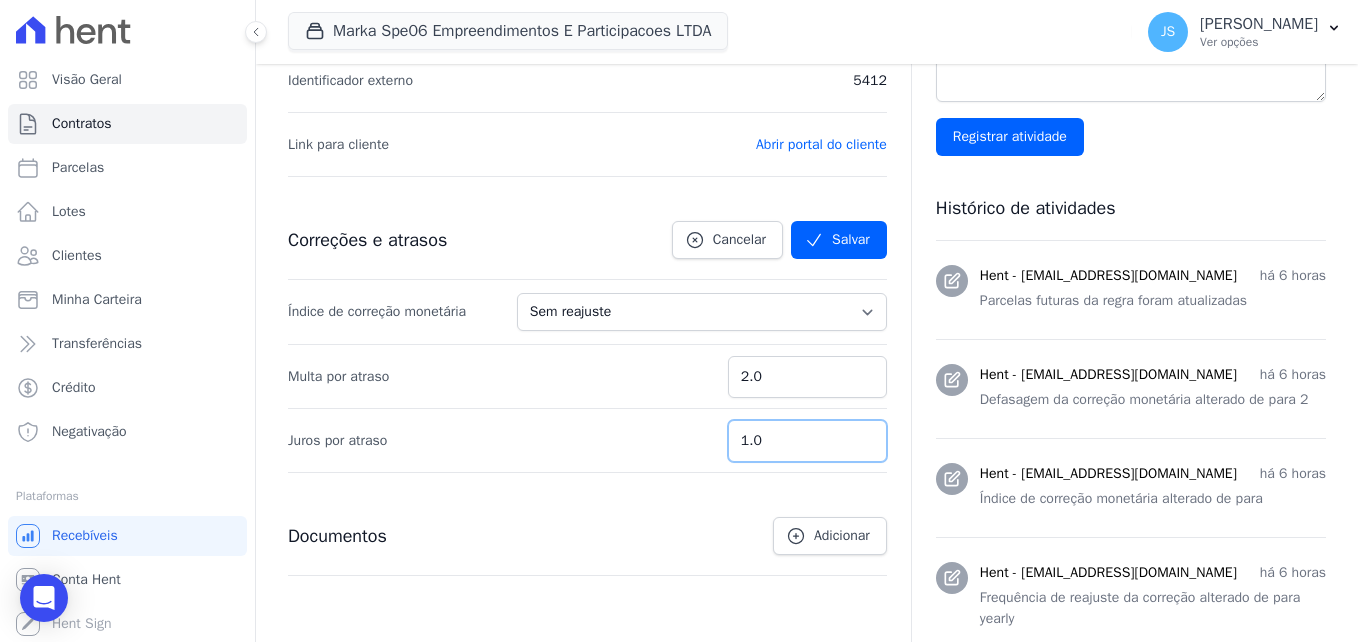 click on "1.0" at bounding box center (807, 441) 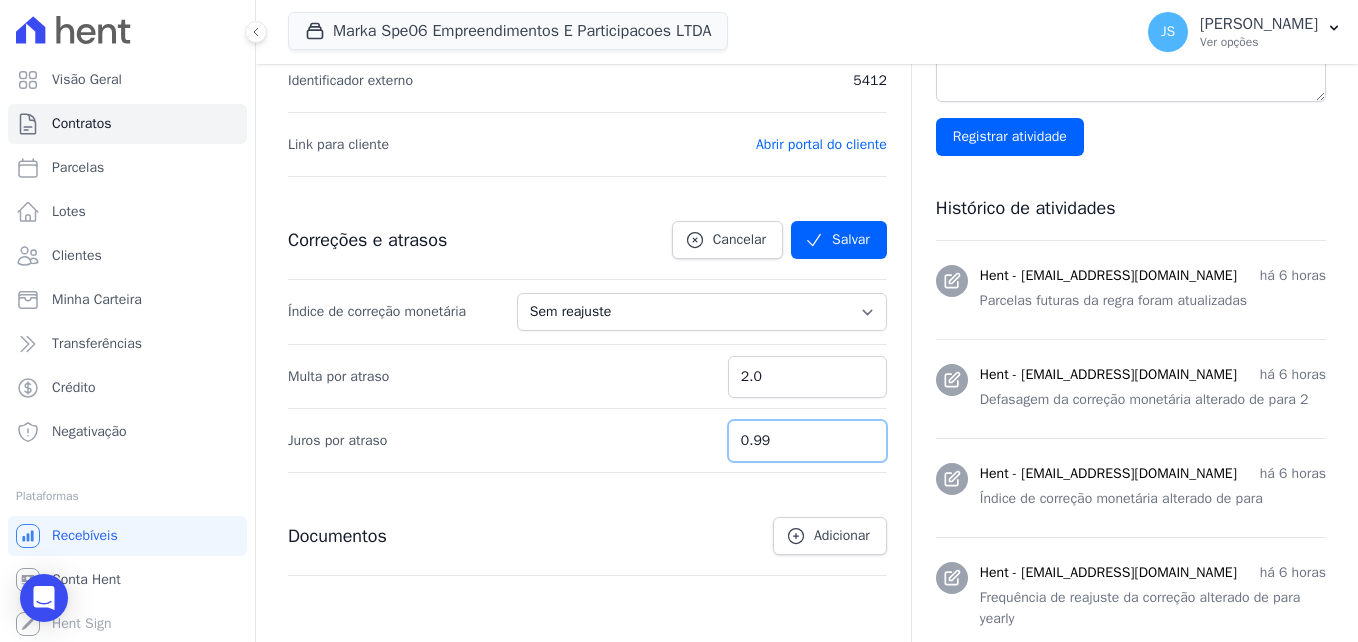 click on "0.99" at bounding box center (807, 441) 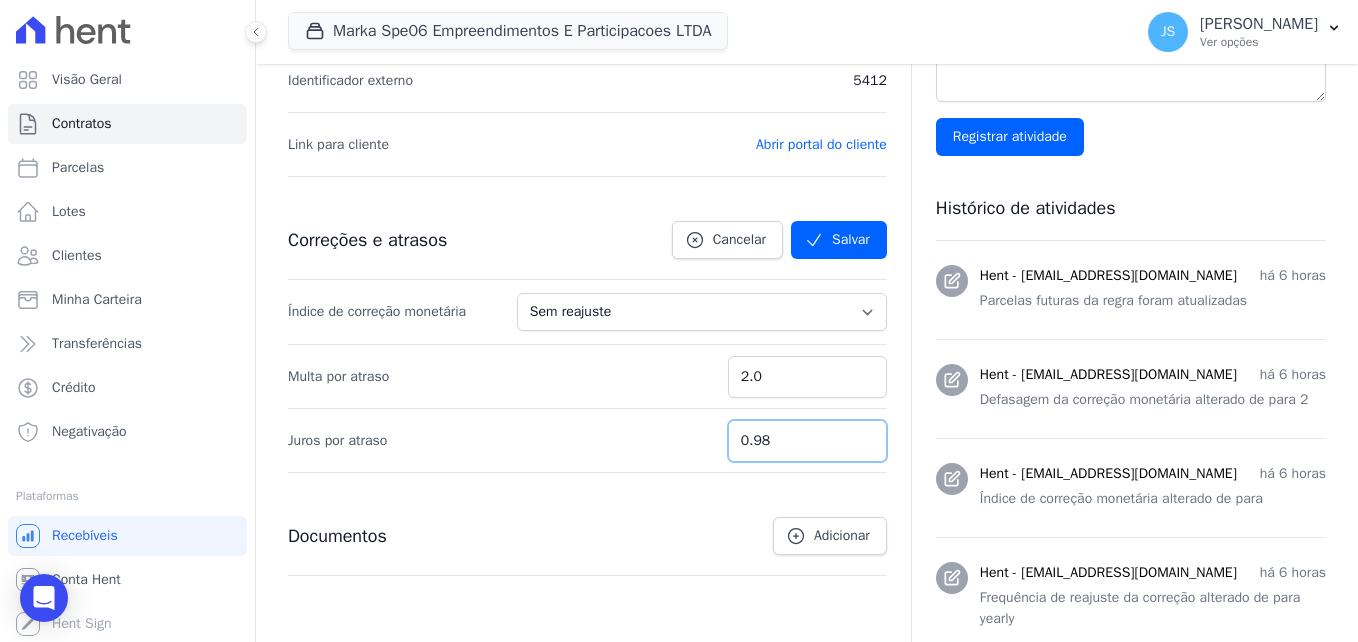 click on "0.98" at bounding box center [807, 441] 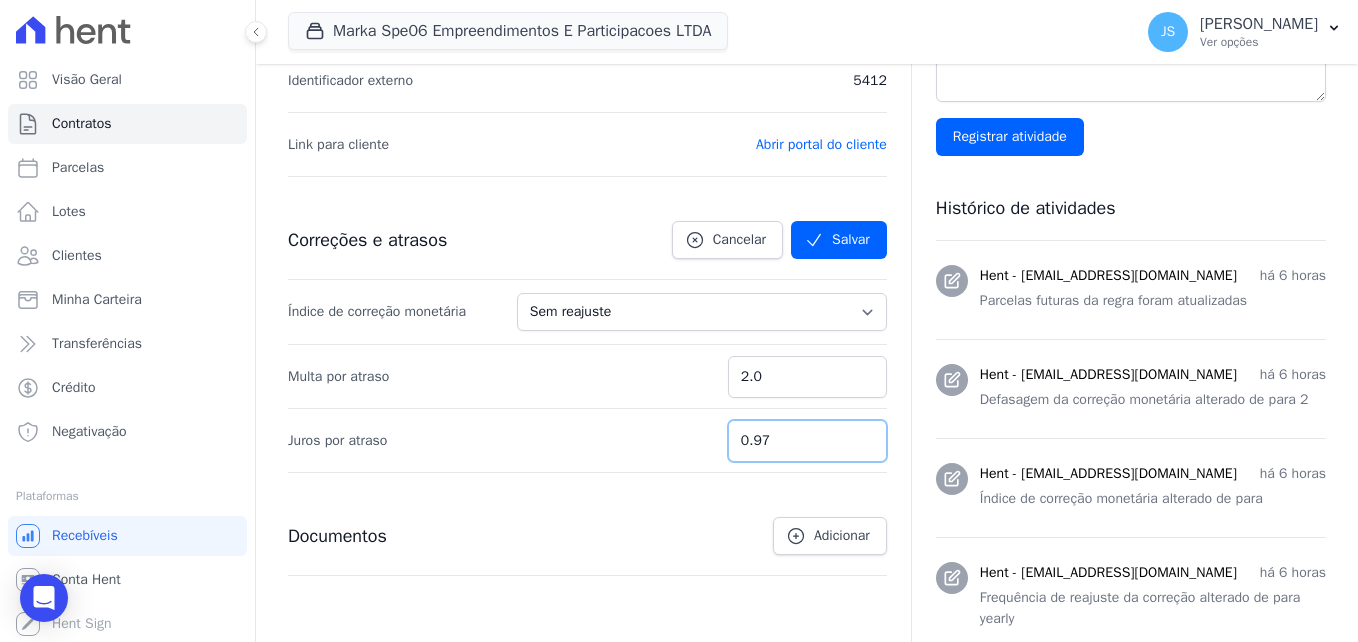 click on "0.97" at bounding box center [807, 441] 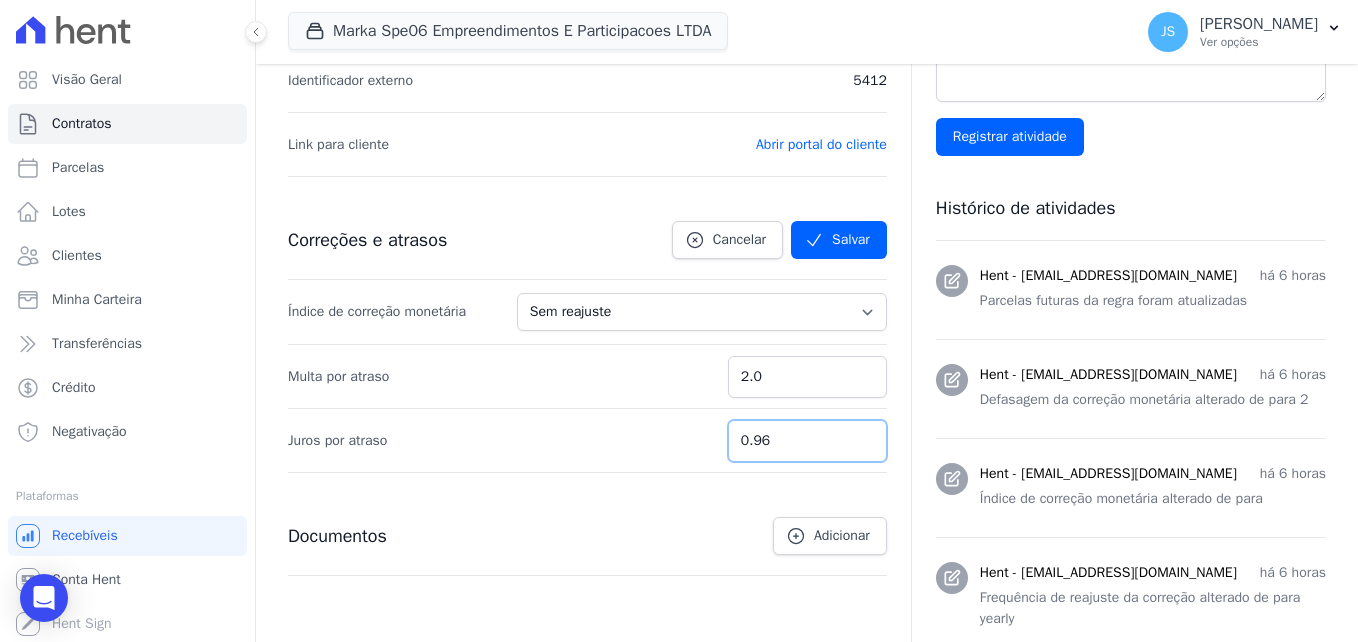 click on "0.96" at bounding box center (807, 441) 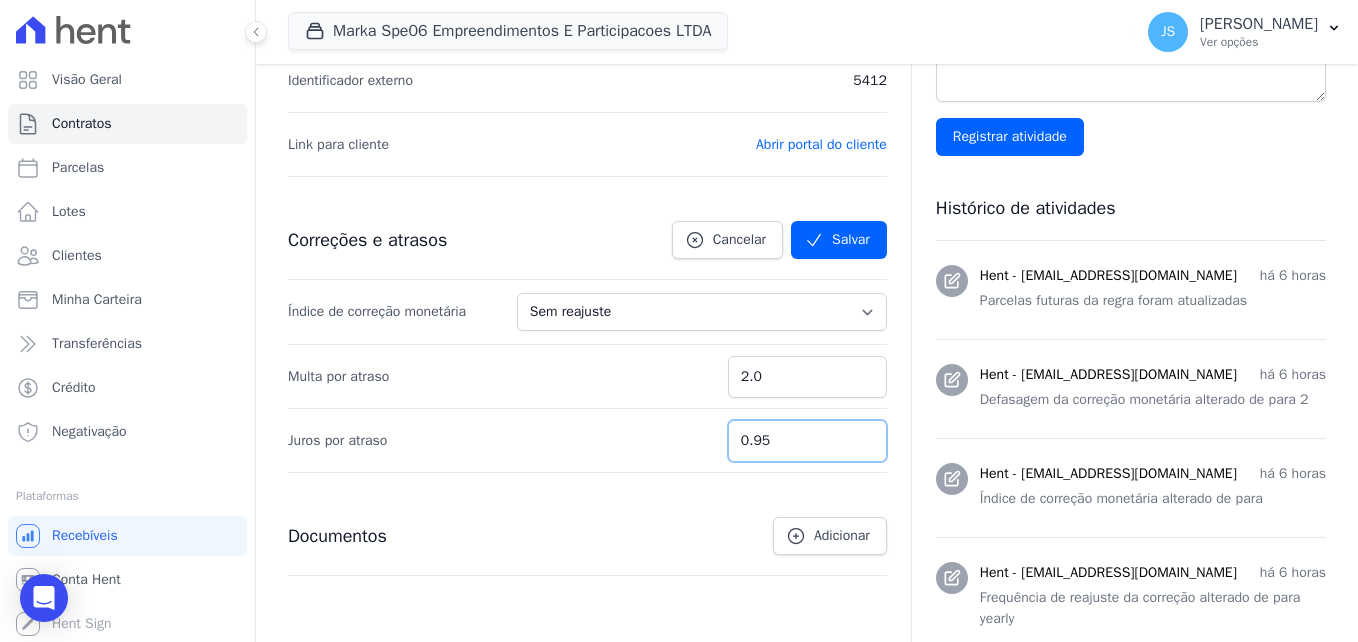 click on "0.95" at bounding box center [807, 441] 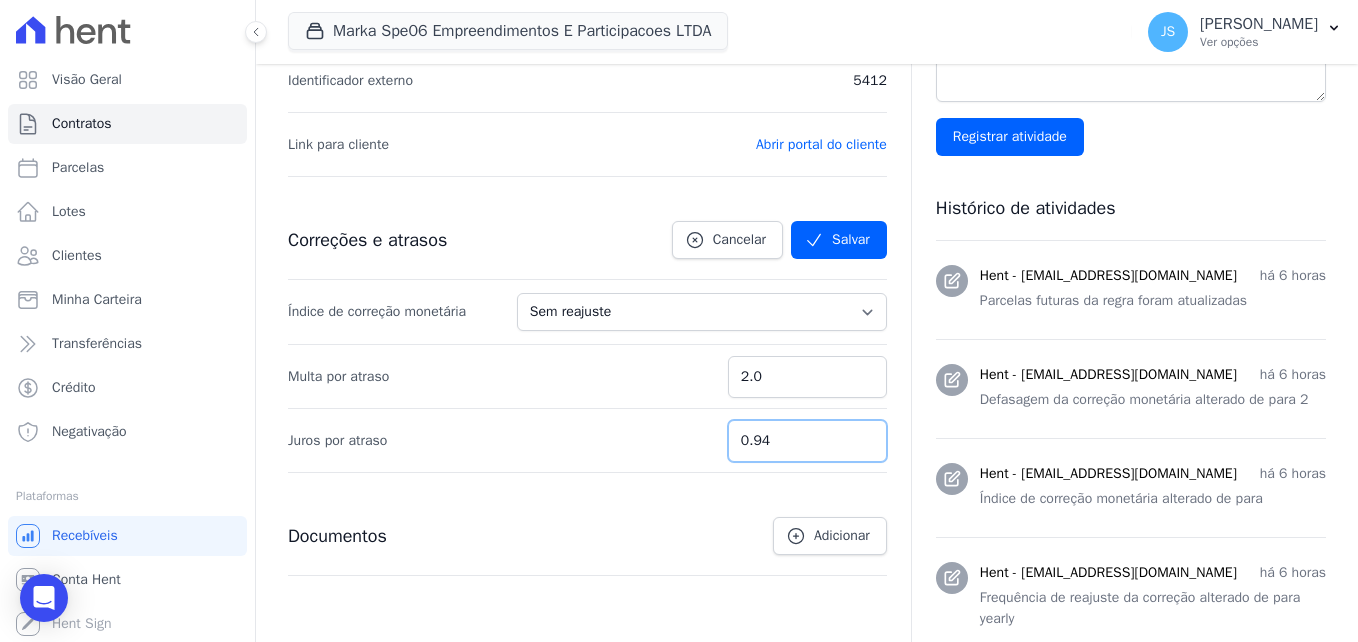 click on "0.94" at bounding box center (807, 441) 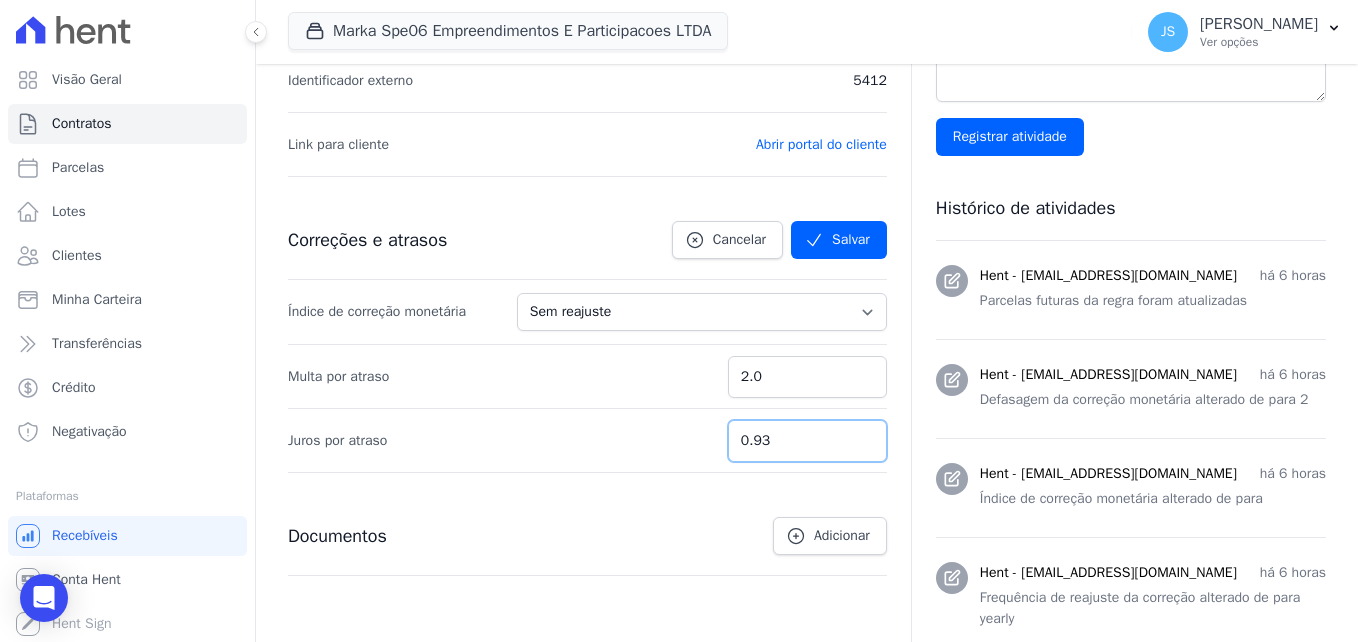 click on "0.93" at bounding box center (807, 441) 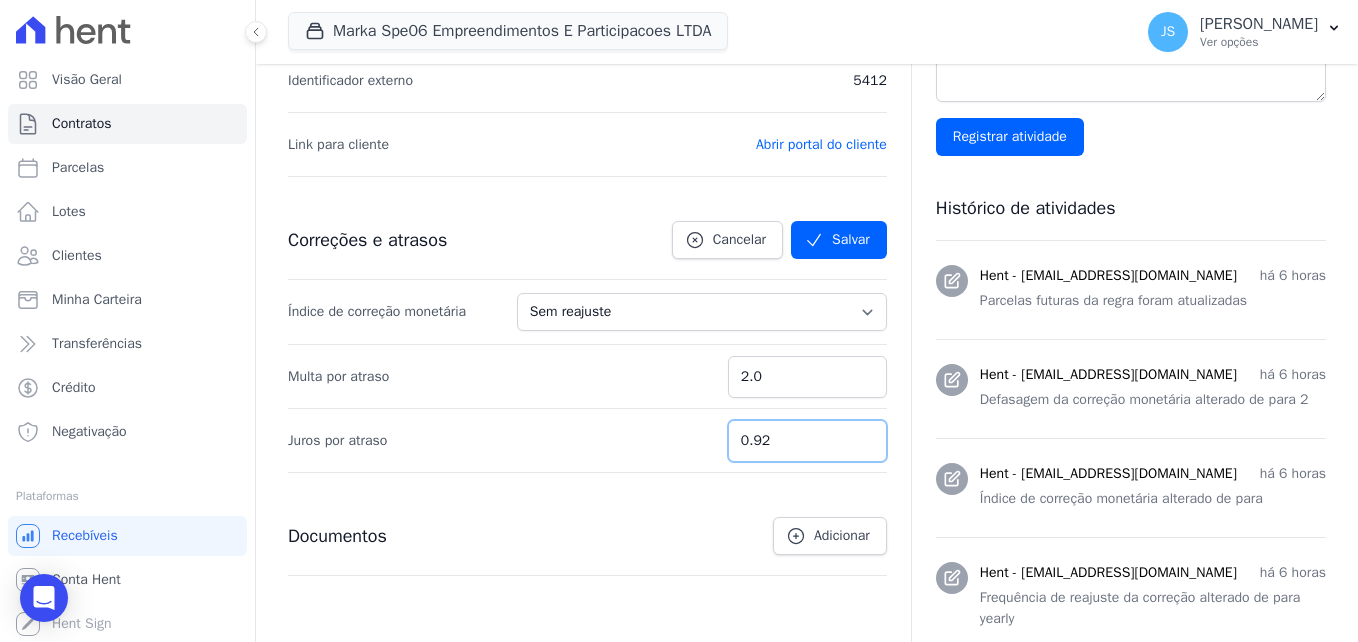 click on "0.92" at bounding box center (807, 441) 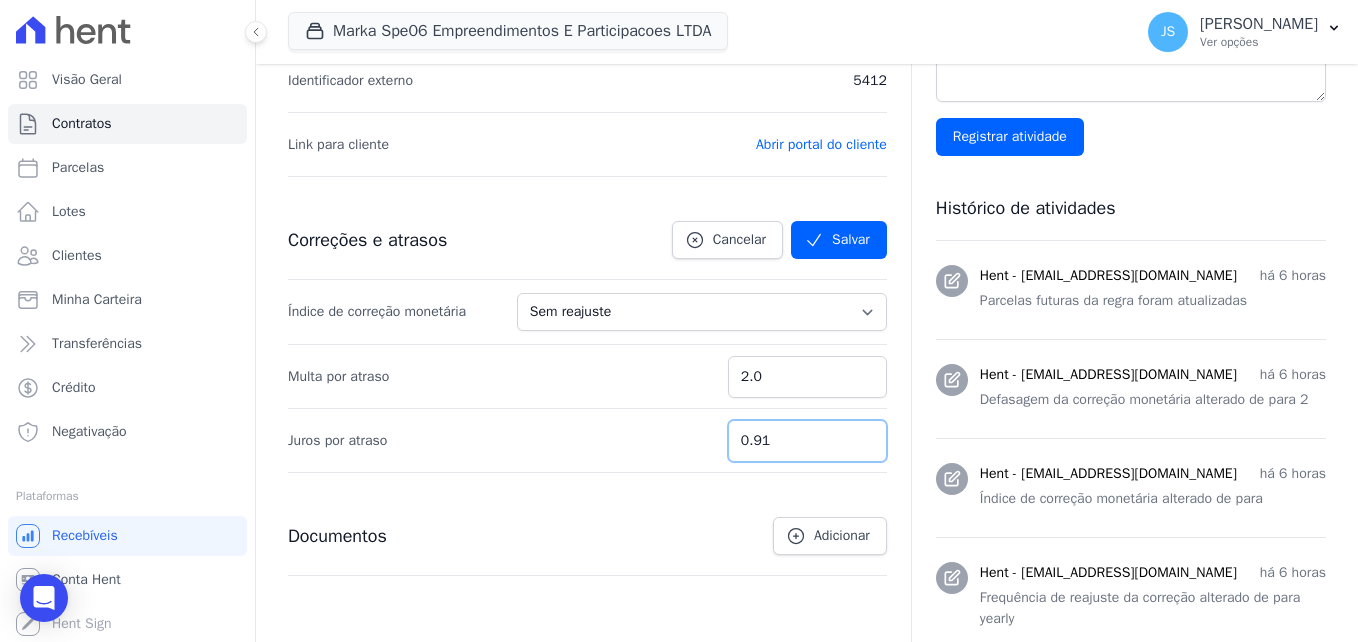 click on "0.91" at bounding box center [807, 441] 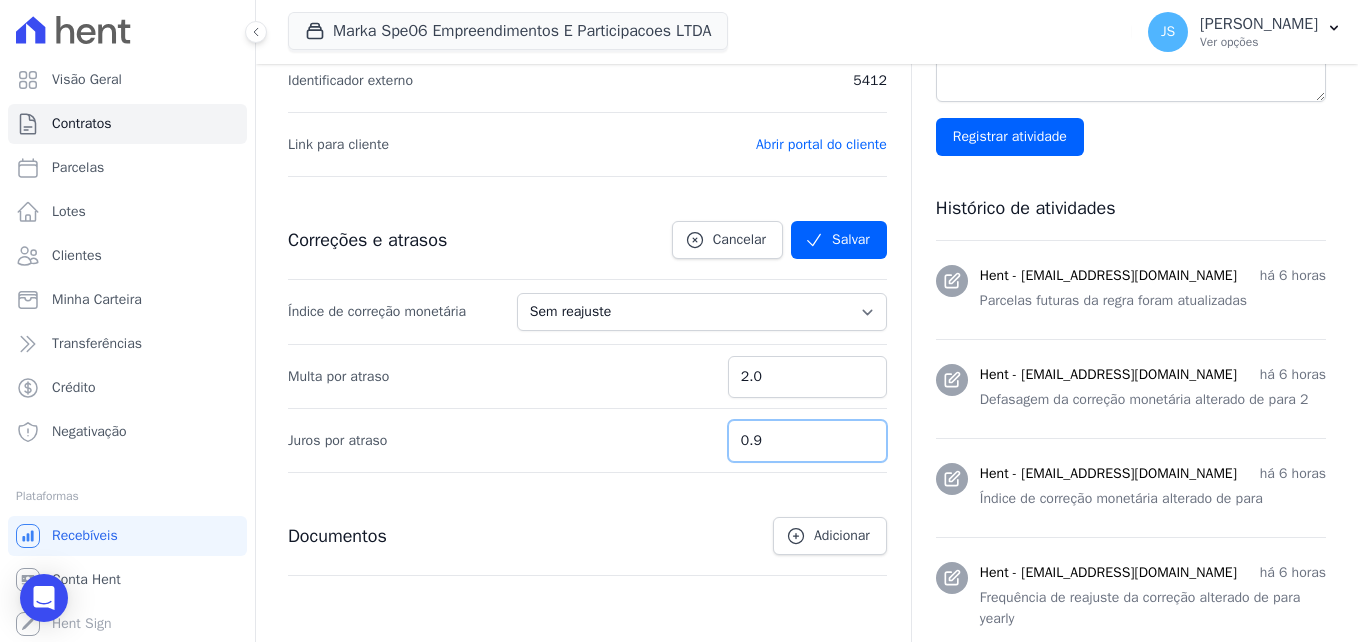 click on "0.9" at bounding box center [807, 441] 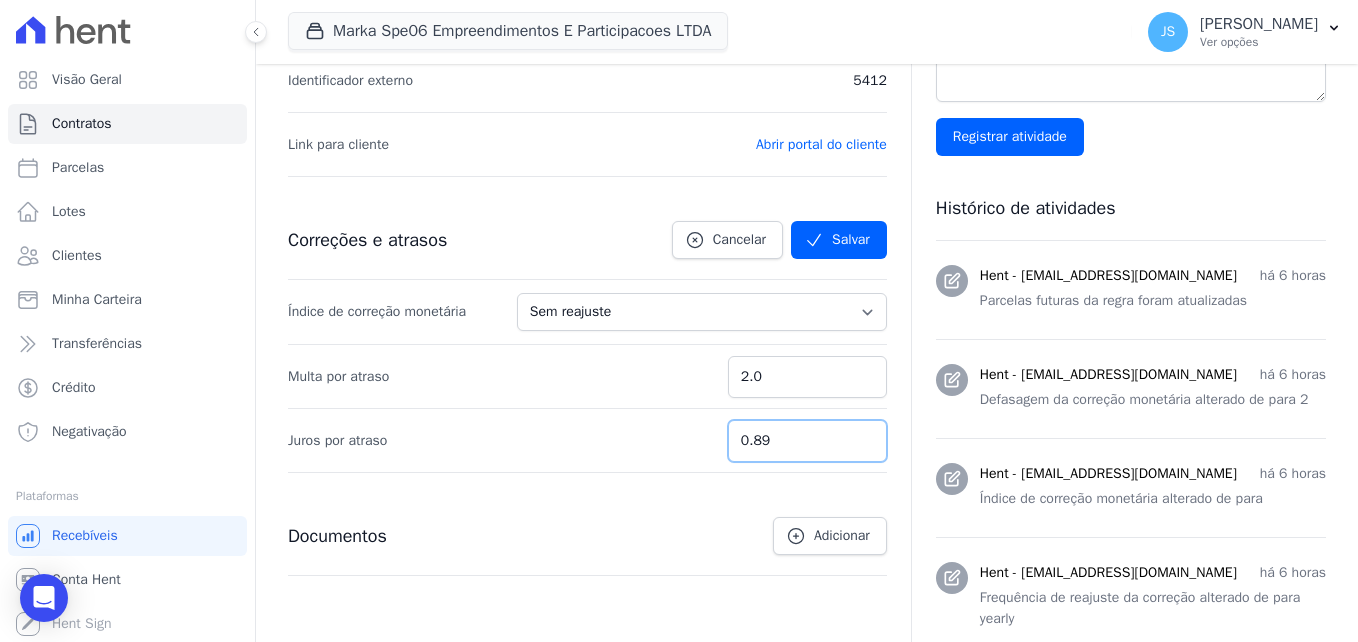 click on "0.89" at bounding box center [807, 441] 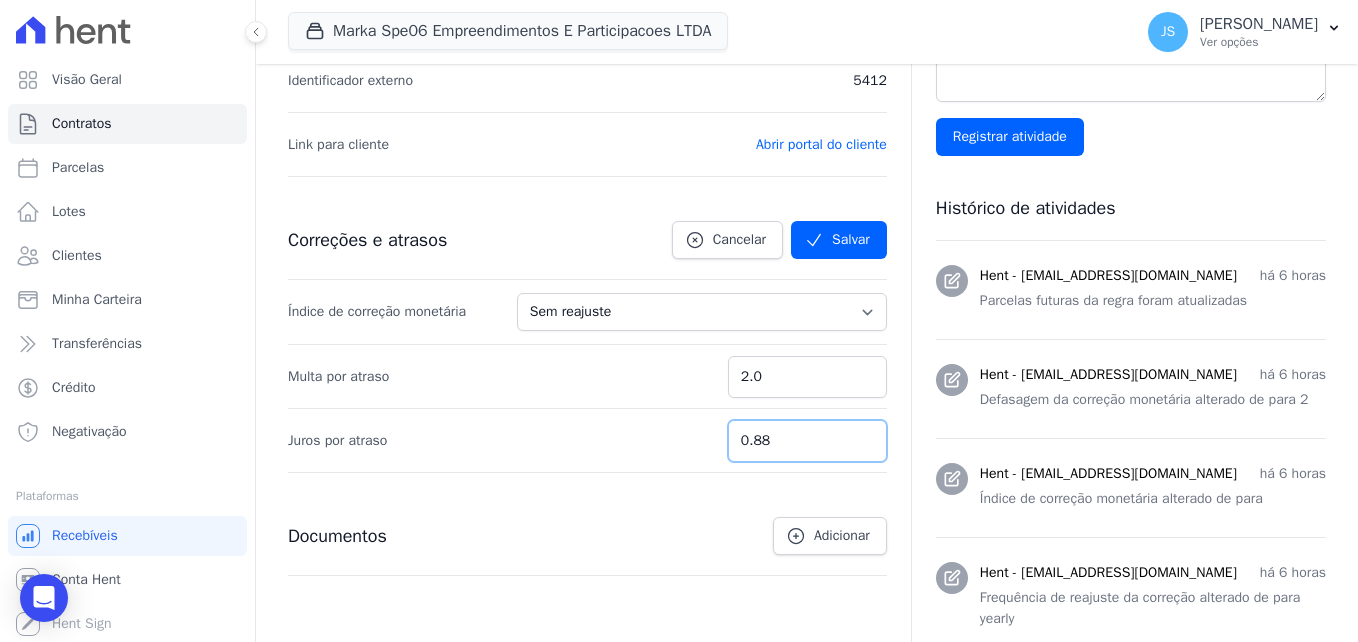 click on "0.88" at bounding box center (807, 441) 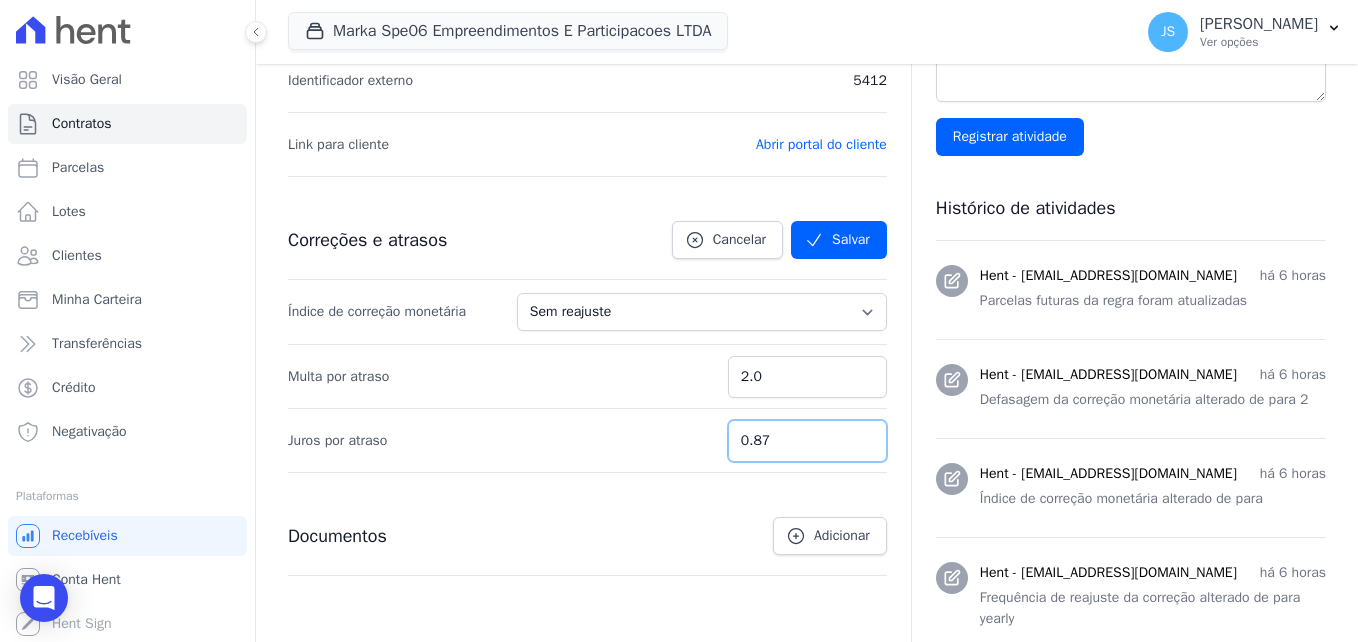 click on "0.87" at bounding box center (807, 441) 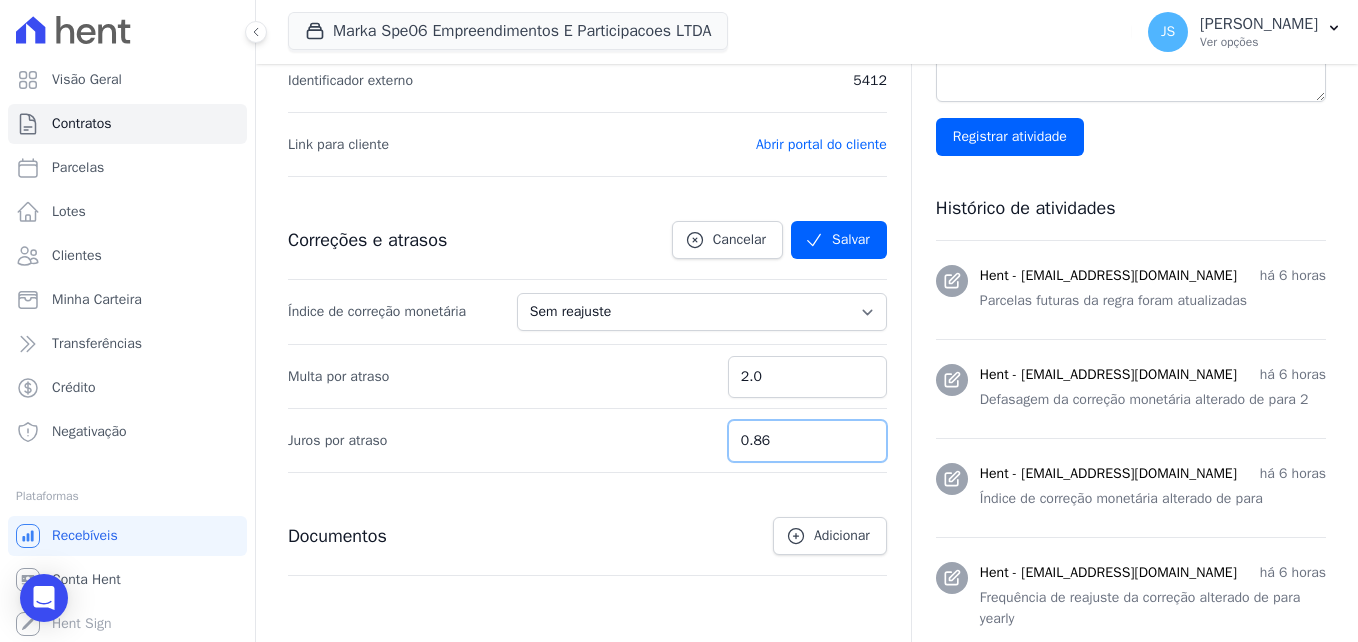 click on "0.86" at bounding box center [807, 441] 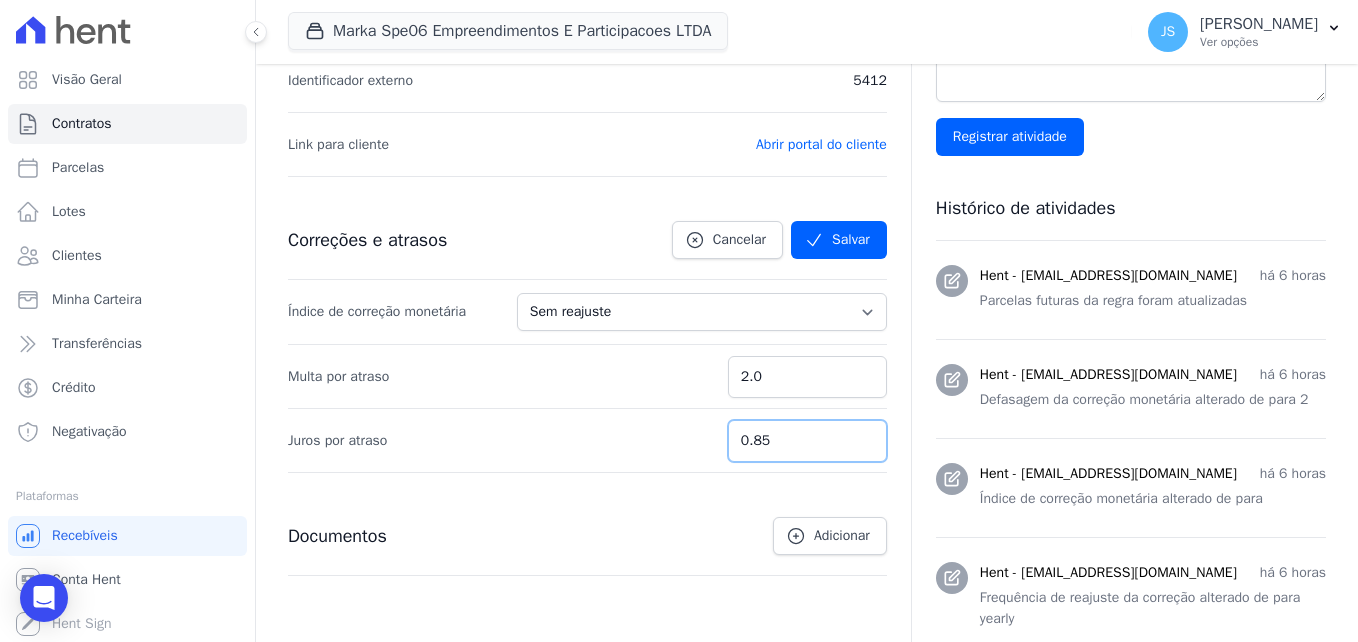 click on "0.85" at bounding box center (807, 441) 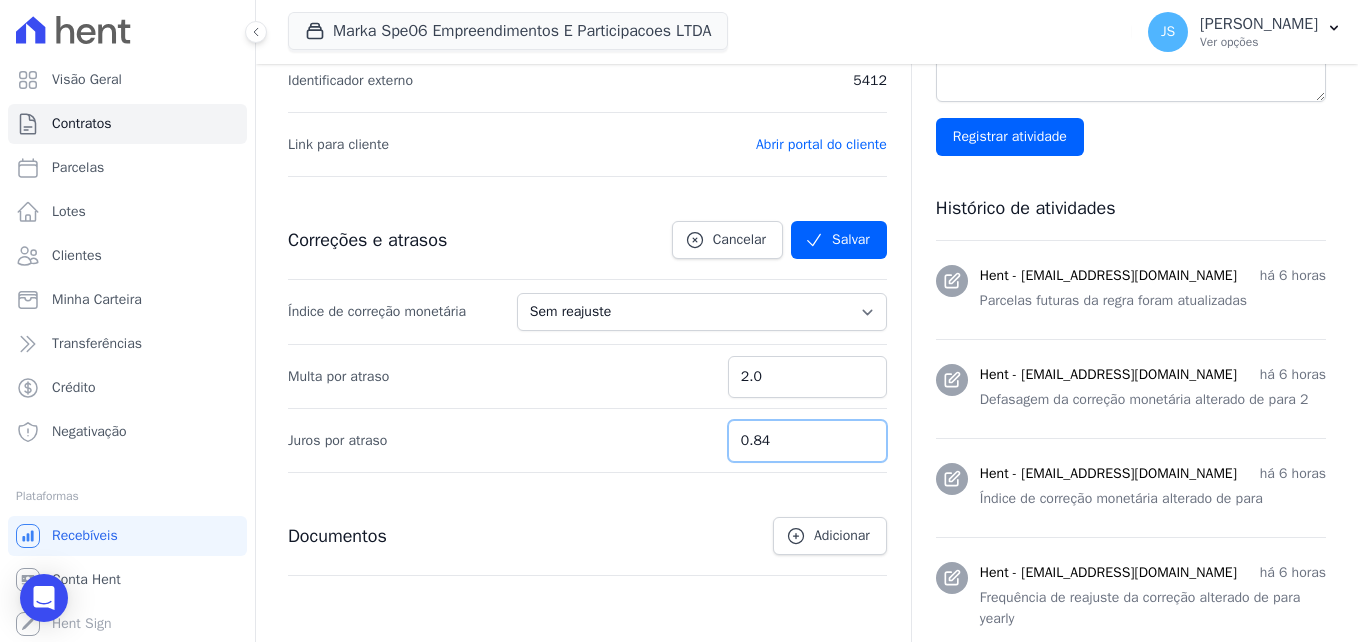 click on "0.84" at bounding box center (807, 441) 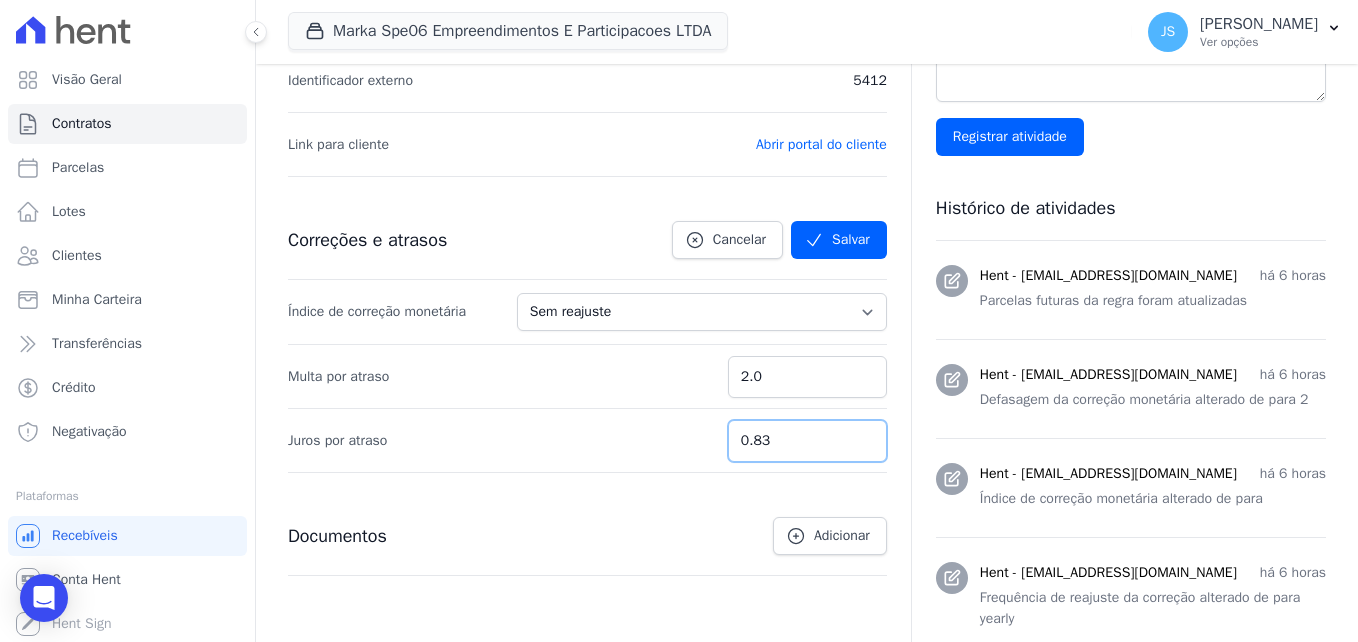 click on "0.83" at bounding box center (807, 441) 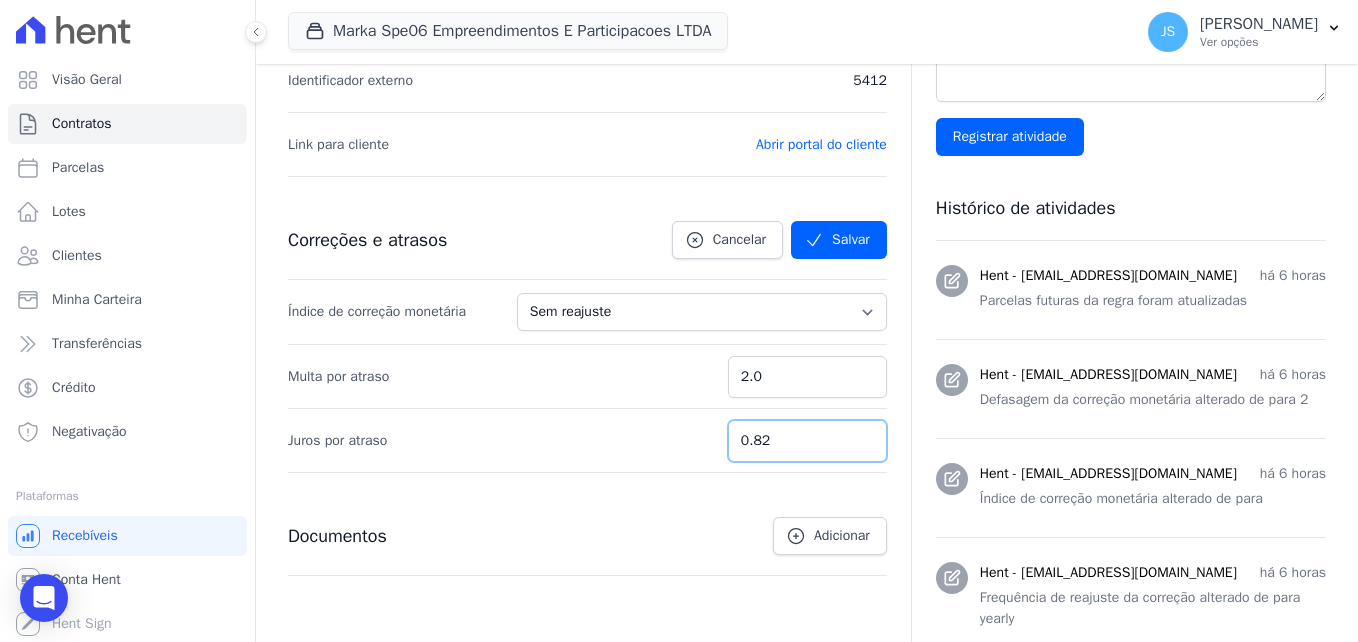type on "0.82" 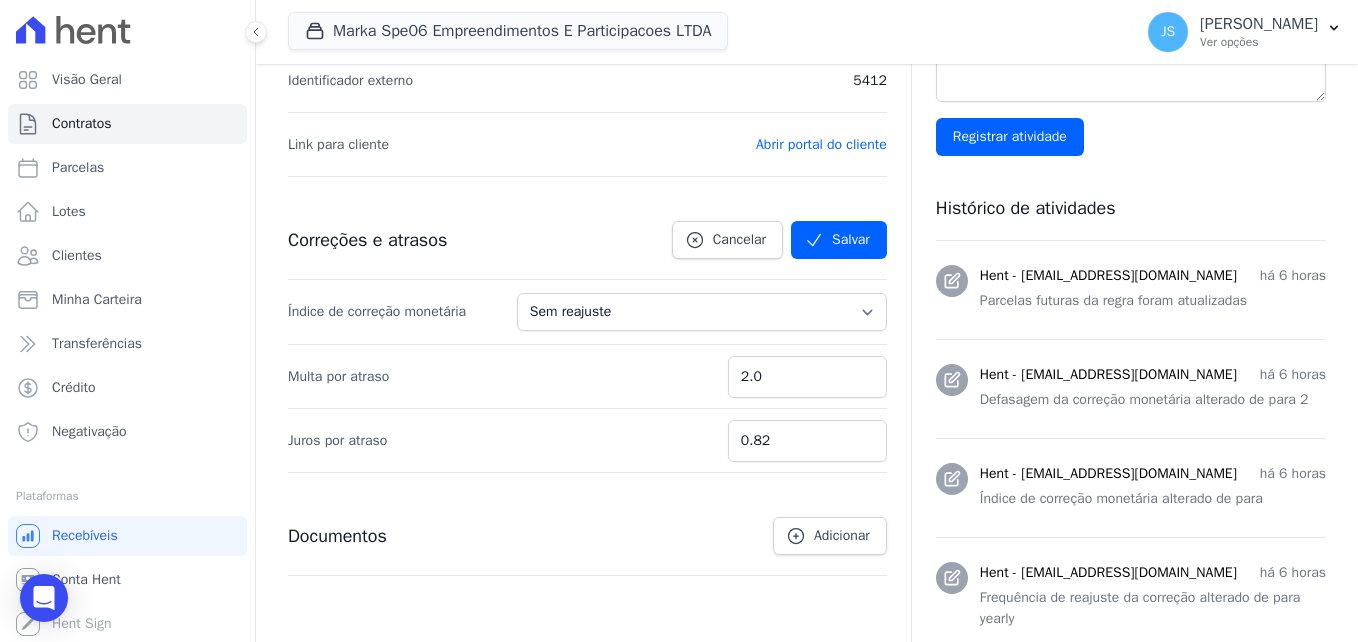 click on "Juros por atraso
0.82" at bounding box center [587, 440] 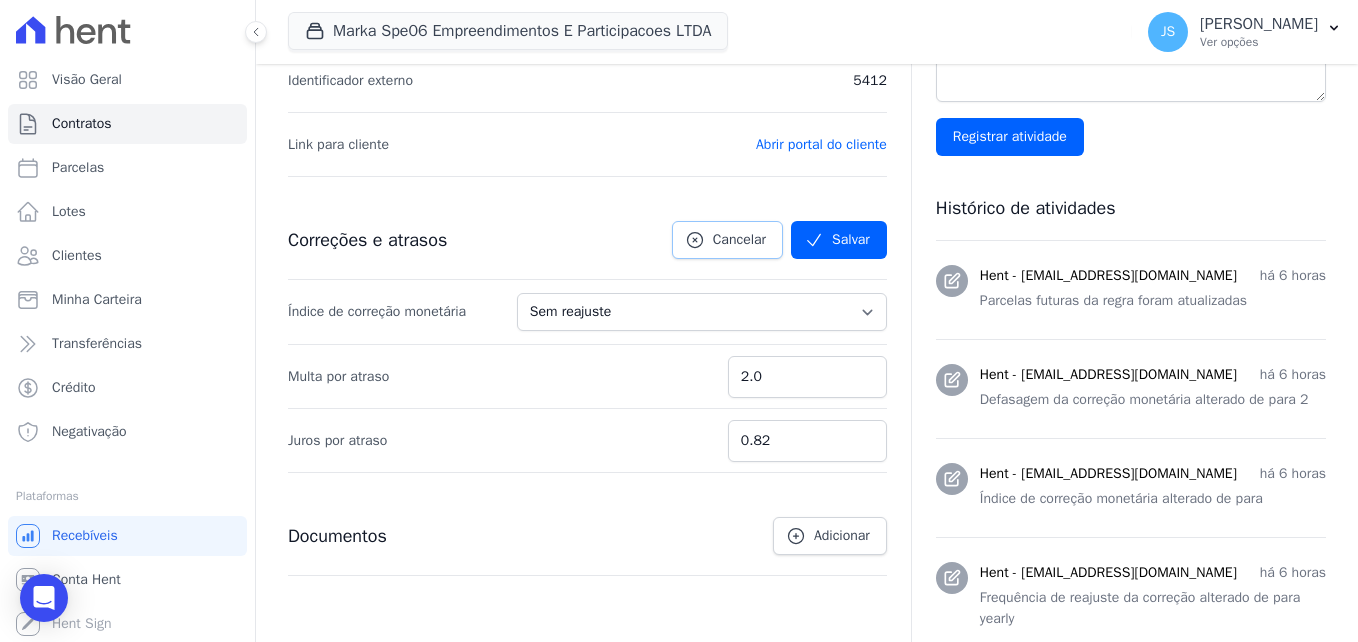 click on "Cancelar" at bounding box center (739, 240) 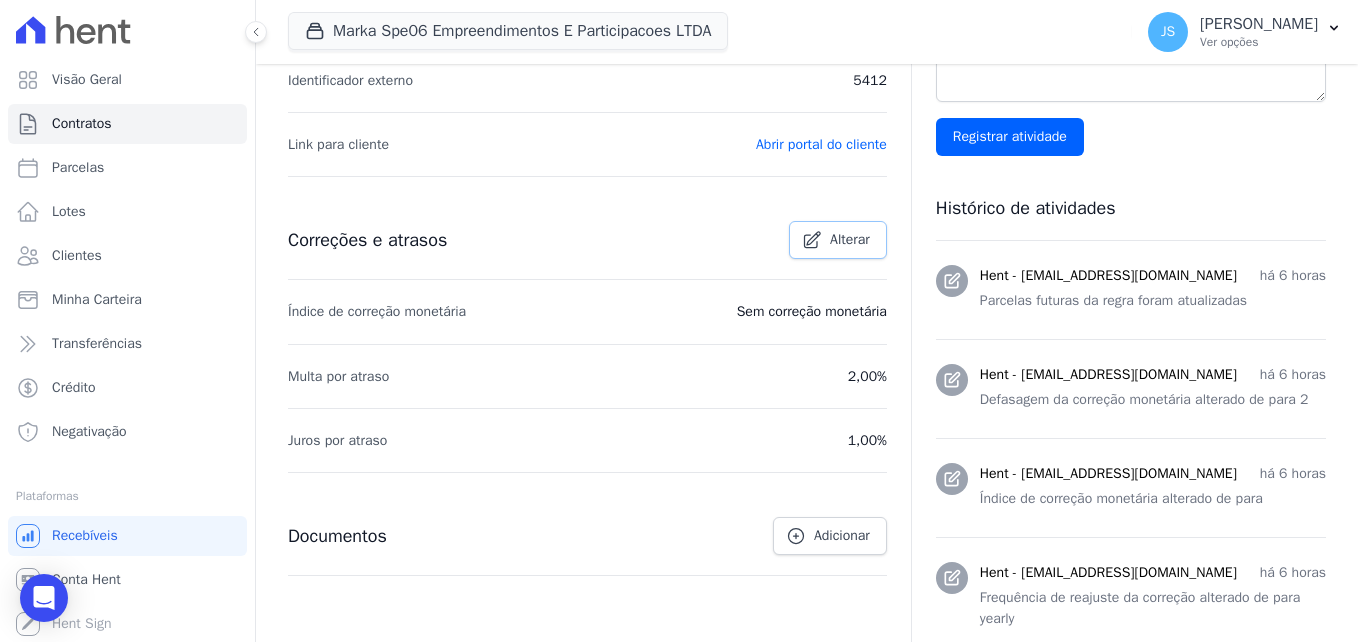 click on "Alterar" at bounding box center (838, 240) 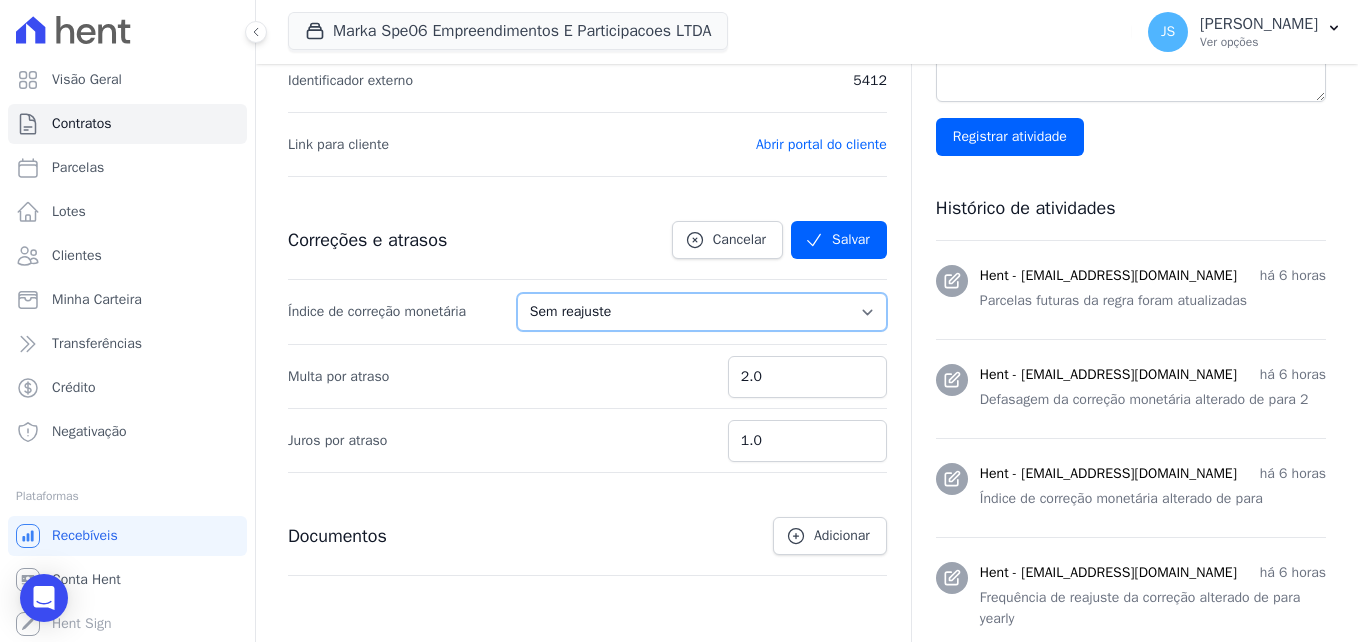 click on "Sem reajuste
Média dos últimos 12 meses acumulado de INCCM
Média dos últimos 12 meses acumulado de IPCA
DI
Reajuste fixo
ICCRJ
IGPDI
IGPM
INCCDI
INCCM
INPC
IPCA
TR" at bounding box center (702, 312) 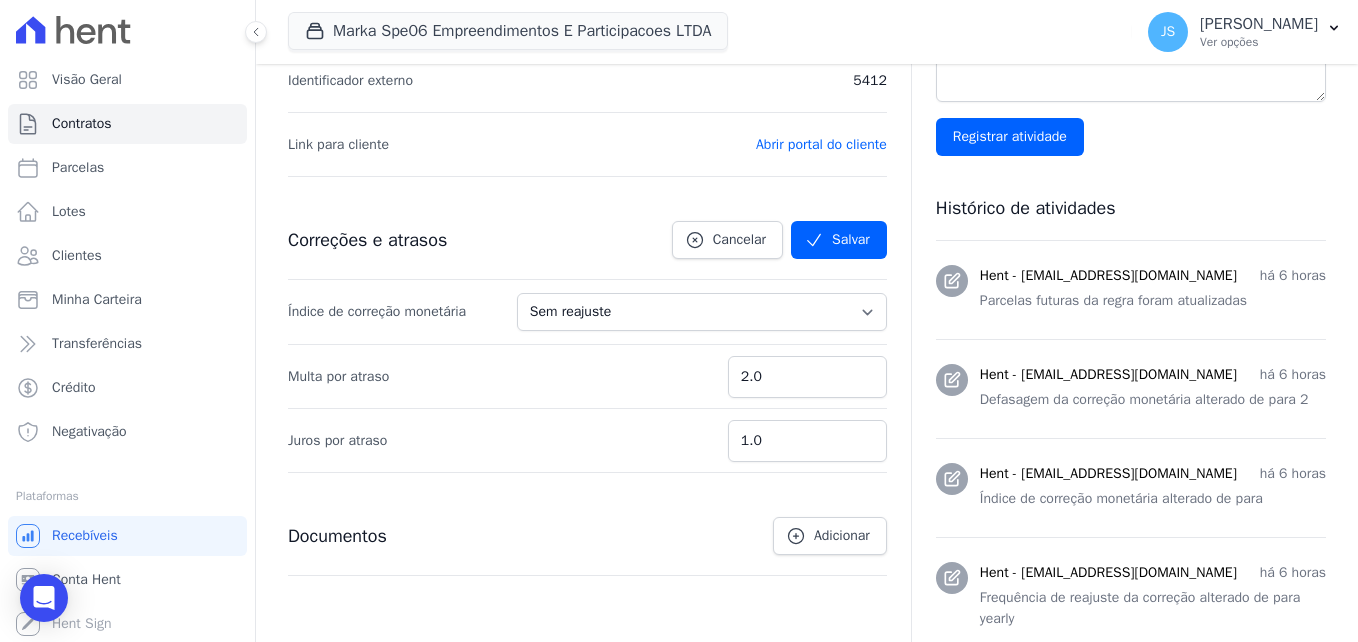 click on "Contratos
Contrato
#d90a6ce1
AP 1711
MARKA SPE06 EMPREENDIMENTOS E PARTICIPACOES LTDA
AP 1711
[PERSON_NAME] DE JESUS
Ativo
Ativo
Pausado
Cobranças não serão geradas e você pode retomar o contrato no futuro." at bounding box center [807, 361] 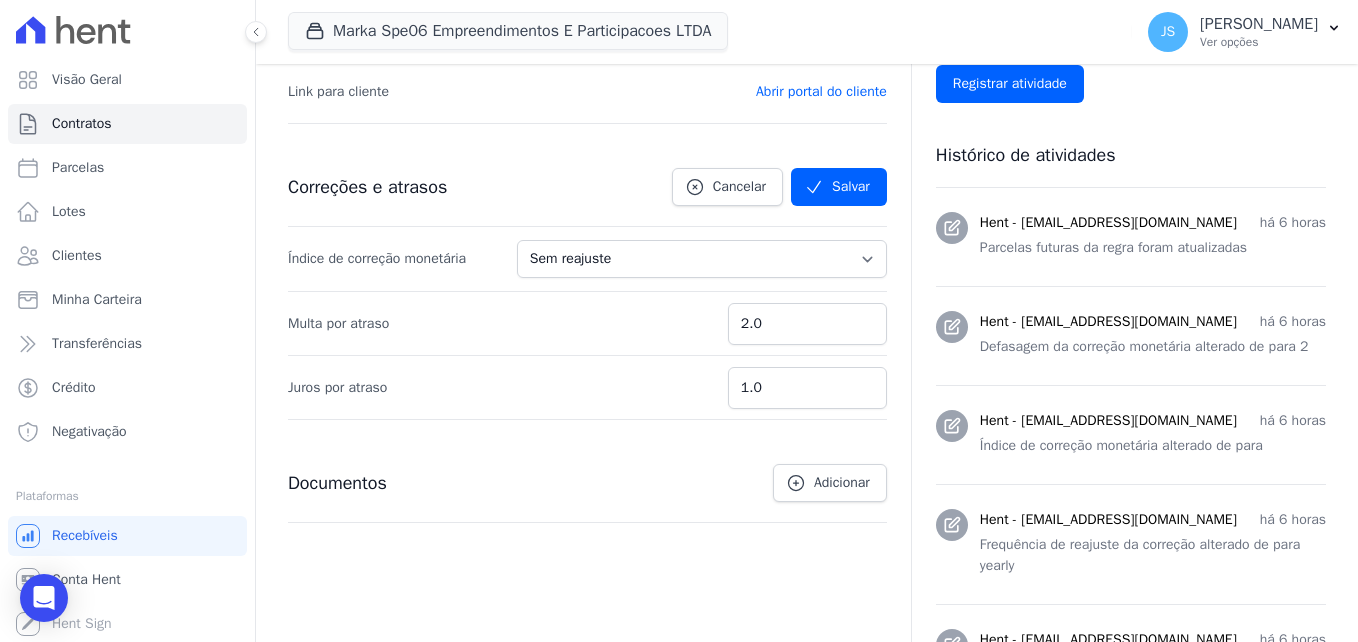scroll, scrollTop: 800, scrollLeft: 0, axis: vertical 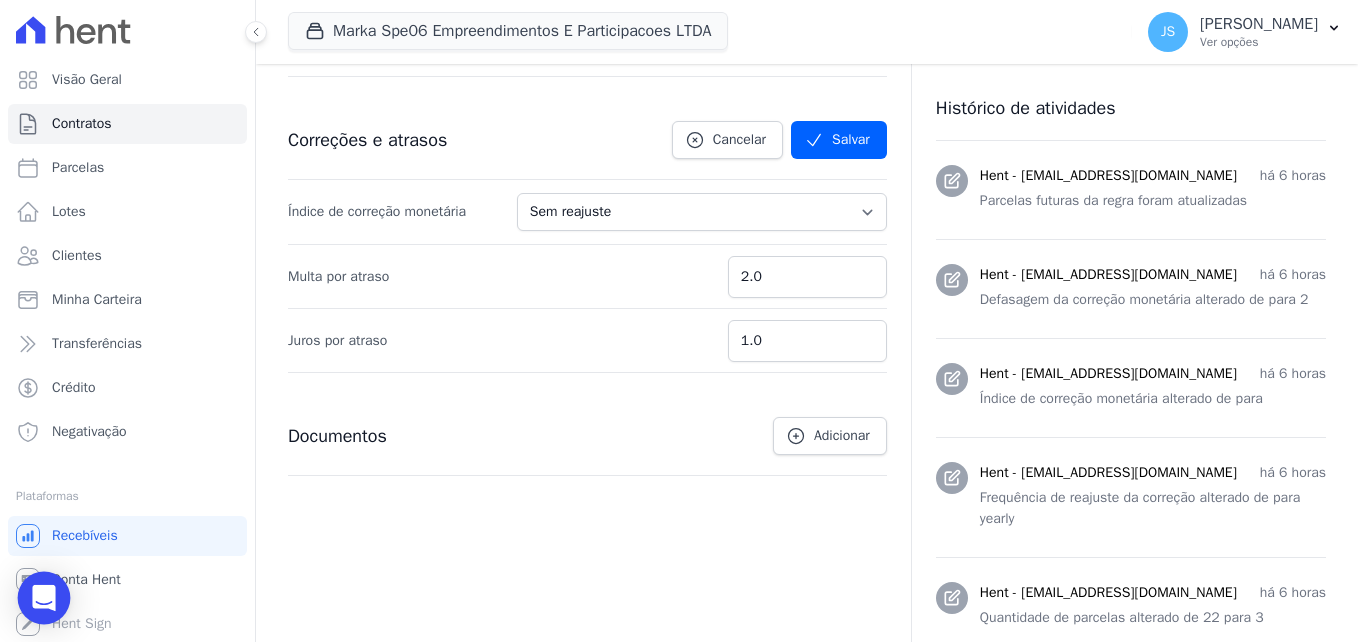 click 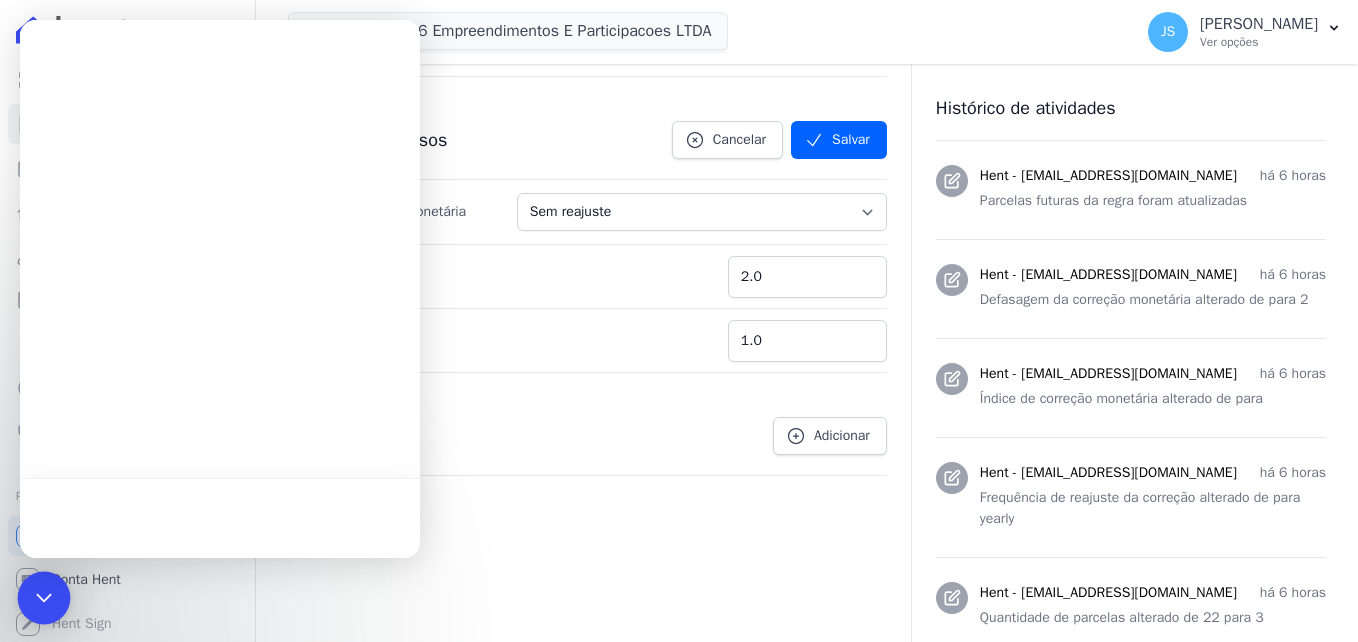 scroll, scrollTop: 0, scrollLeft: 0, axis: both 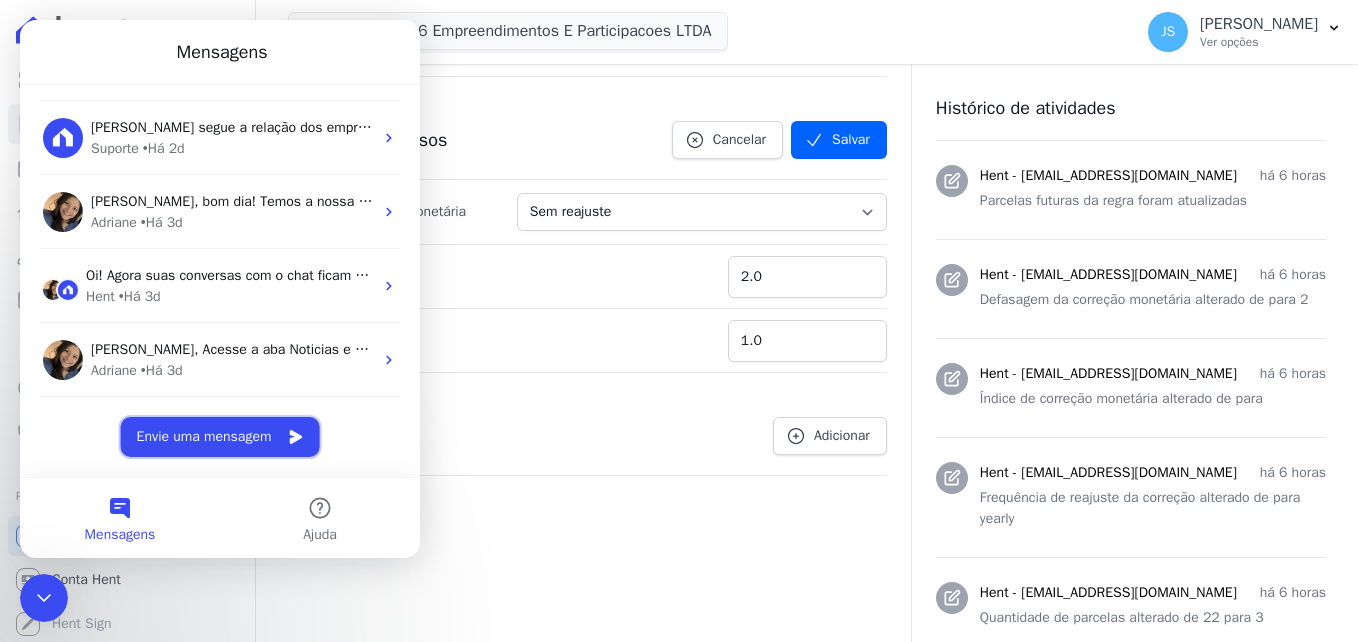 click on "Envie uma mensagem" at bounding box center [220, 437] 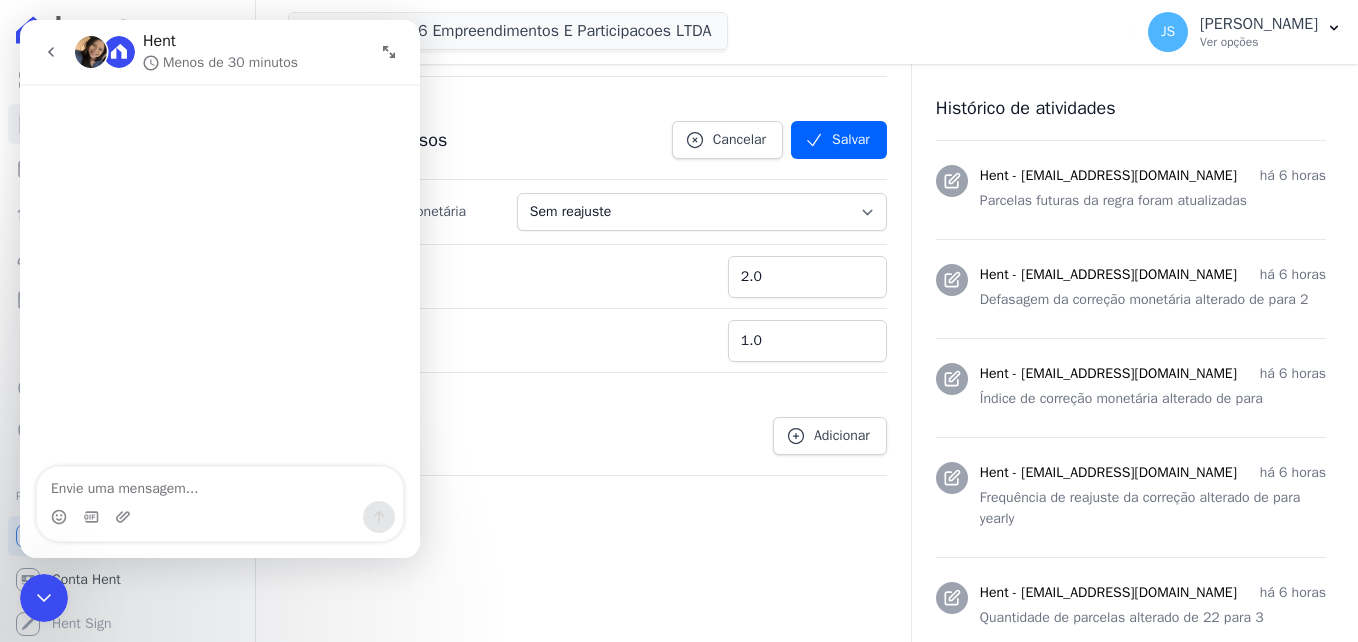 scroll, scrollTop: 51, scrollLeft: 0, axis: vertical 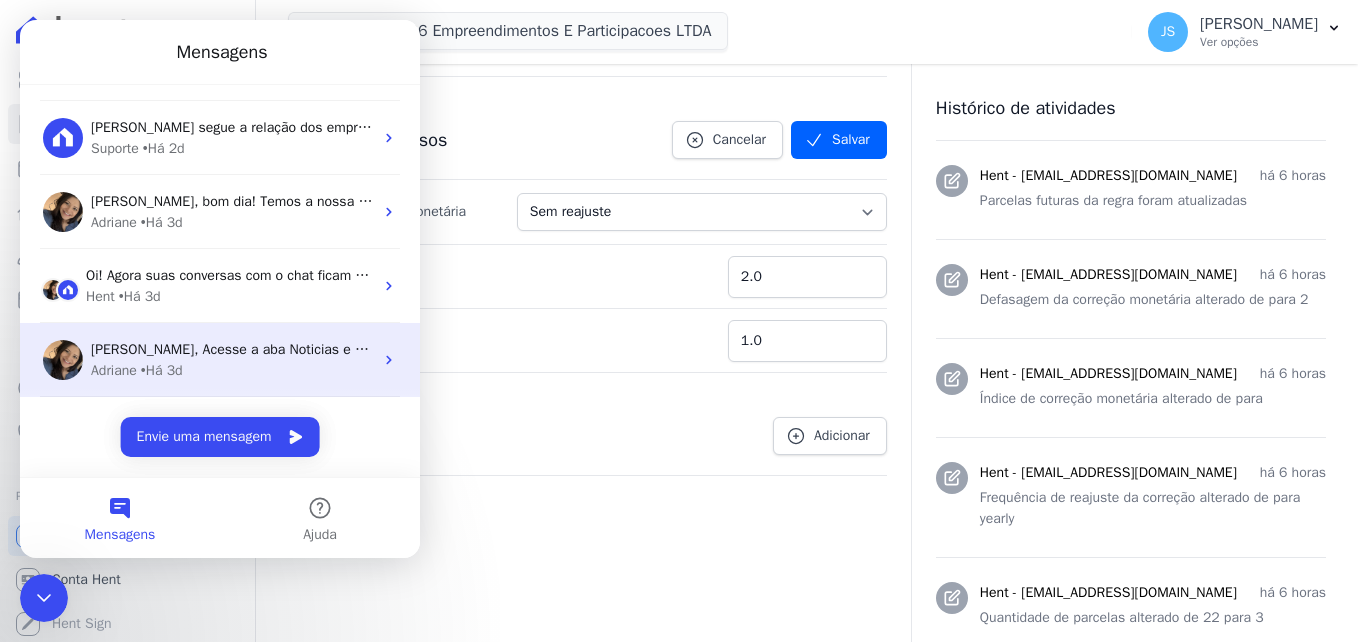 click on "•  Há 3d" at bounding box center [162, 370] 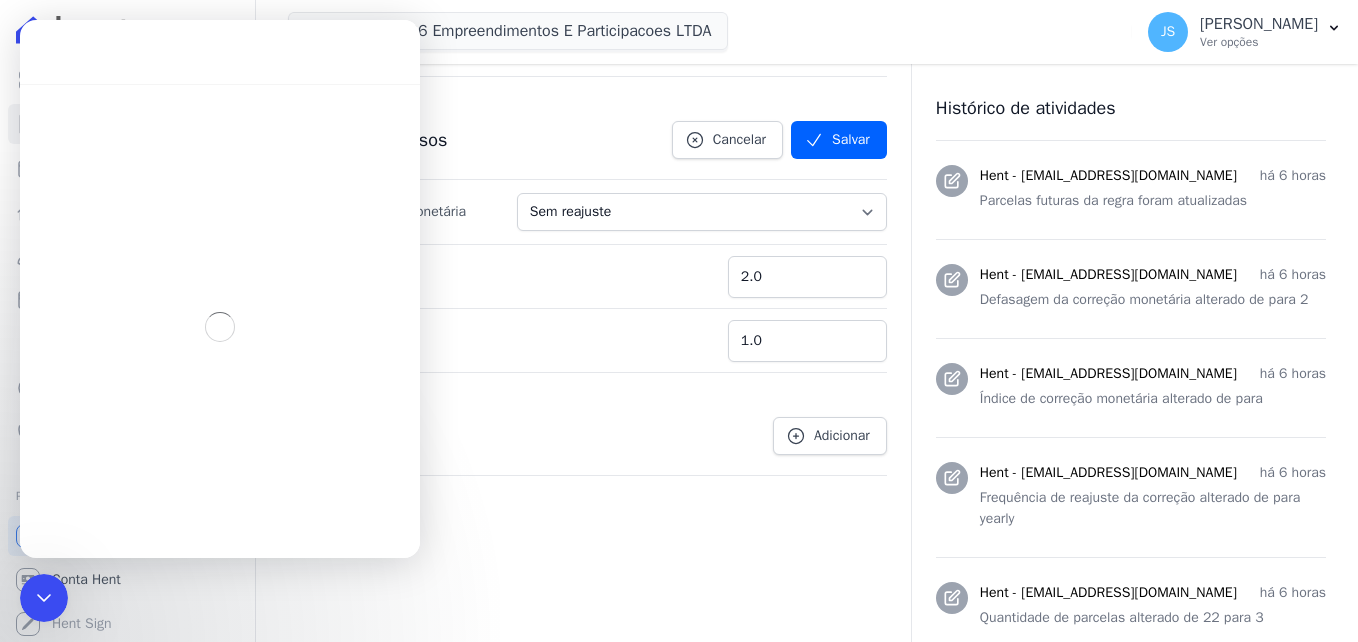 scroll, scrollTop: 51, scrollLeft: 0, axis: vertical 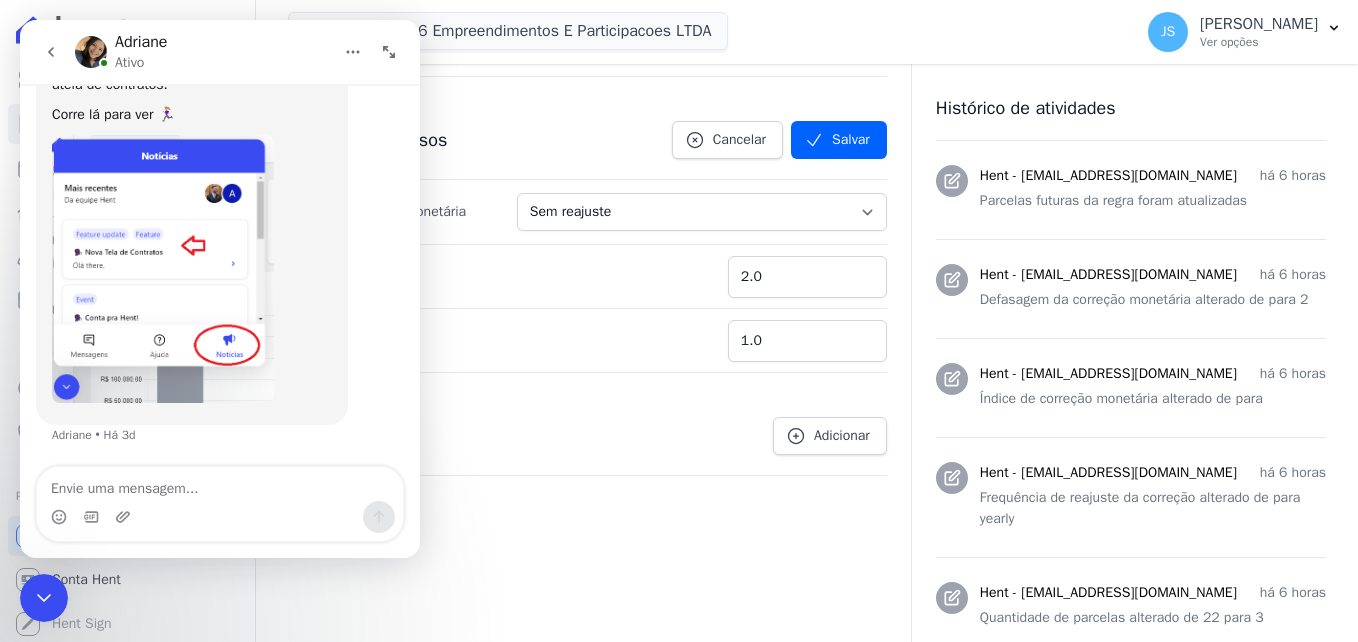 click 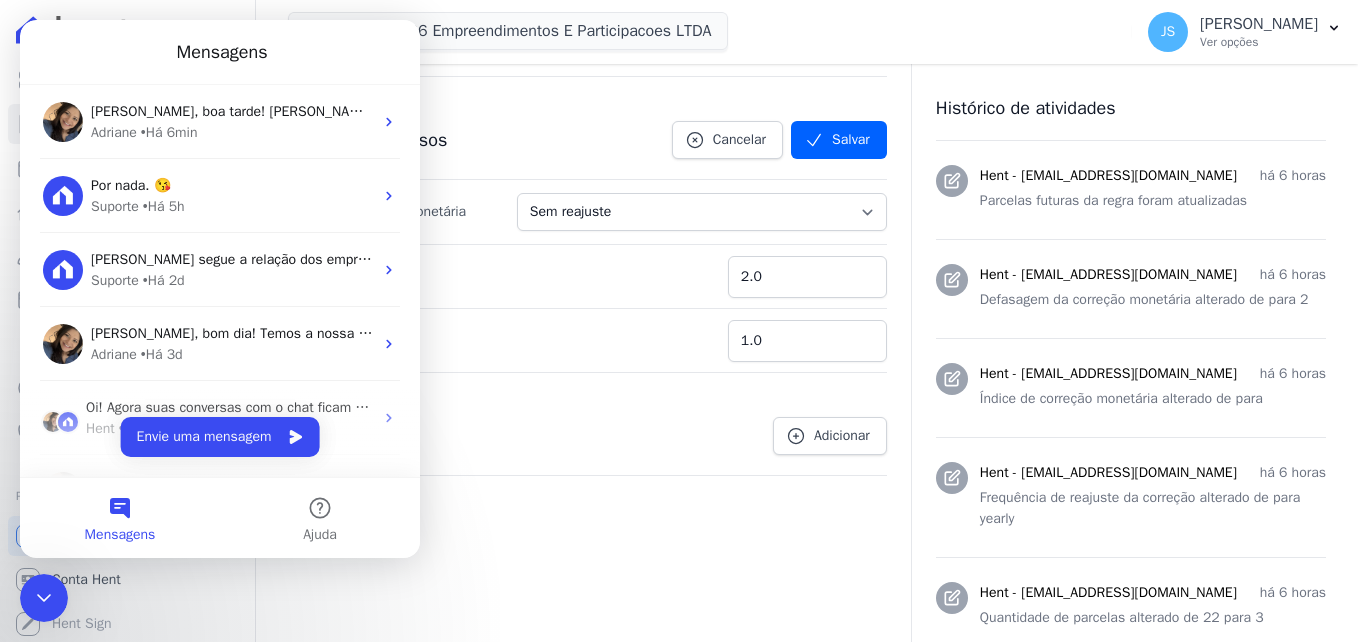 scroll, scrollTop: 0, scrollLeft: 0, axis: both 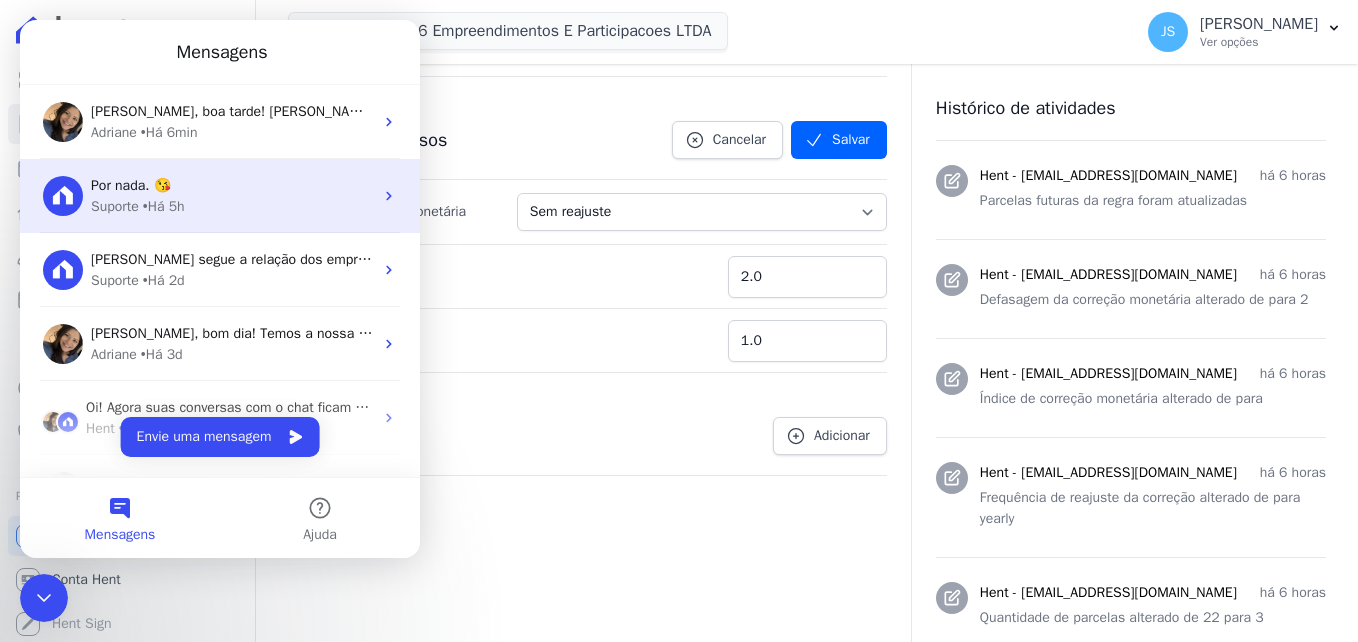 click on "Por nada. 😘" at bounding box center [232, 185] 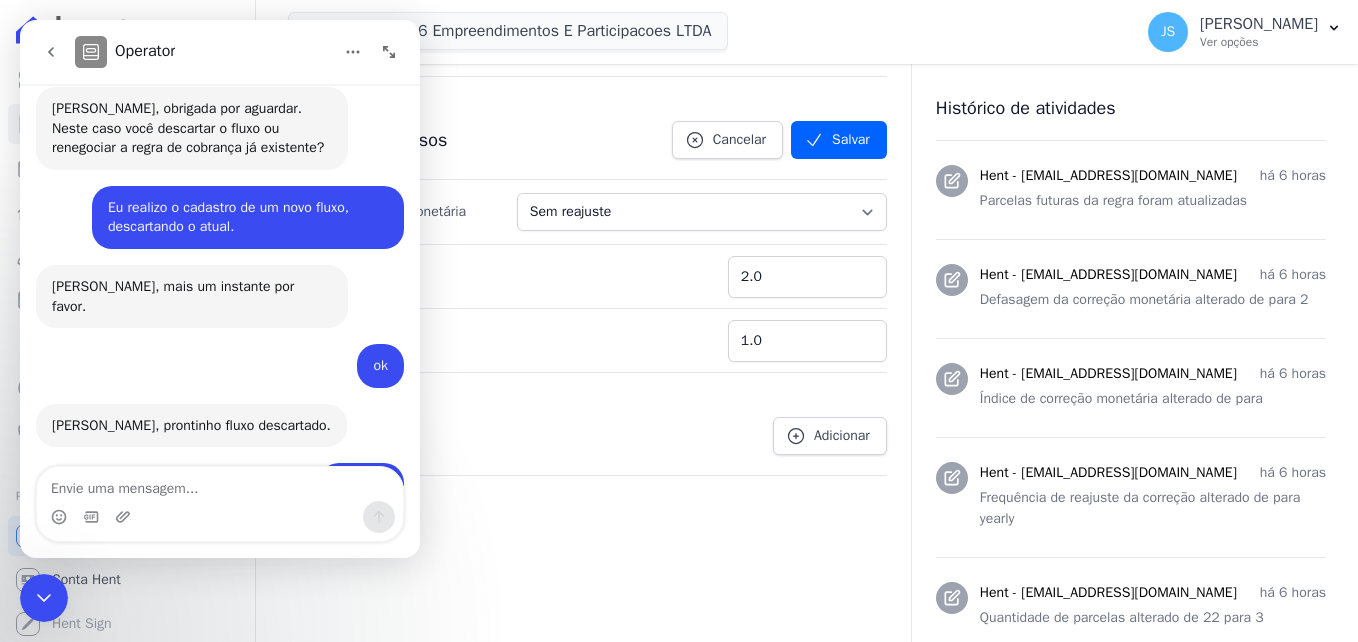 scroll, scrollTop: 802, scrollLeft: 0, axis: vertical 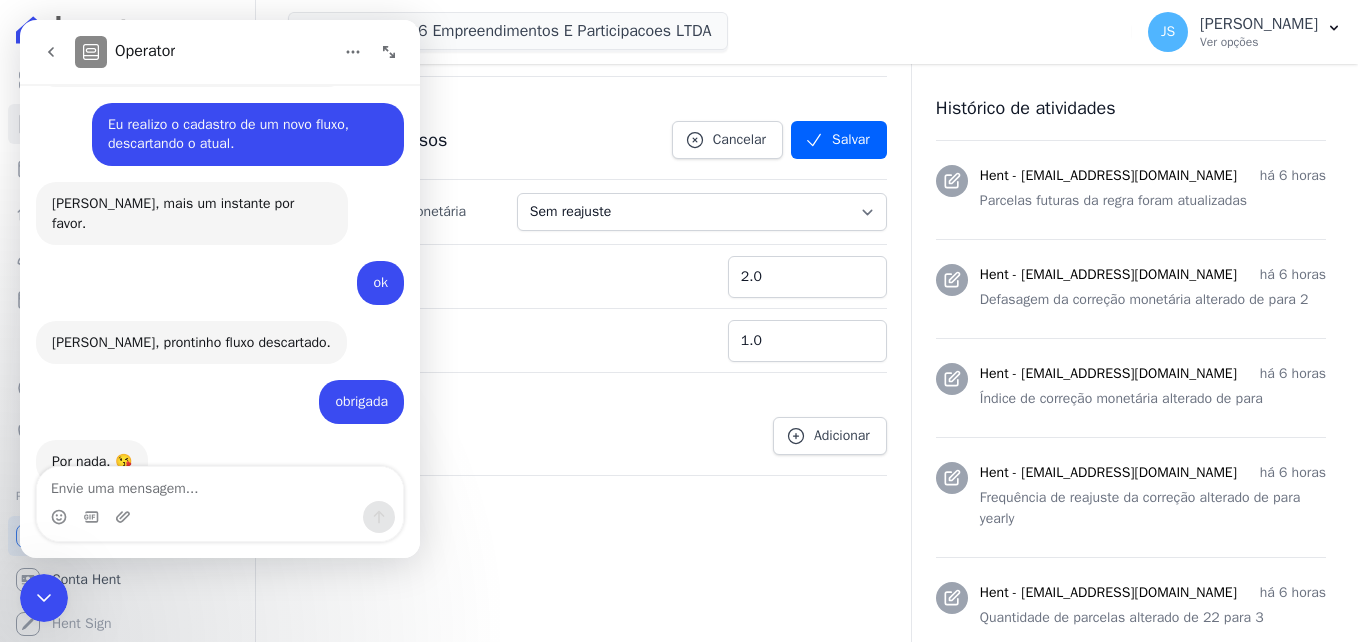 click at bounding box center [51, 52] 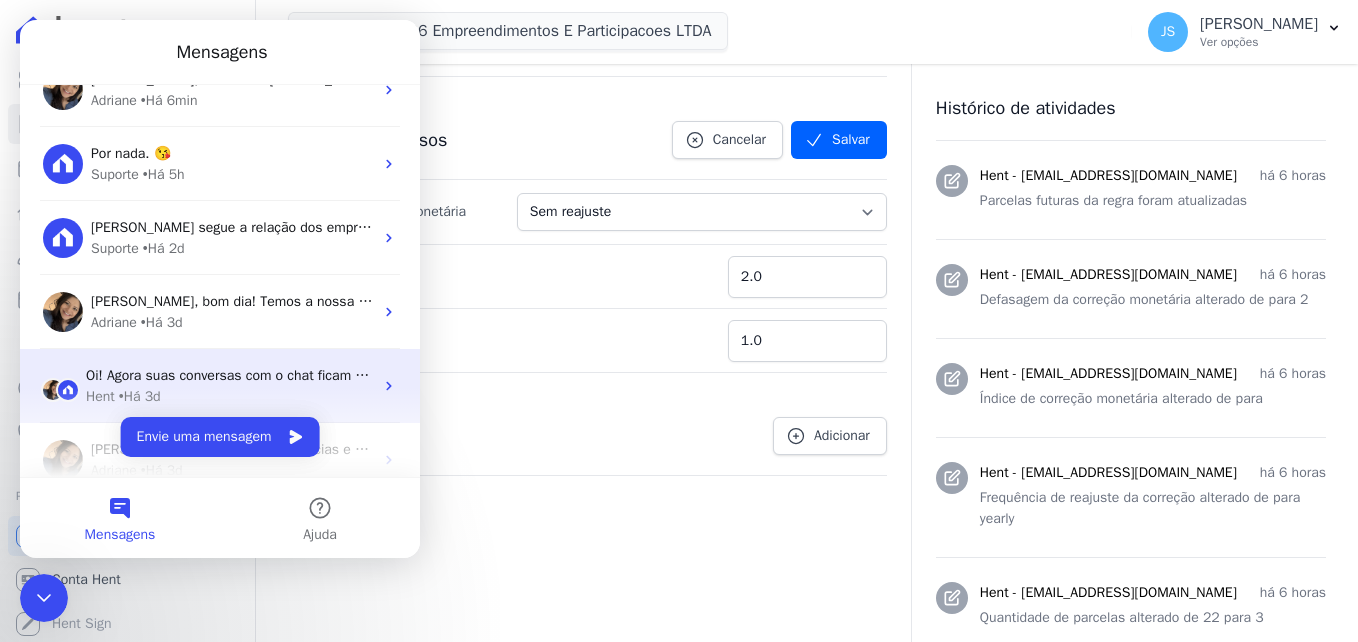 scroll, scrollTop: 0, scrollLeft: 0, axis: both 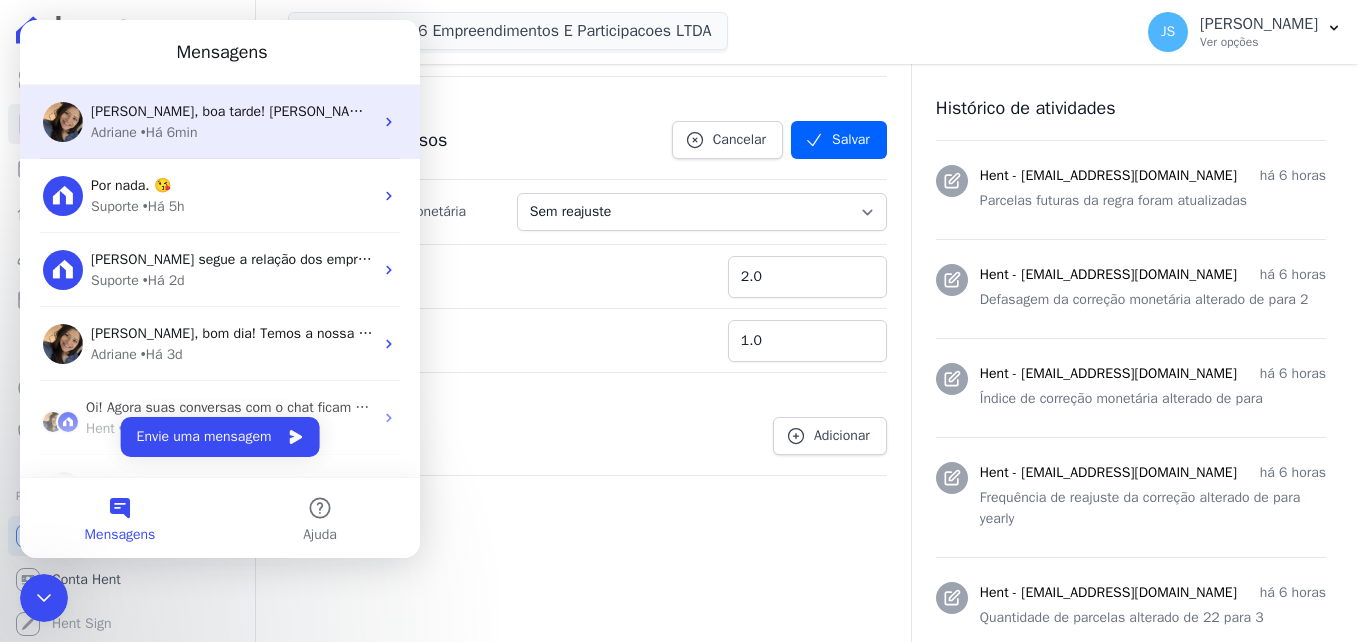 click on "[PERSON_NAME], boa tarde!    [PERSON_NAME], essas informações são inseridas no momento do contrato.   Caso algum contrato não tenha essa informação, por favor nos avise e acrescentaremos internamente.  O valor da parcela já com a correção deverá ser informado no arquivo de importação de remessa." at bounding box center [1037, 111] 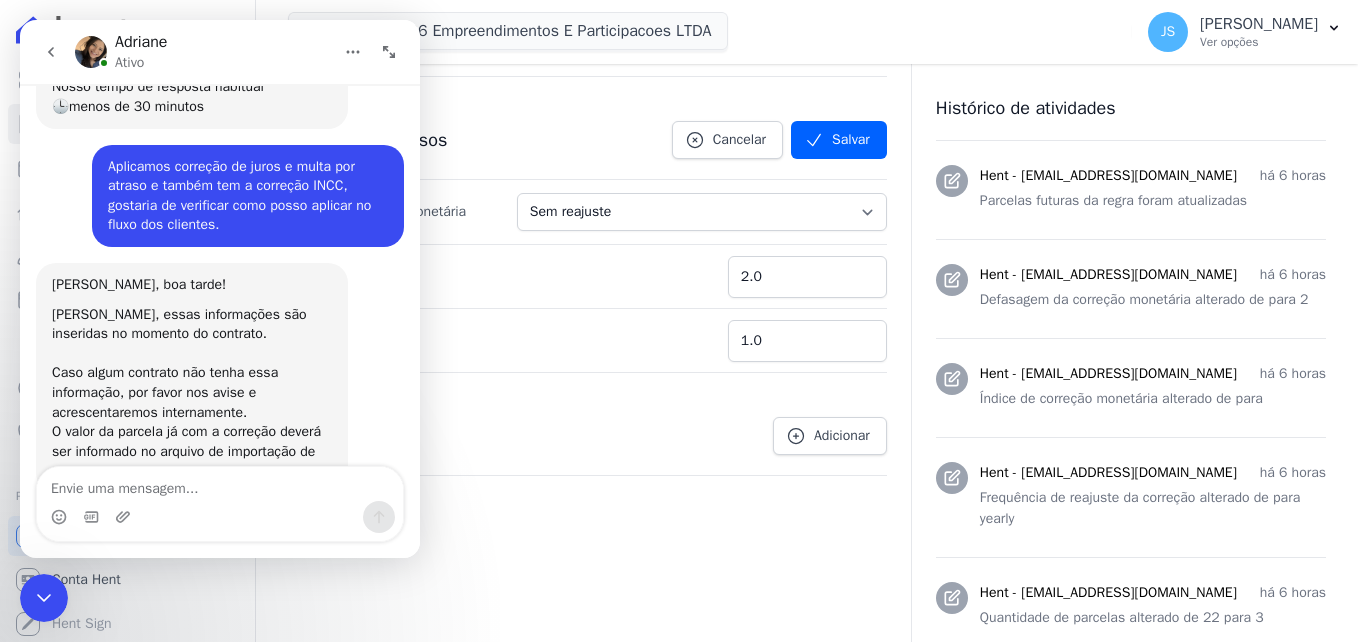 scroll, scrollTop: 308, scrollLeft: 0, axis: vertical 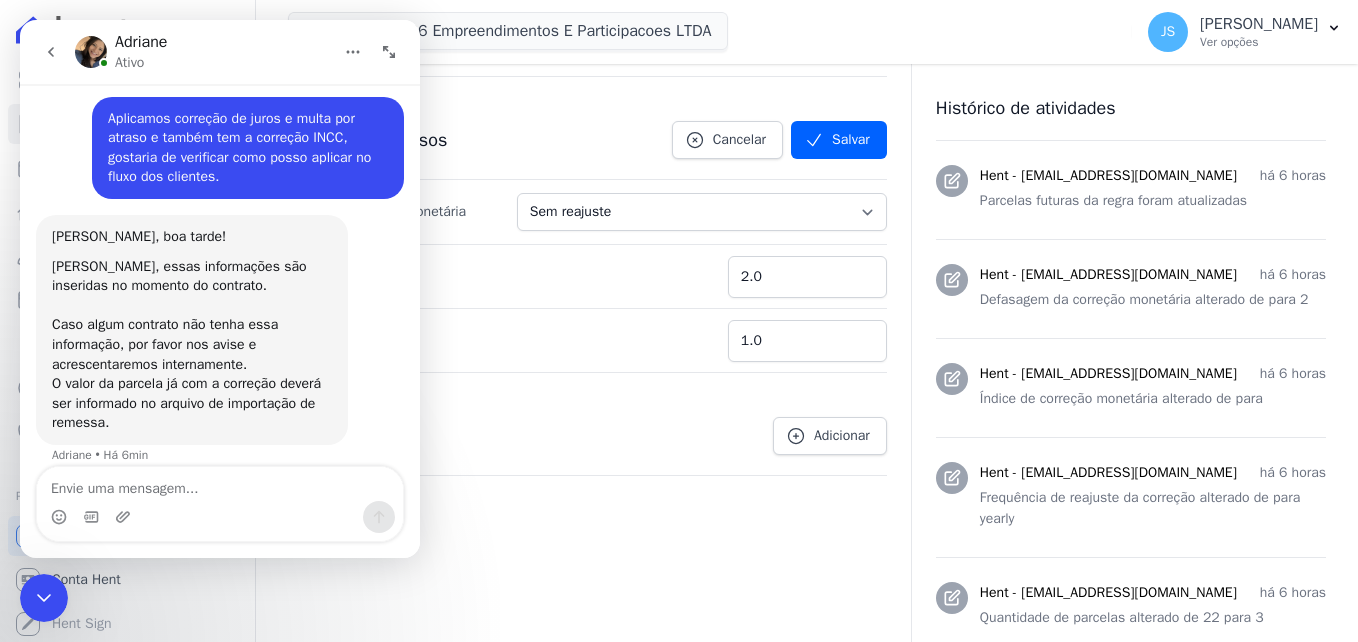 click at bounding box center [220, 484] 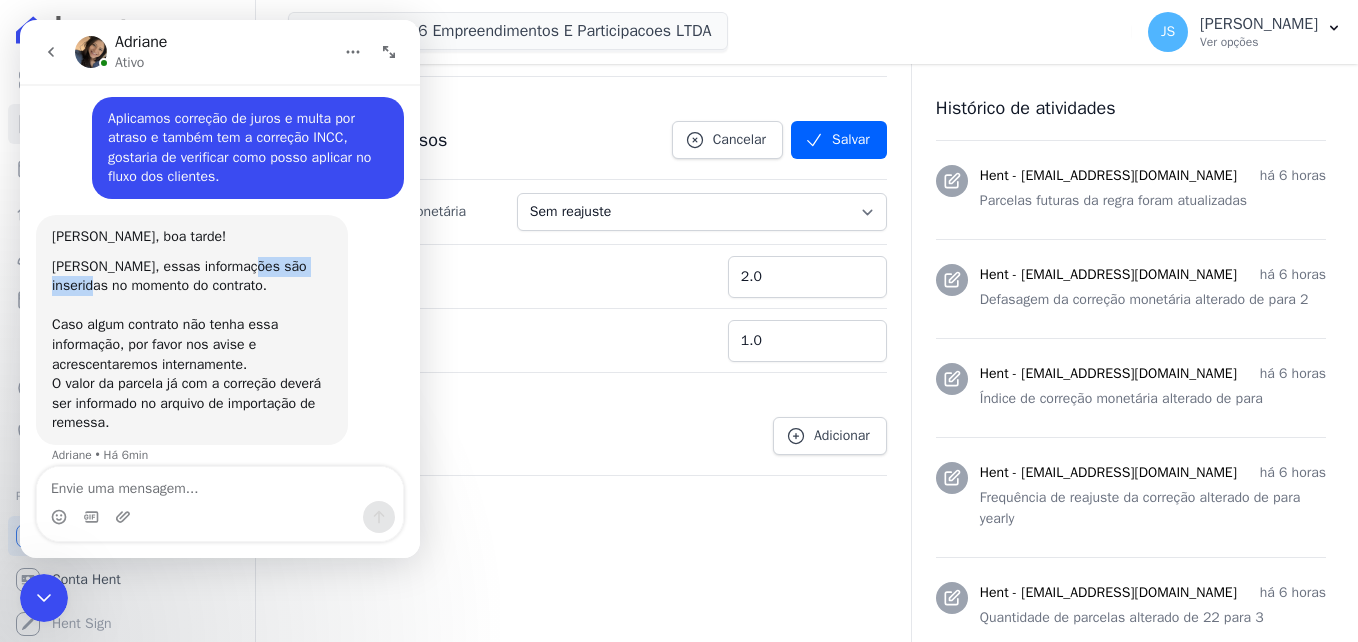 drag, startPoint x: 231, startPoint y: 251, endPoint x: 50, endPoint y: 258, distance: 181.13531 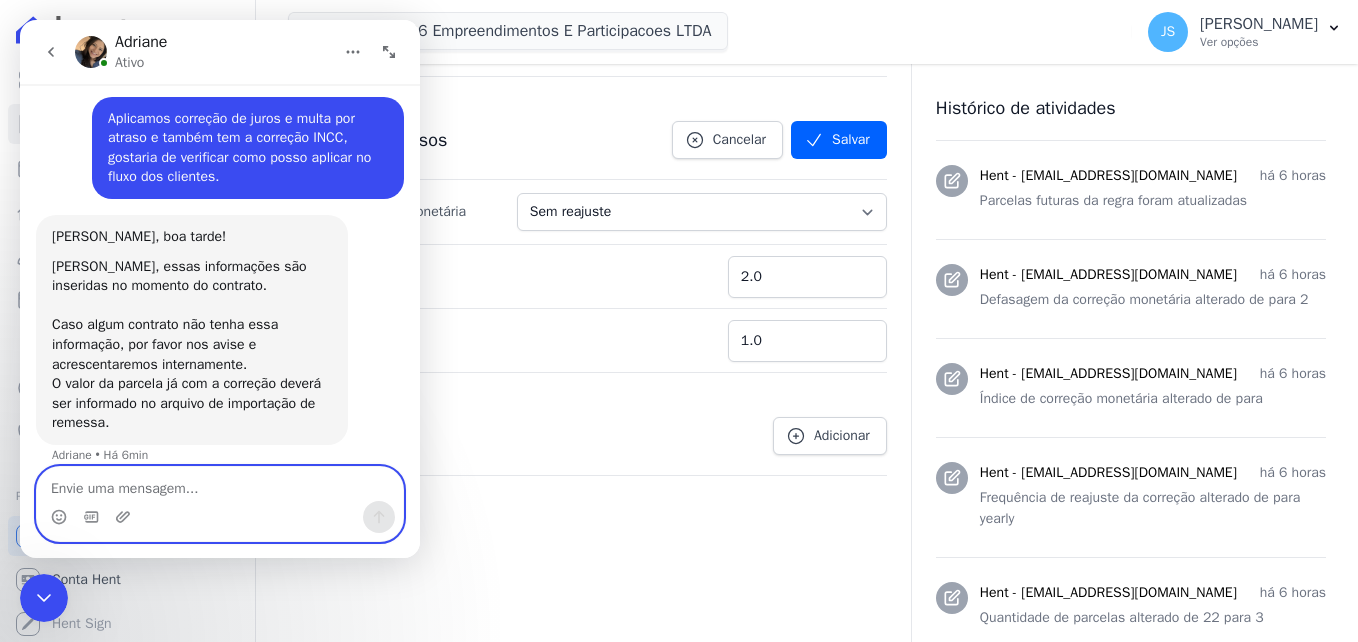 click at bounding box center (220, 484) 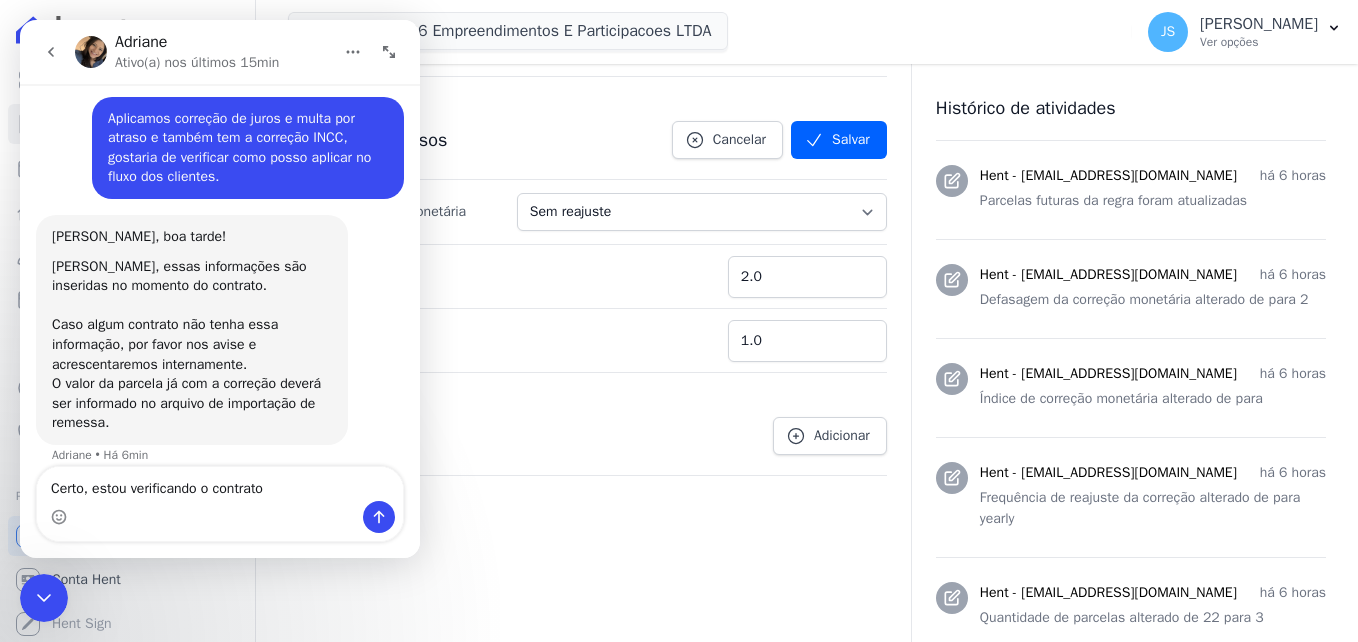 drag, startPoint x: 327, startPoint y: 35, endPoint x: 350, endPoint y: 84, distance: 54.129475 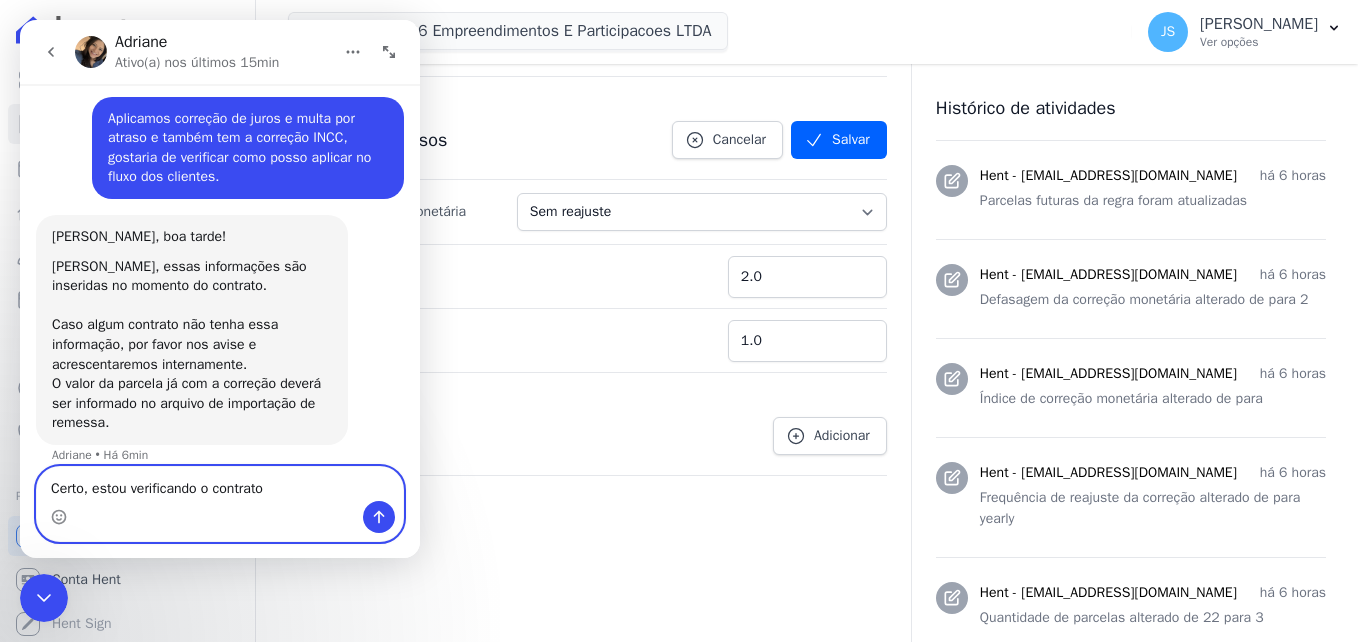click on "Certo, estou verificando o contrato" at bounding box center [220, 484] 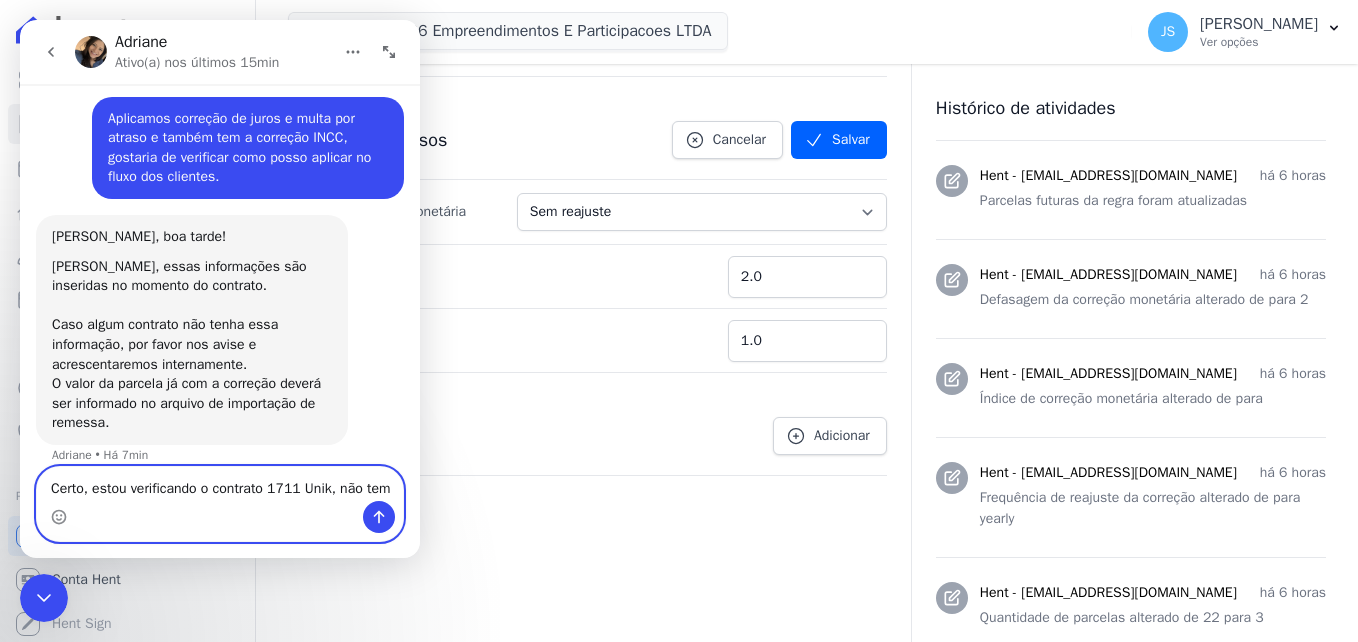 scroll, scrollTop: 328, scrollLeft: 0, axis: vertical 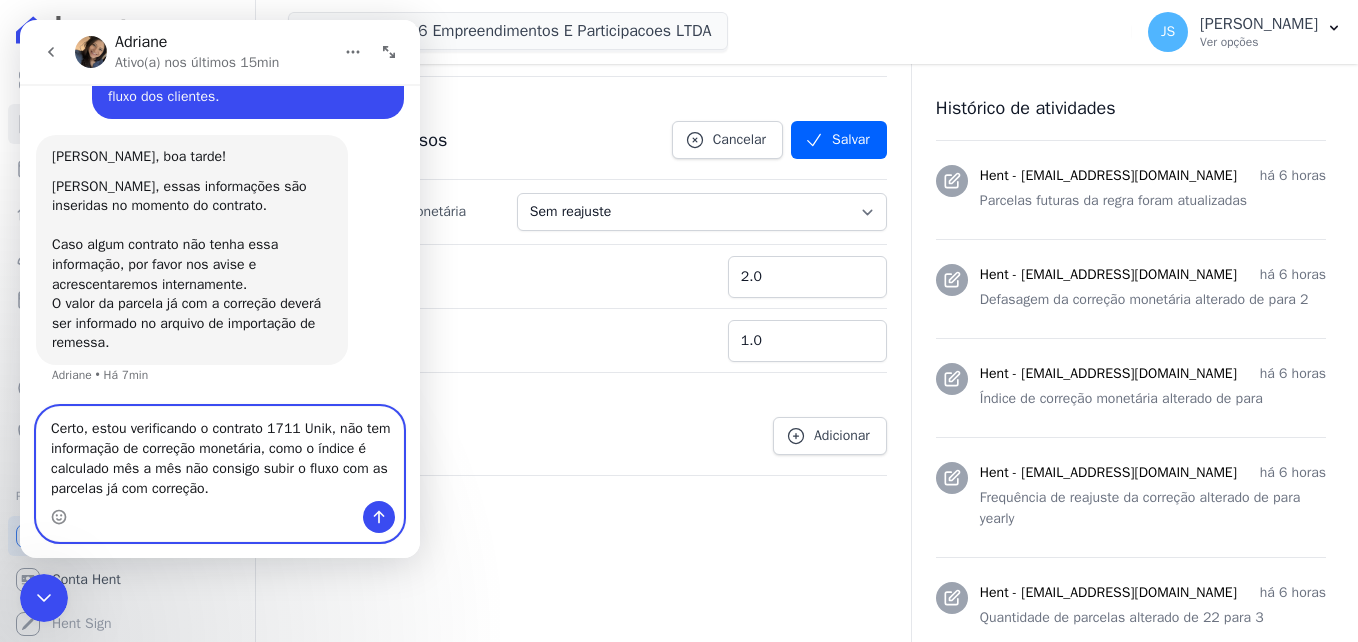 type on "Certo, estou verificando o contrato 1711 Unik, não tem informação de correção monetária, como o índice é calculado mês a mês não consigo subir o fluxo com as parcelas já com correção." 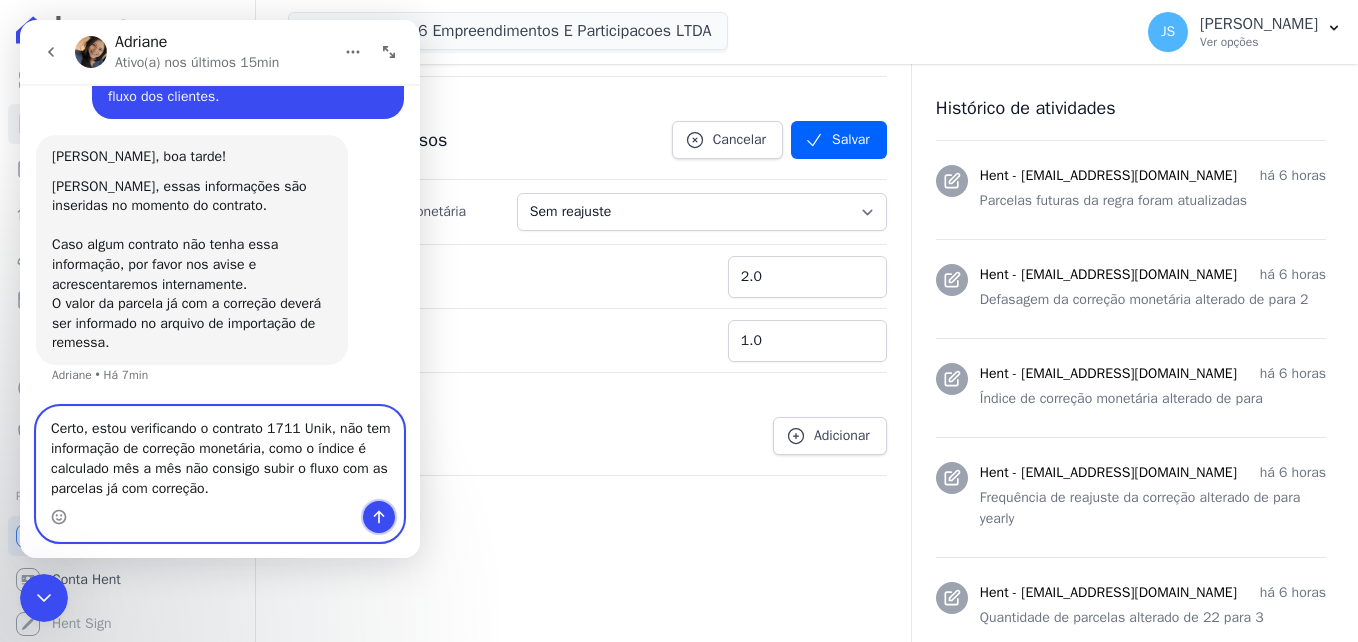 click 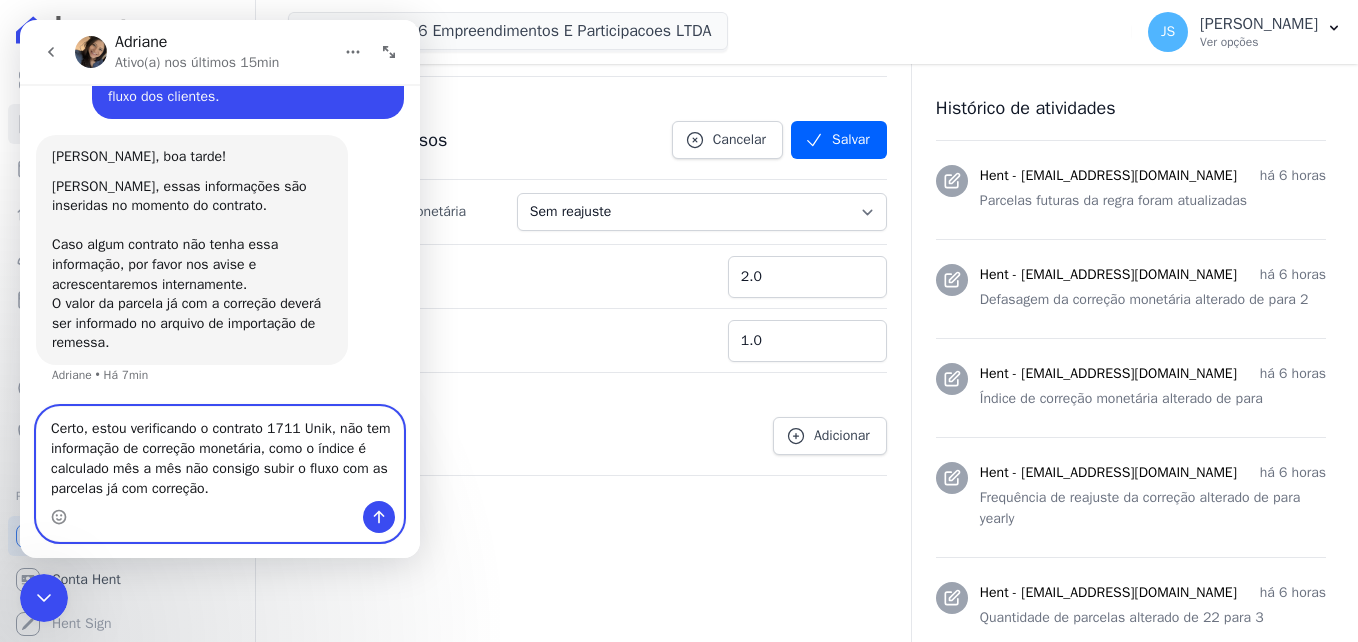 type 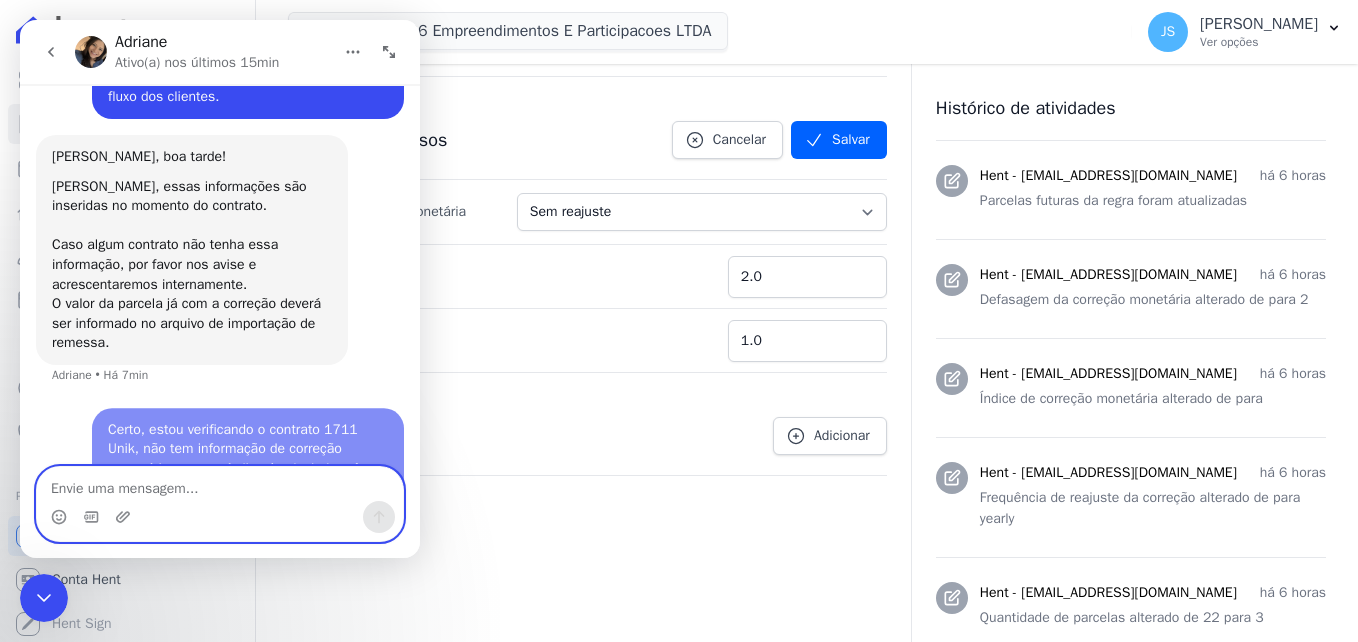 scroll, scrollTop: 446, scrollLeft: 0, axis: vertical 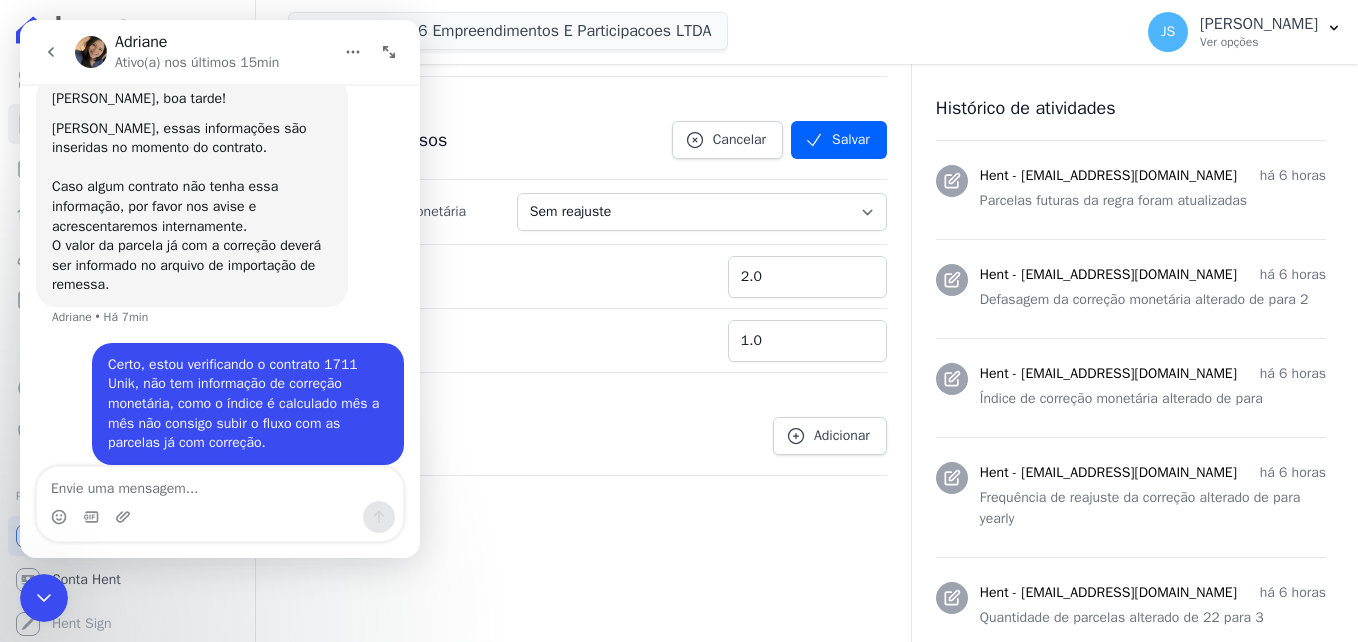 click on "Multa por atraso
2.0" at bounding box center (587, 276) 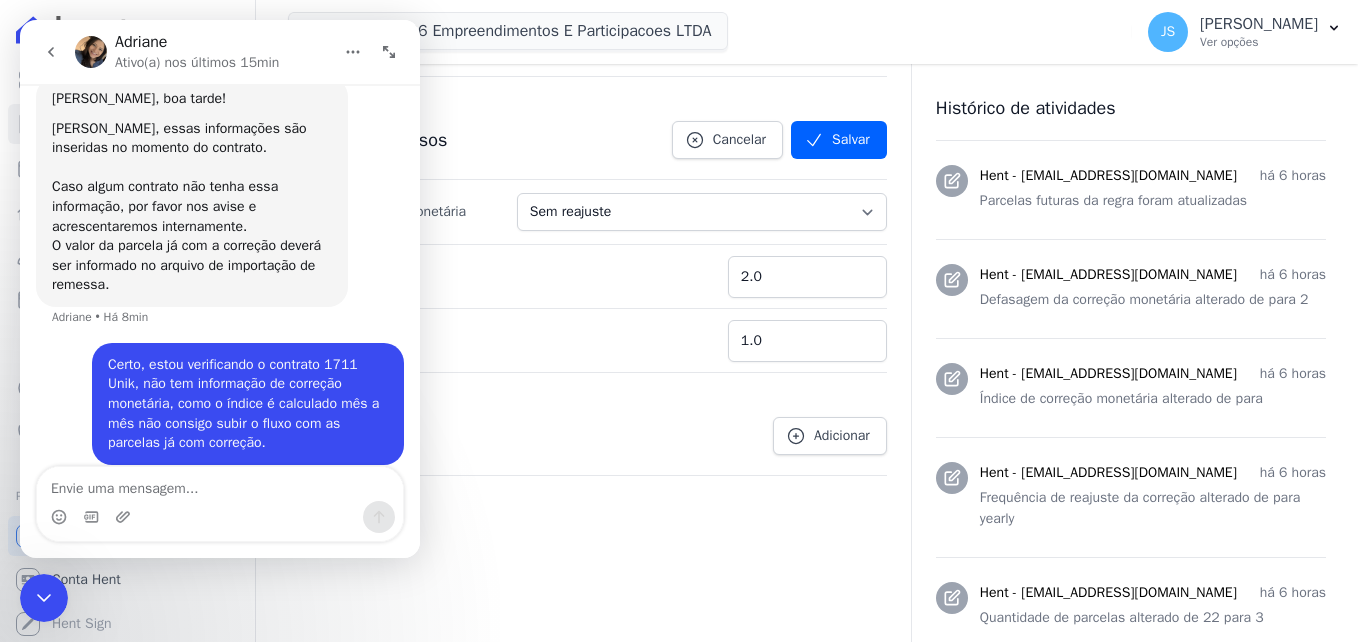 click 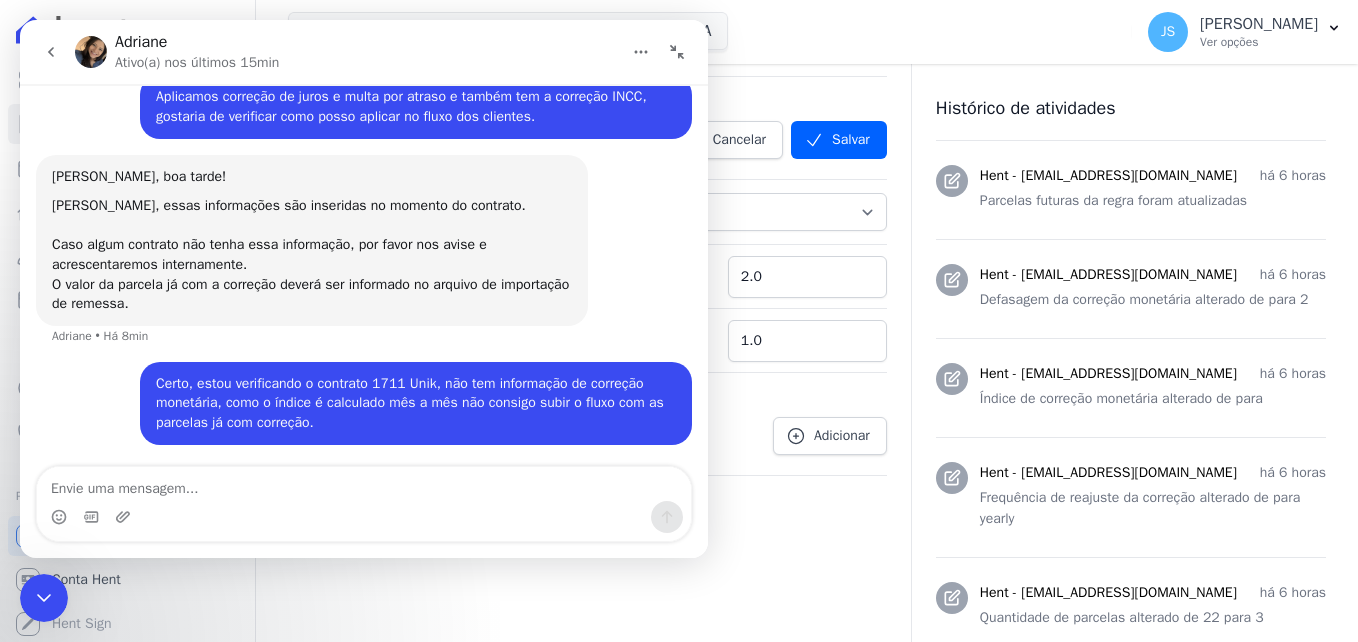 scroll, scrollTop: 290, scrollLeft: 0, axis: vertical 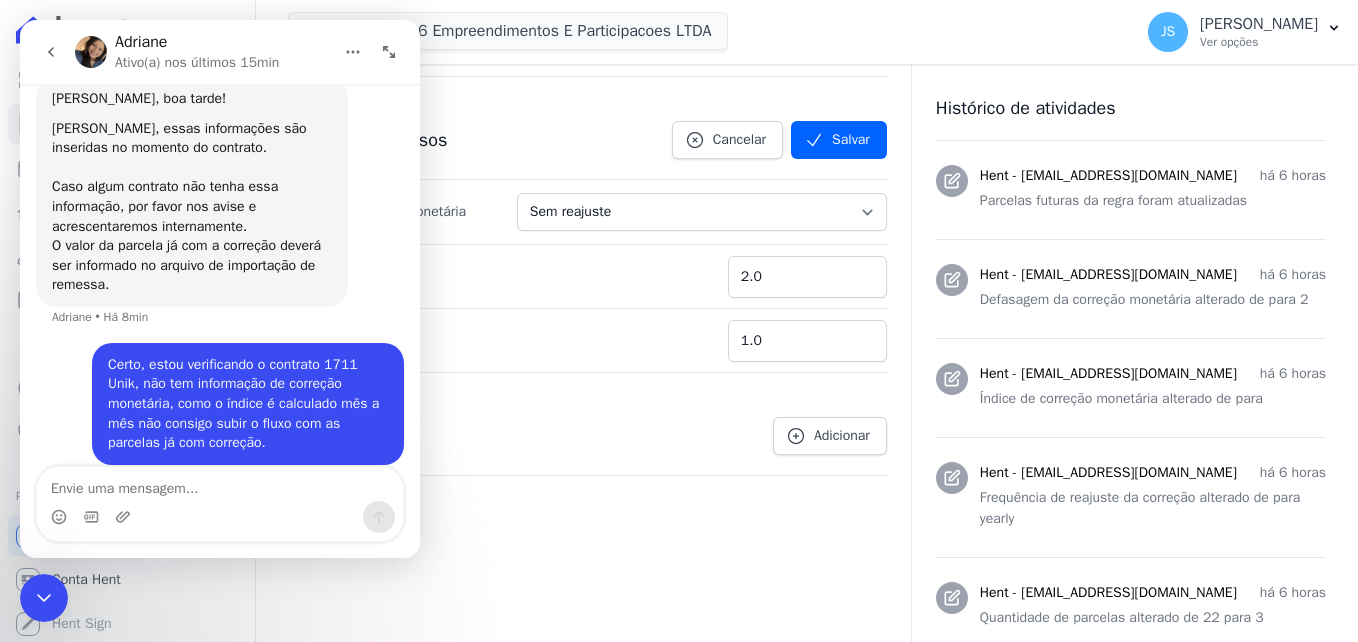 click on "Marka Spe06 Empreendimentos E Participacoes LTDA
MARKA DO BRASIL EMPREENDIMENTOS E PARTICIPACOES LTDA
MARKA SPE04 CURUÇA
MARKA SPE06 EMPREENDIMENTOS E PARTICIPACOES LTDA
MK SPE01 PERDIZES EMPREENDIMENTOS IMOBILIARIOS LTDA" at bounding box center [706, 32] 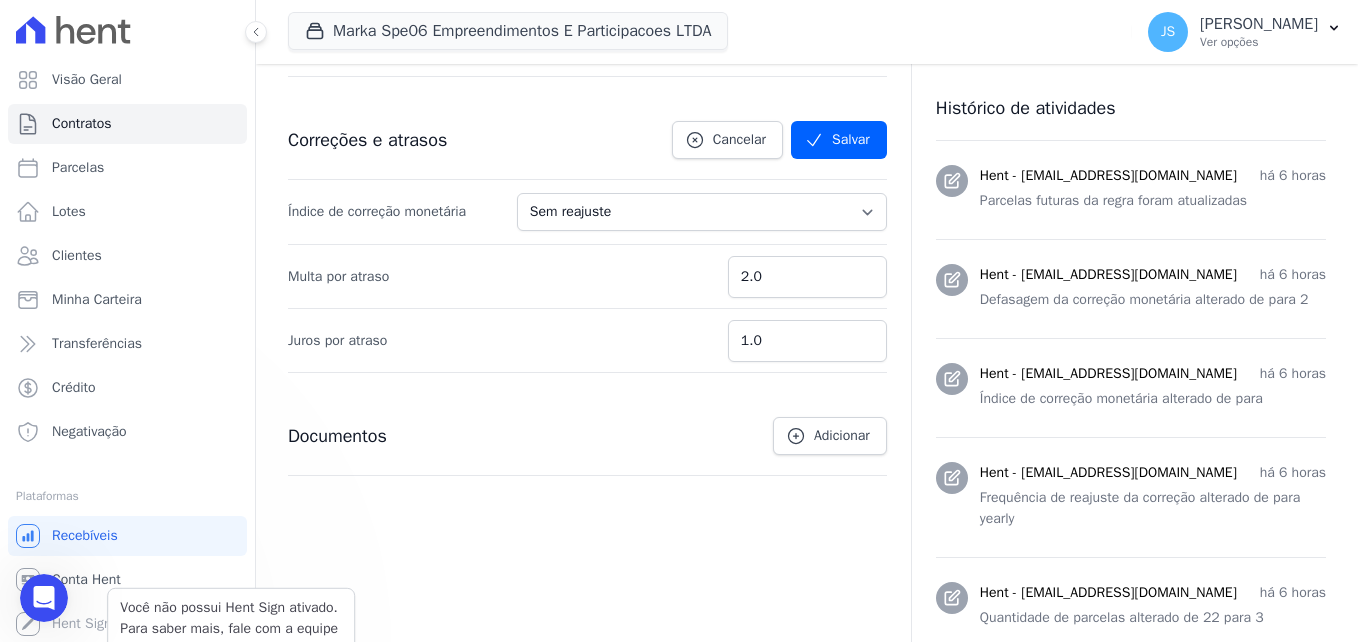 scroll, scrollTop: 0, scrollLeft: 0, axis: both 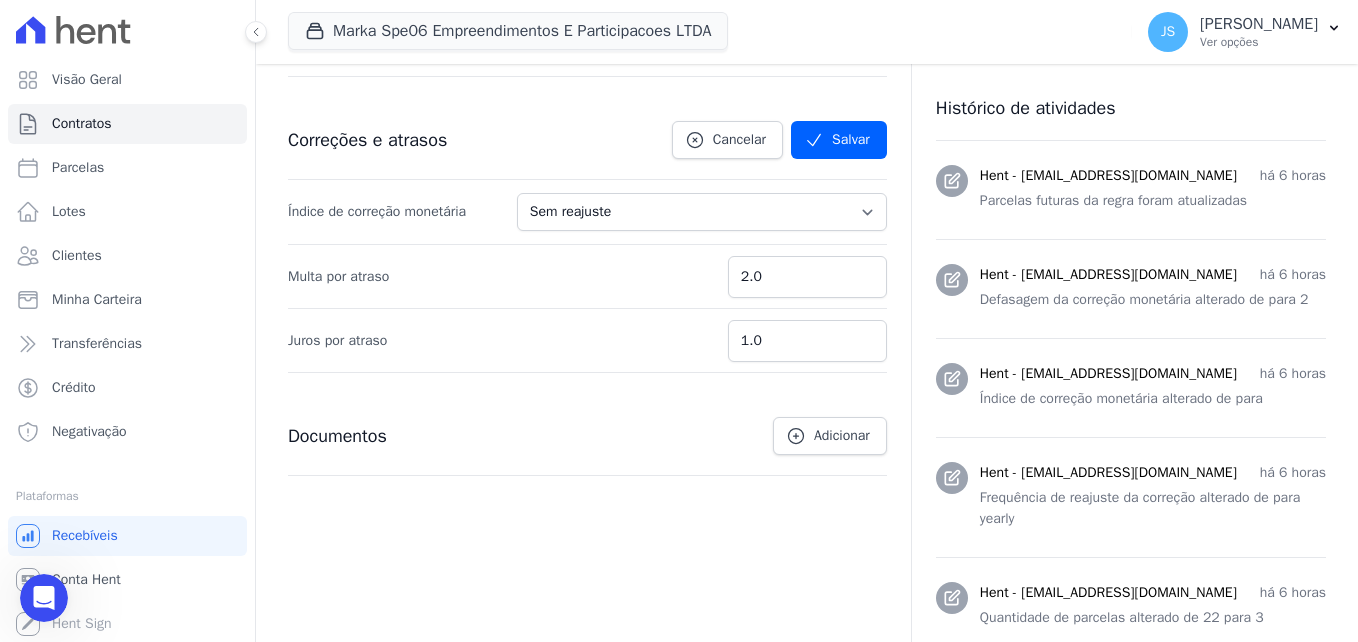 click 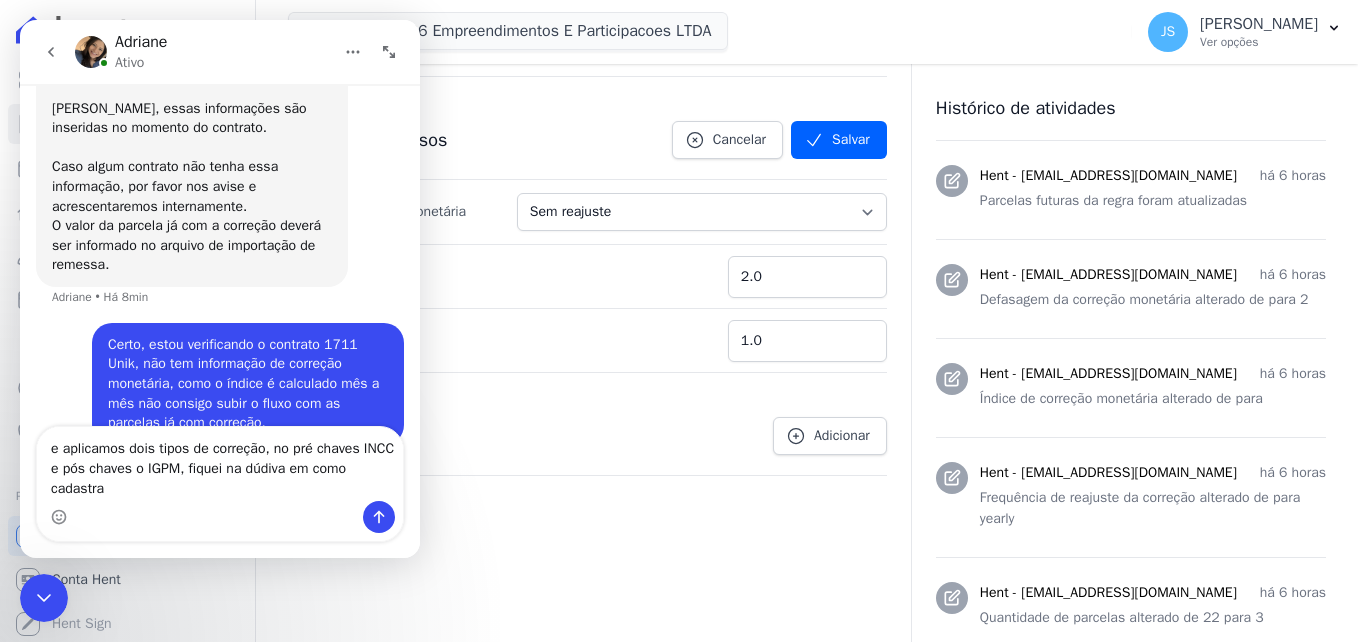 scroll, scrollTop: 486, scrollLeft: 0, axis: vertical 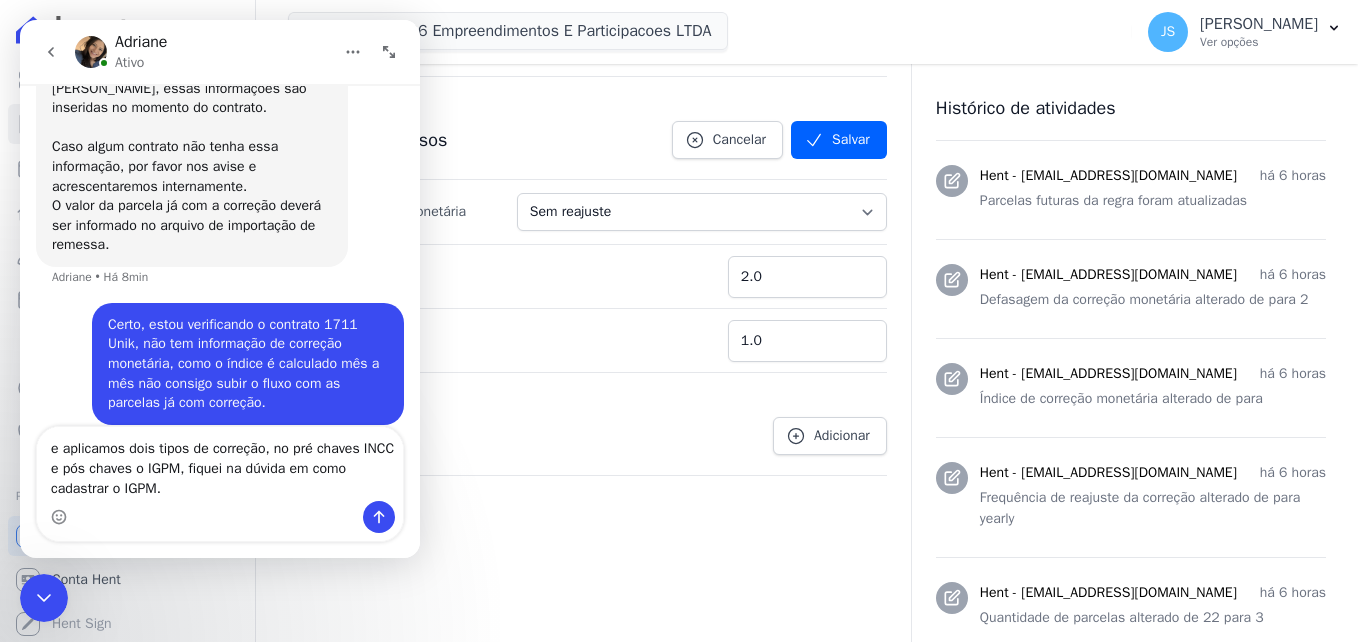 click on "e aplicamos dois tipos de correção, no pré chaves INCC e pós chaves o IGPM, fiquei na dúvida em como cadastrar o IGPM." at bounding box center (220, 464) 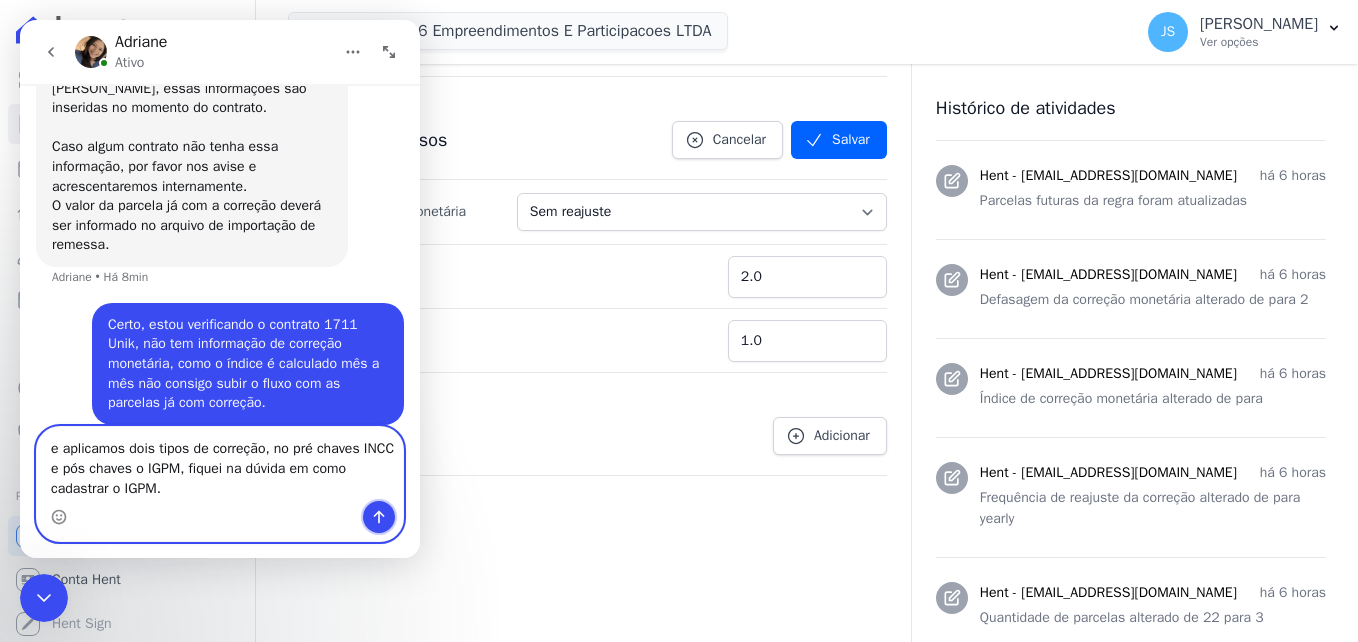 click 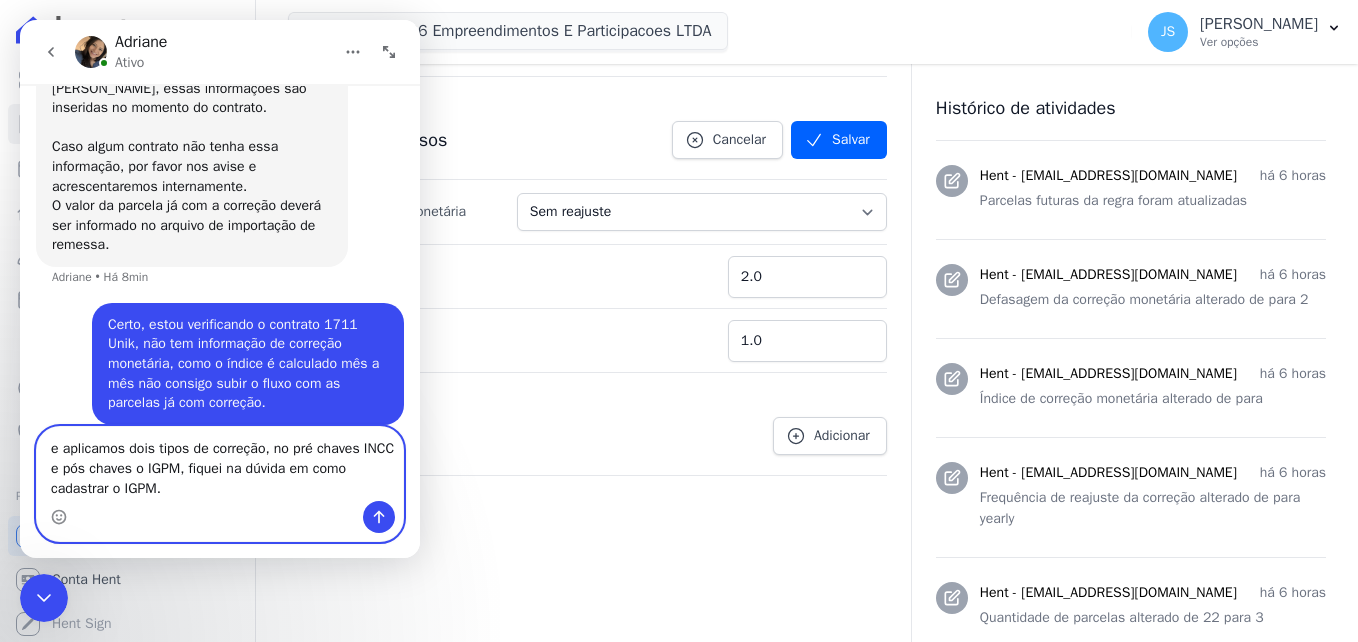 type 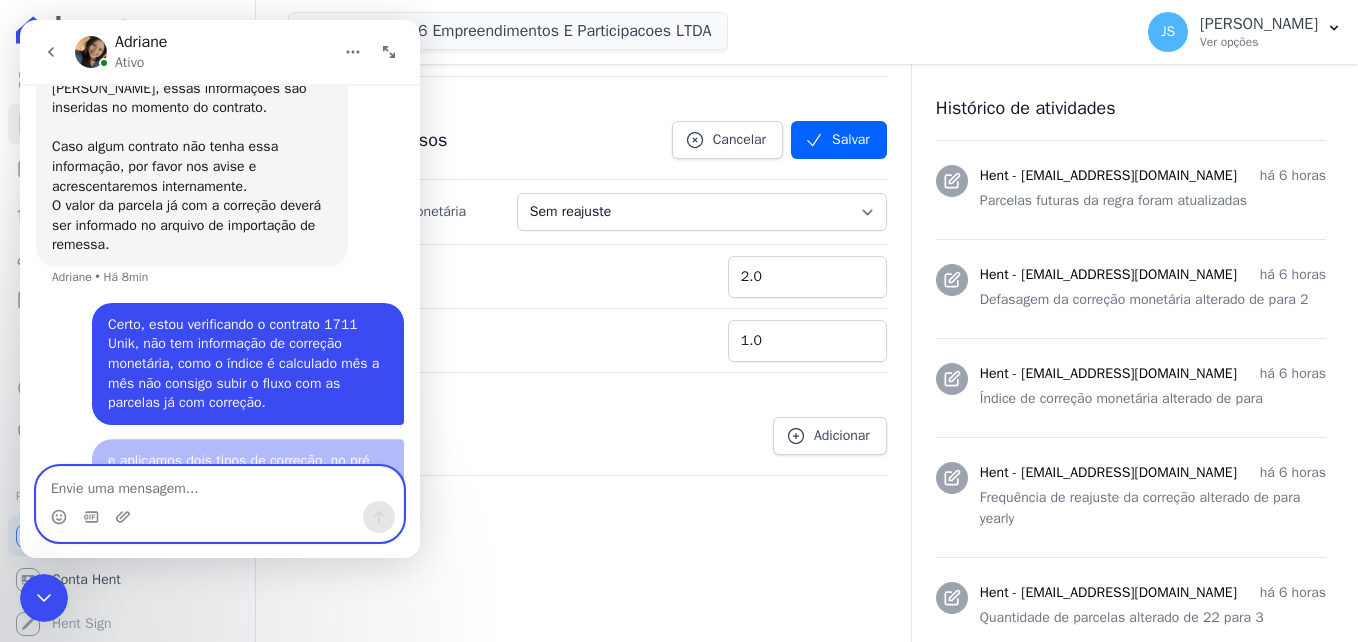 scroll, scrollTop: 531, scrollLeft: 0, axis: vertical 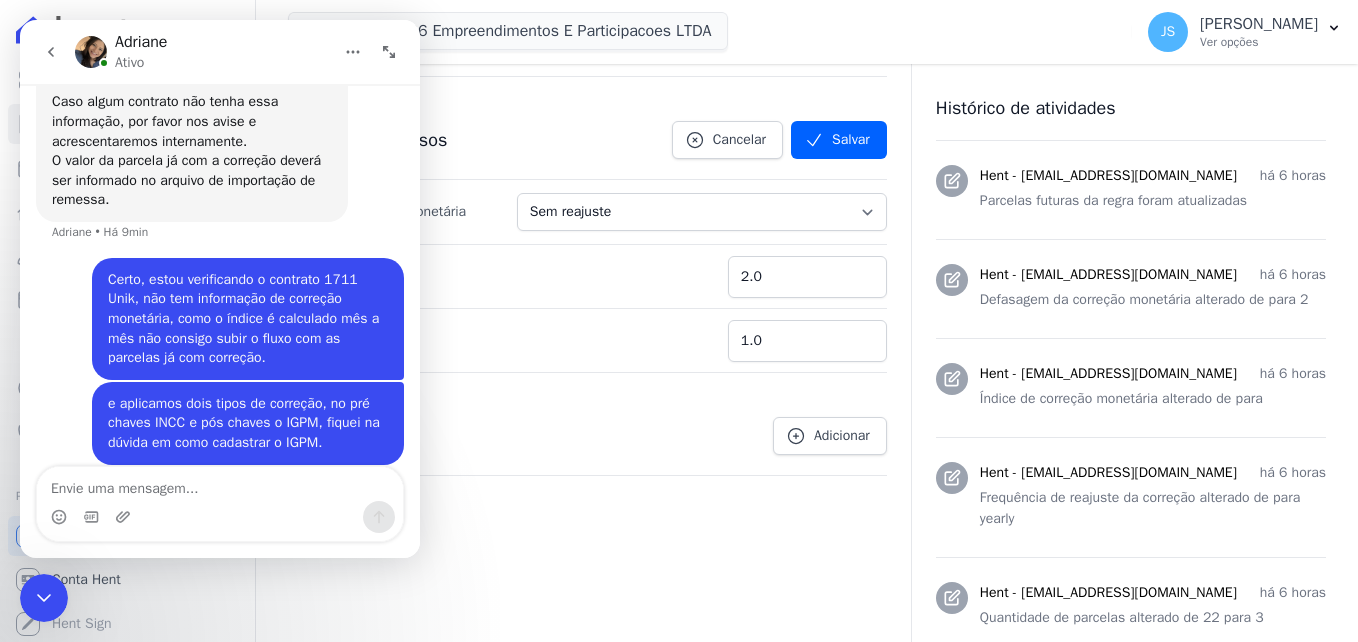 click on "Documentos
Adicionar" at bounding box center (579, 428) 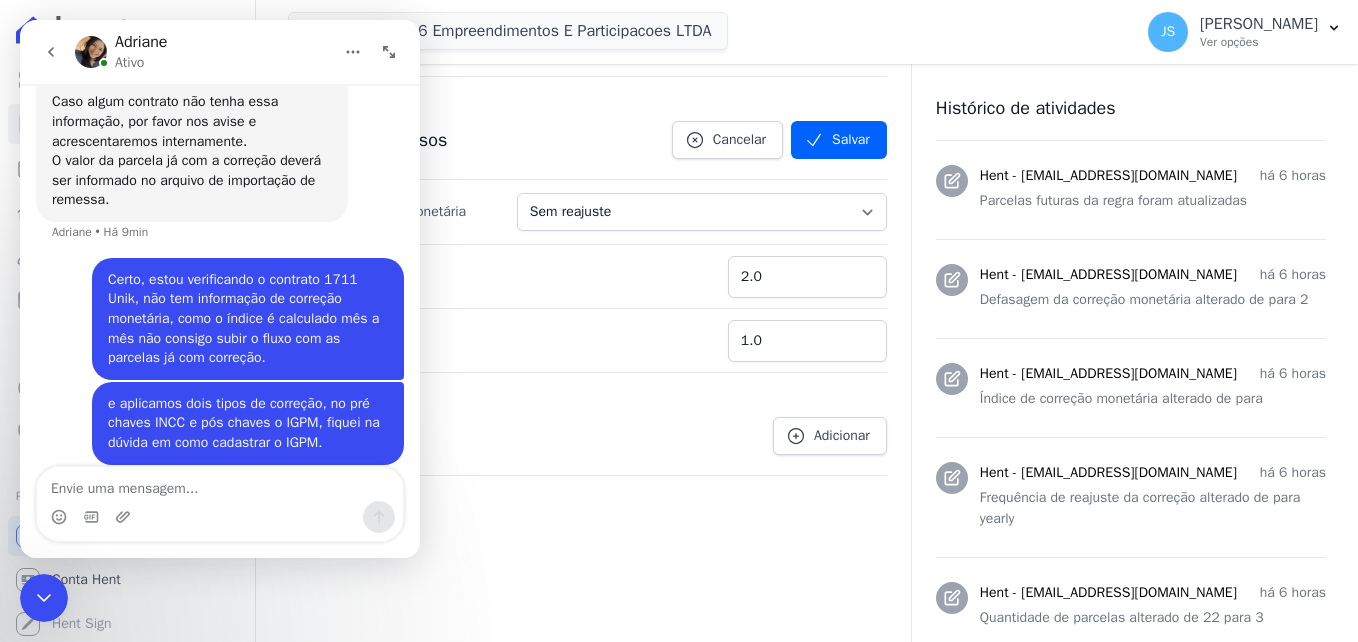 click 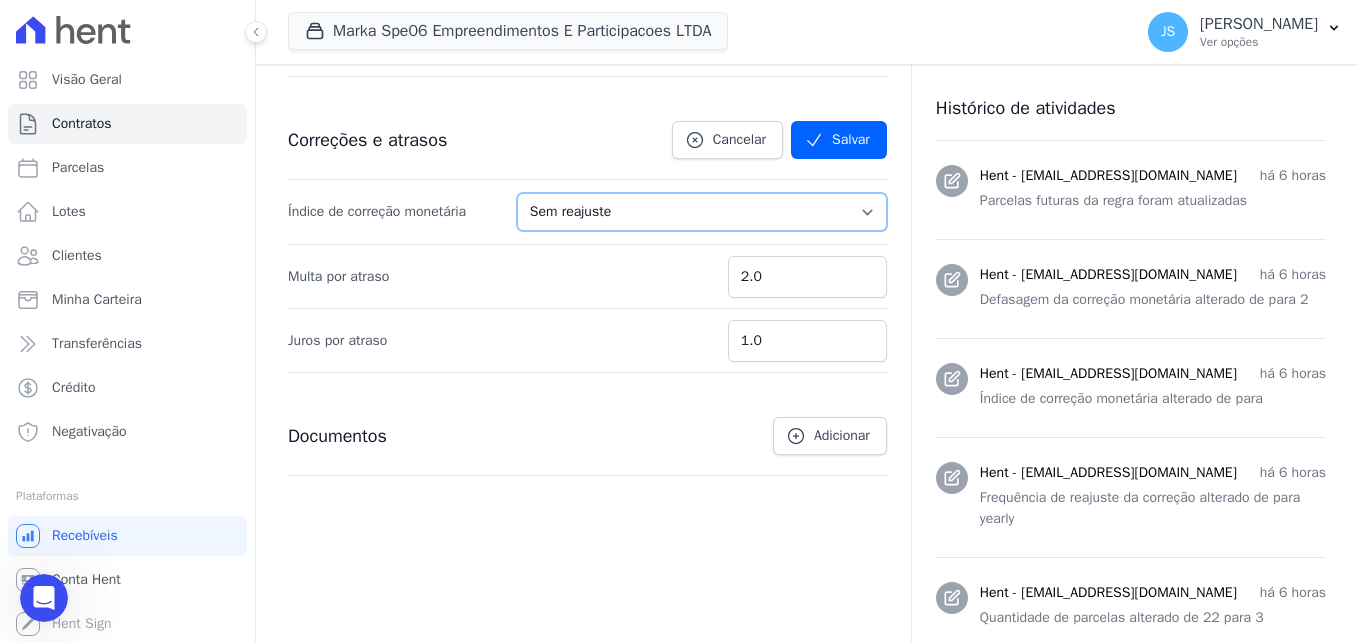 click on "Sem reajuste
Média dos últimos 12 meses acumulado de INCCM
Média dos últimos 12 meses acumulado de IPCA
DI
Reajuste fixo
ICCRJ
IGPDI
IGPM
INCCDI
INCCM
INPC
IPCA
TR" at bounding box center (702, 212) 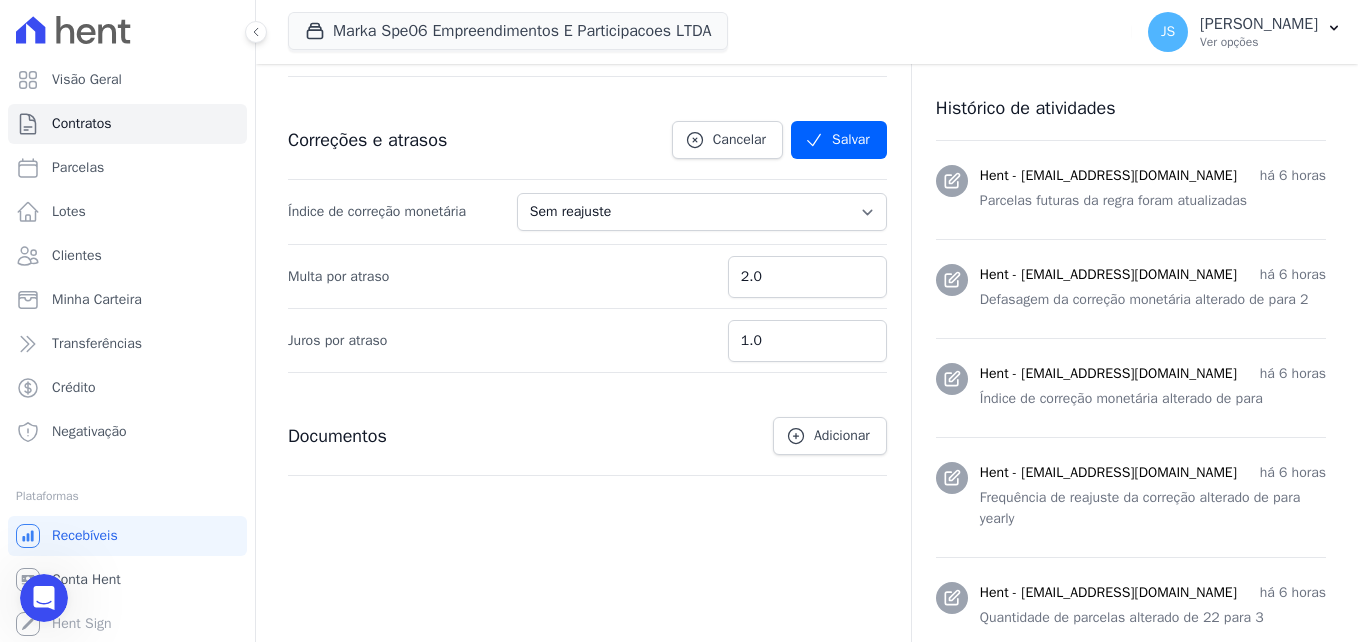 click on "Documentos
Adicionar" at bounding box center (587, 436) 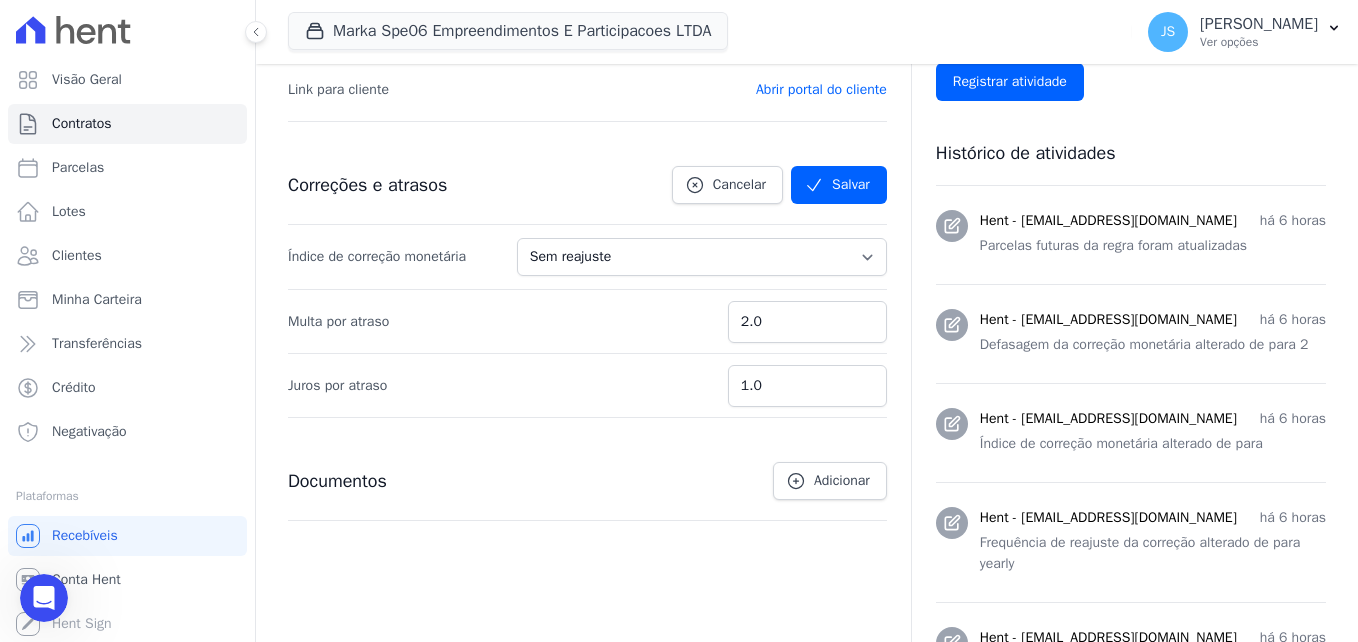 scroll, scrollTop: 800, scrollLeft: 0, axis: vertical 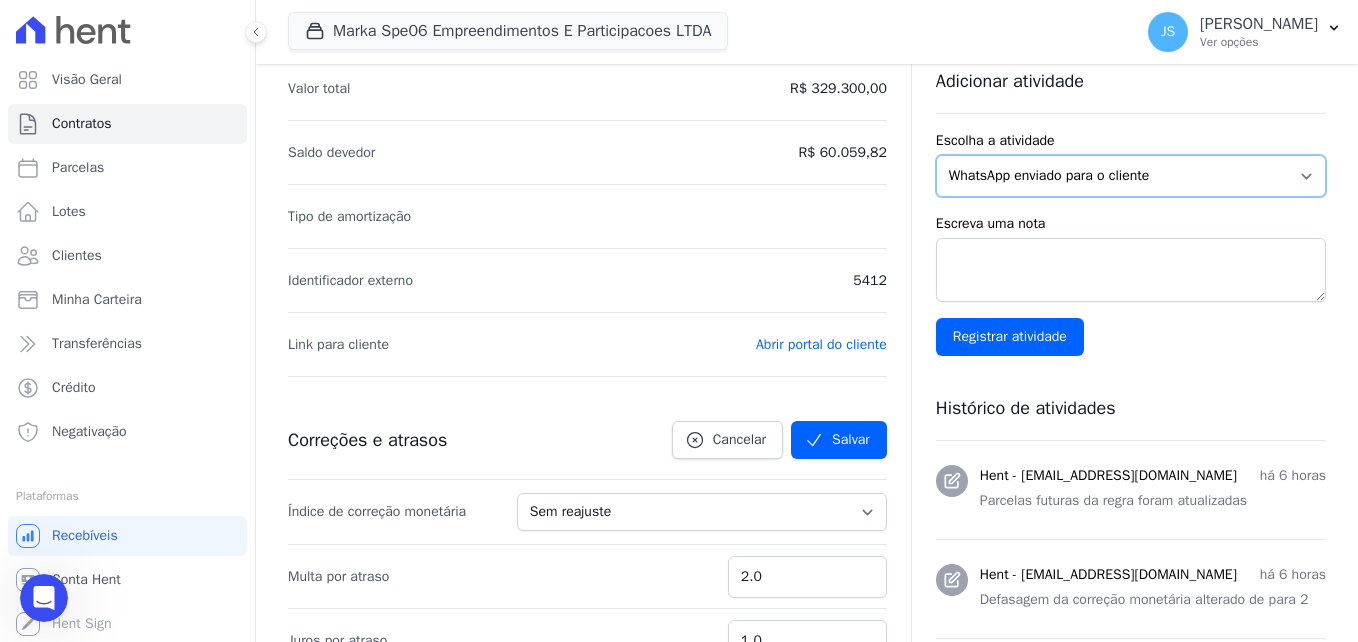 click on "WhatsApp enviado para o cliente
Adicionar um comentário
Ligação feita para o cliente
E-mail enviado para o cliente
Cobrança criada
Negativação solicitada
Correção monetária realizada
Cliente atualizado
Translation missing: pt-BR.views.activity.kind.file" at bounding box center (1131, 176) 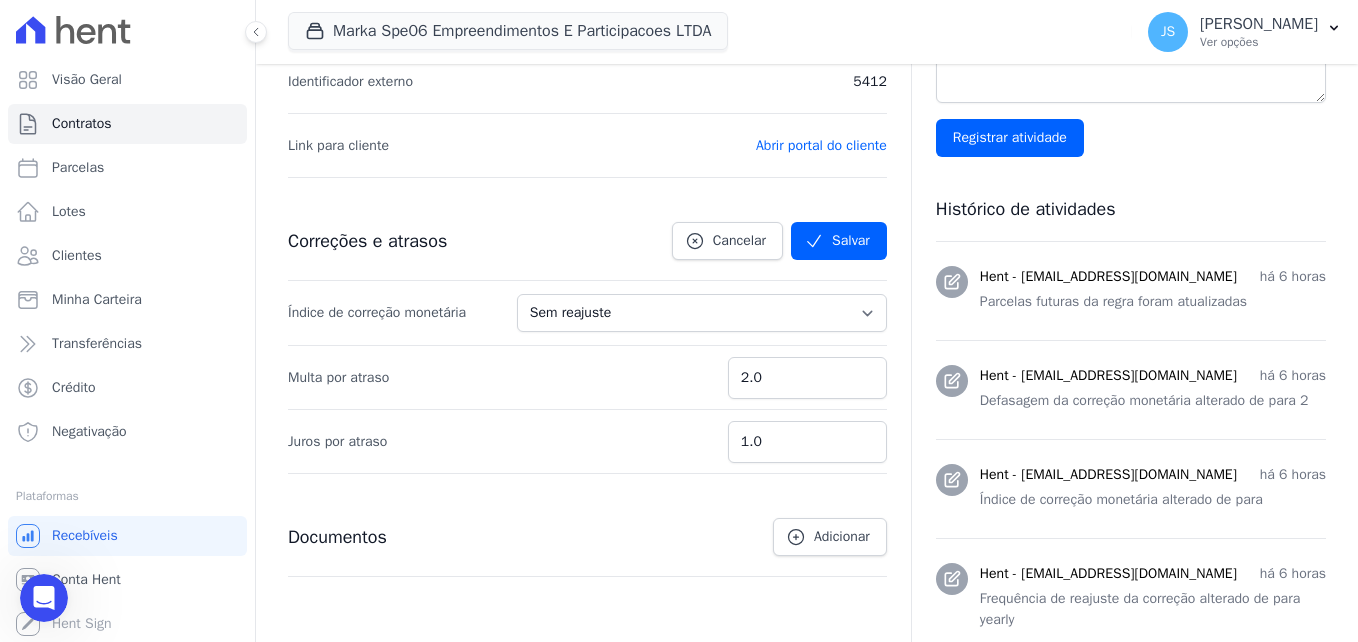scroll, scrollTop: 700, scrollLeft: 0, axis: vertical 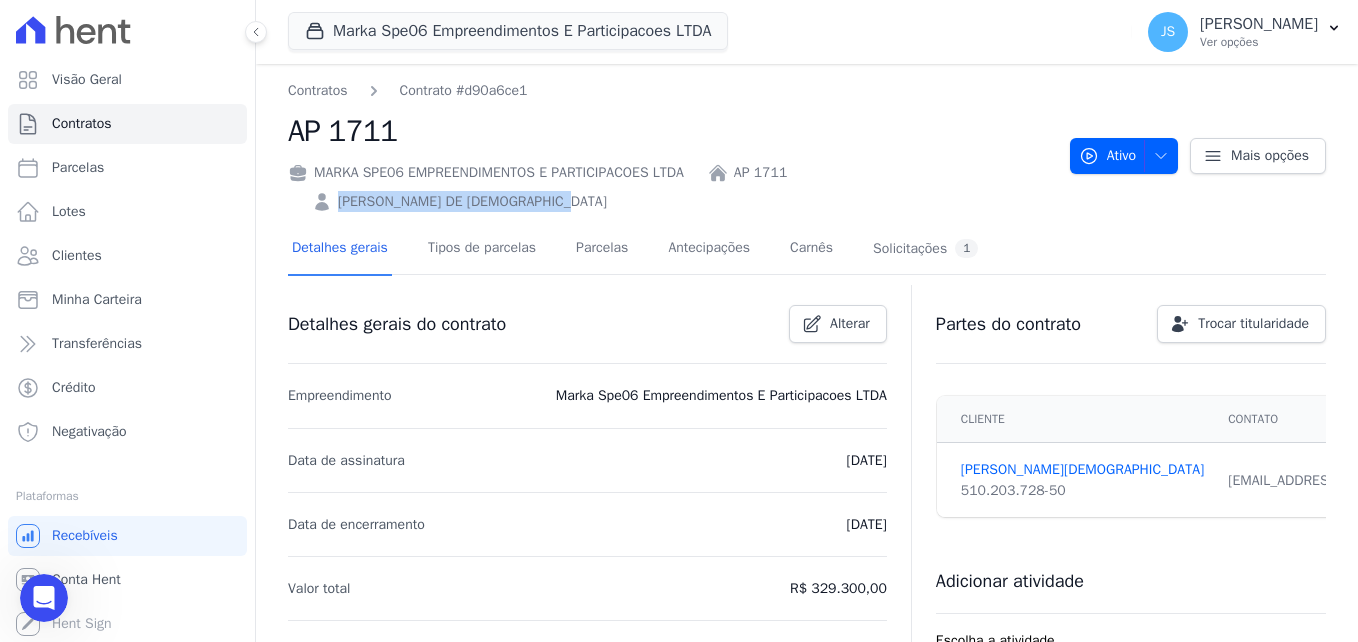 drag, startPoint x: 532, startPoint y: 196, endPoint x: 338, endPoint y: 191, distance: 194.06442 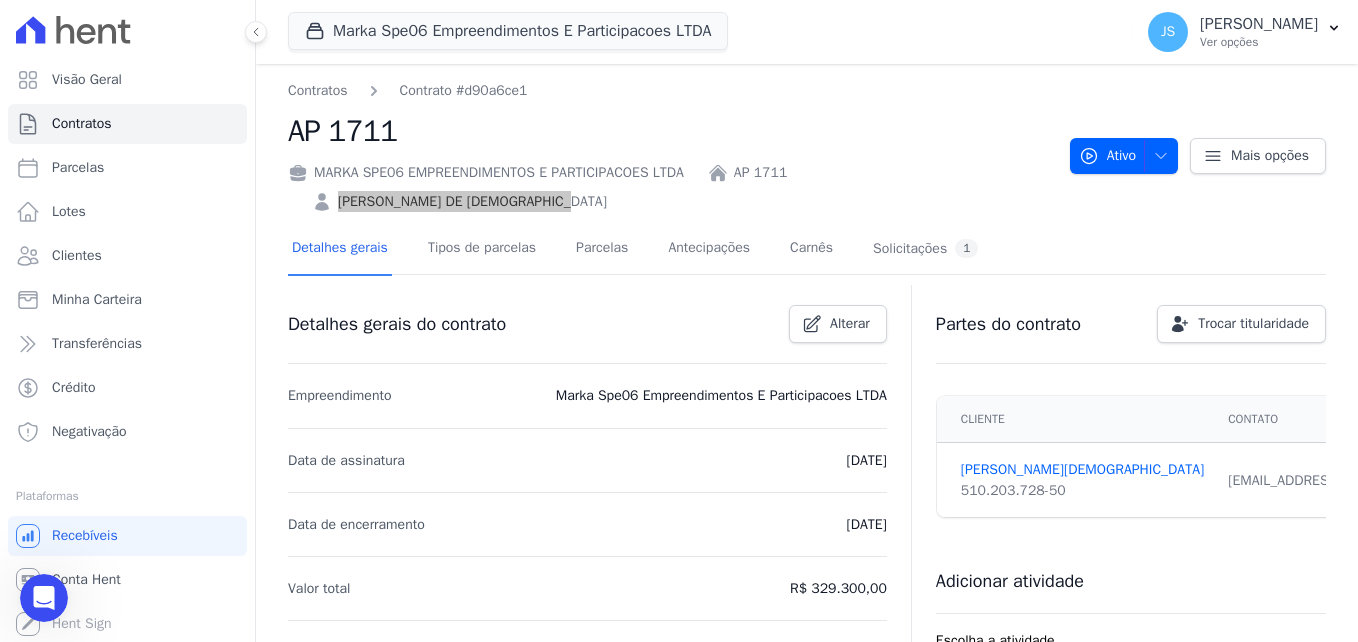 scroll, scrollTop: 608, scrollLeft: 0, axis: vertical 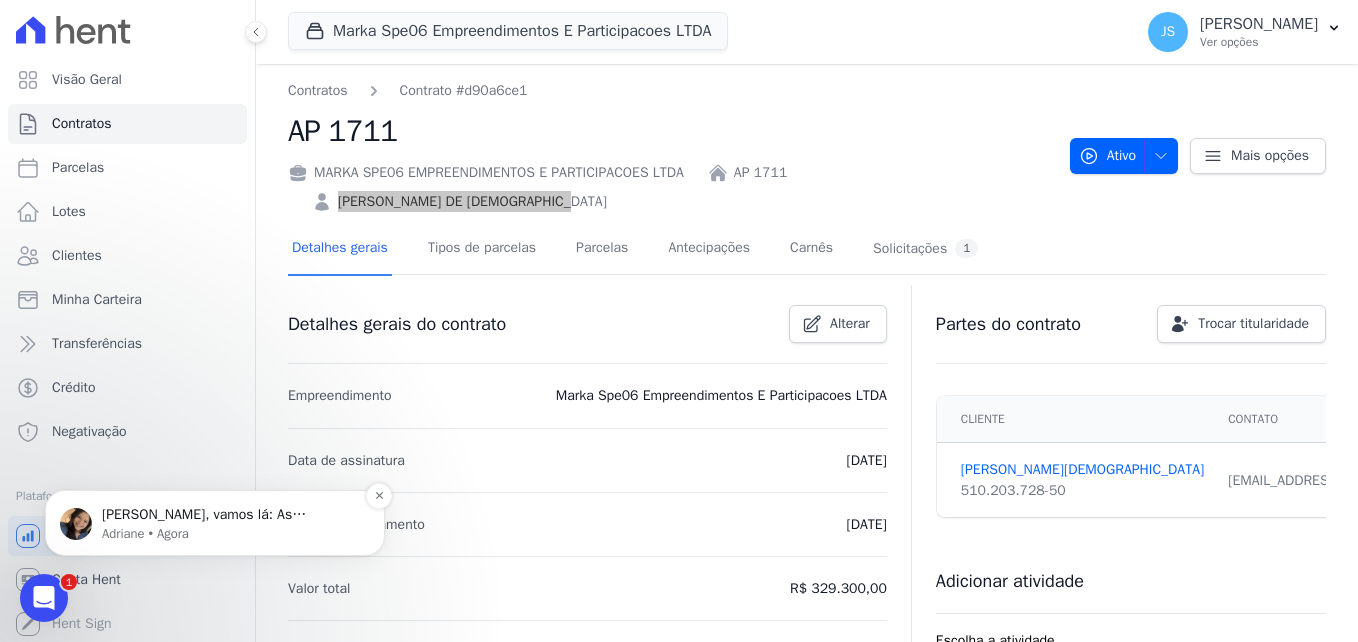 click on "Adriane • Agora" at bounding box center [231, 534] 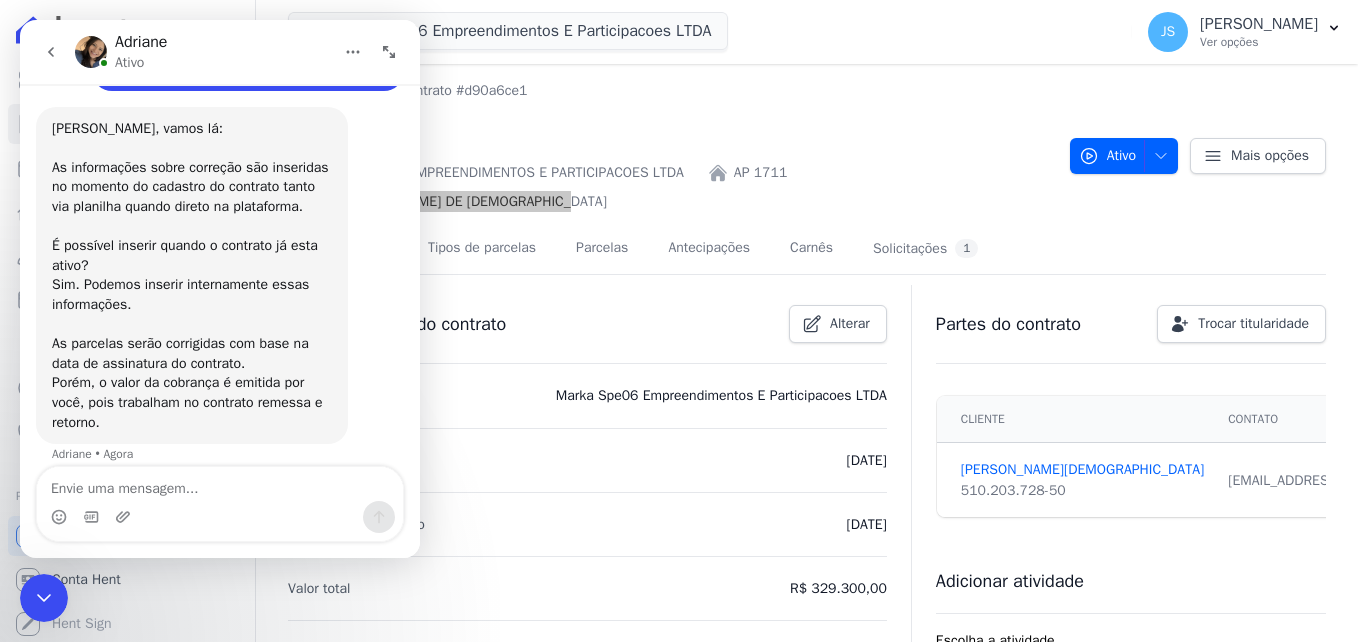 scroll, scrollTop: 0, scrollLeft: 0, axis: both 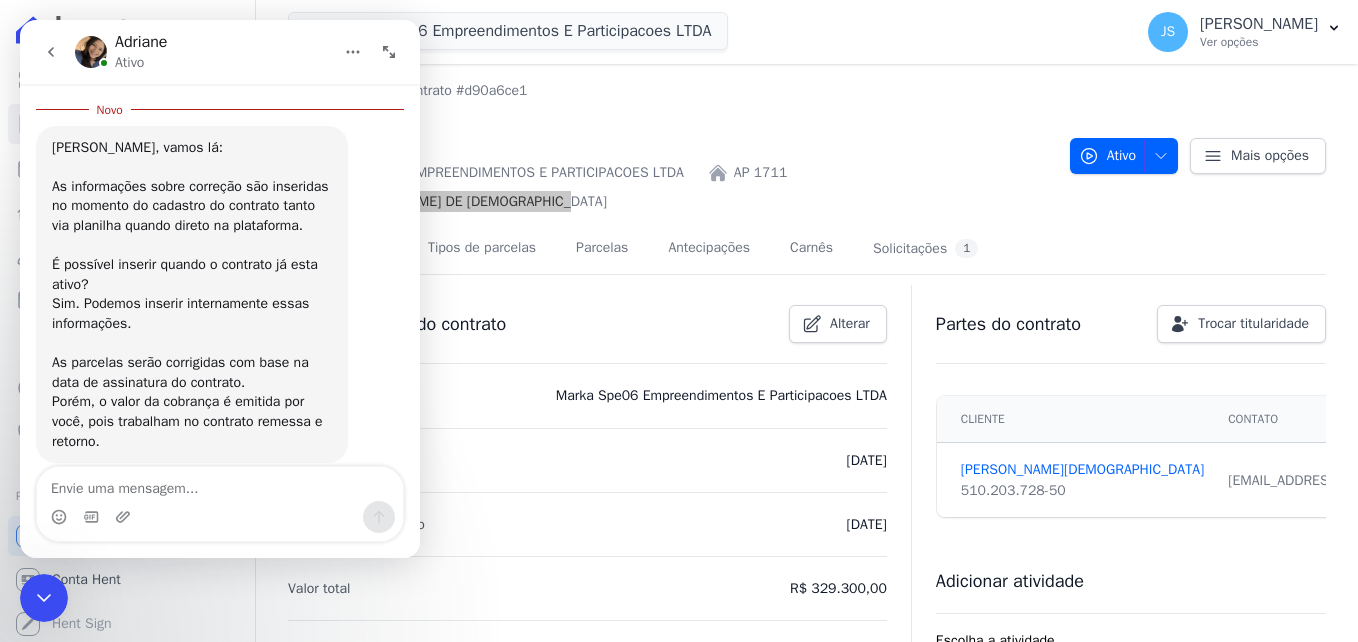 click at bounding box center (220, 484) 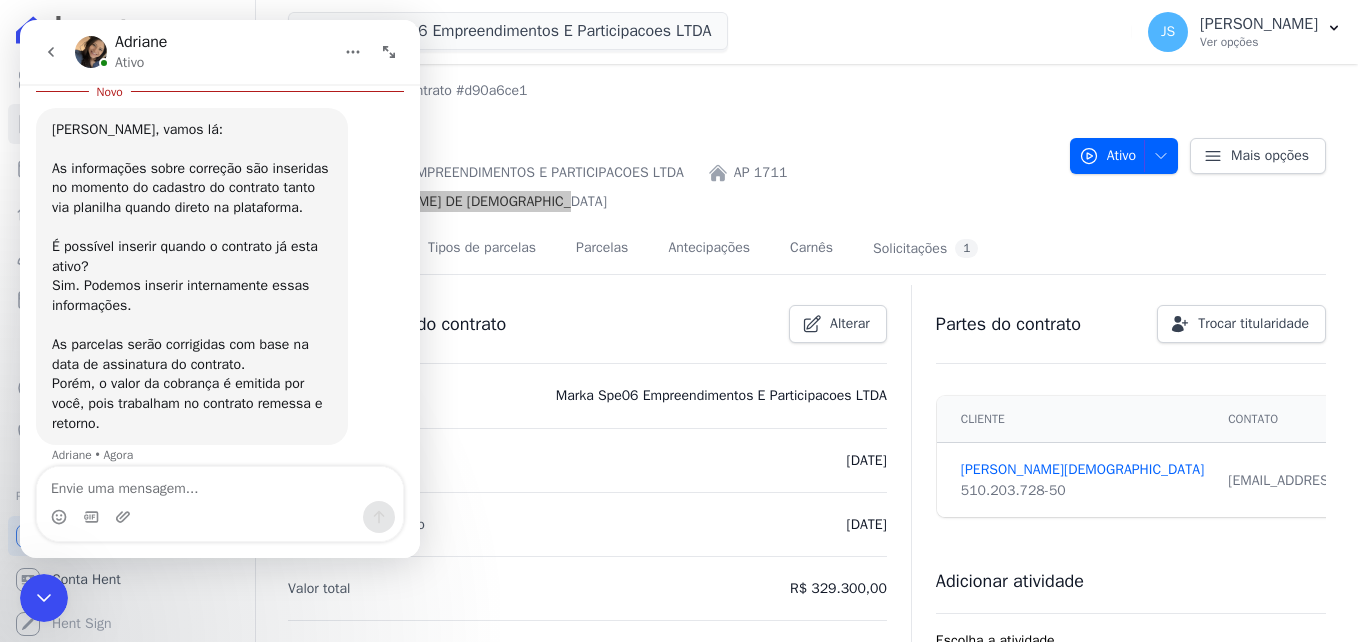 scroll, scrollTop: 918, scrollLeft: 0, axis: vertical 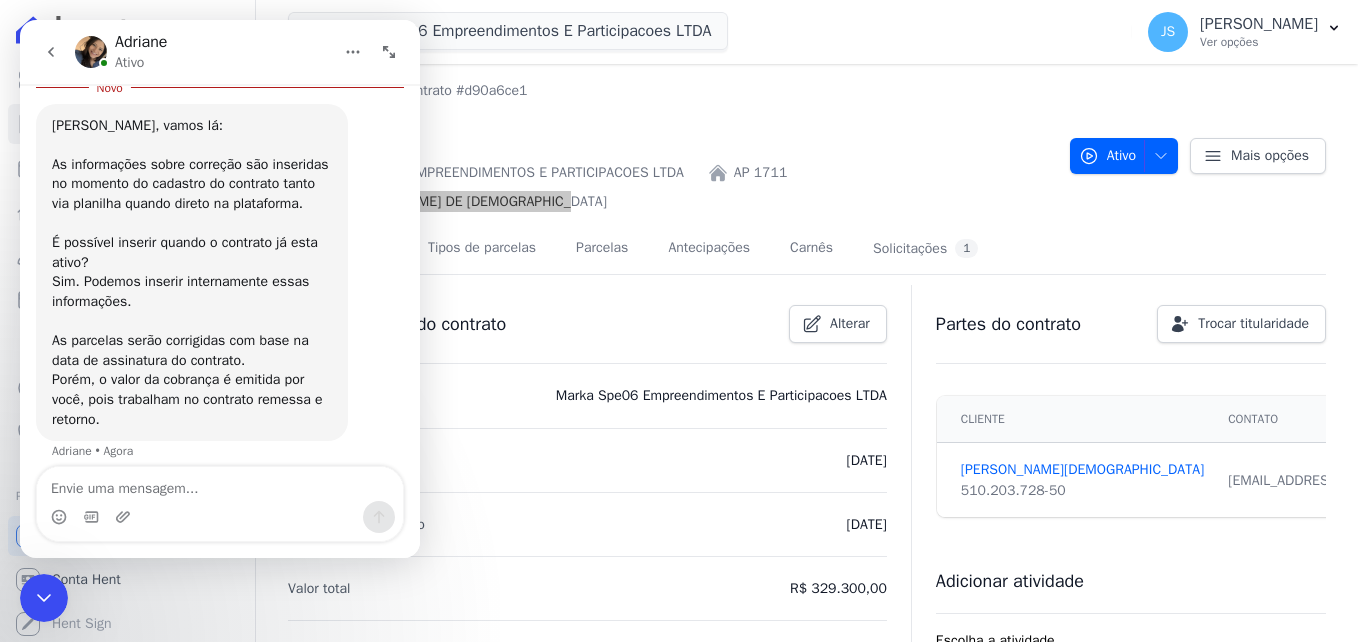 click at bounding box center [220, 484] 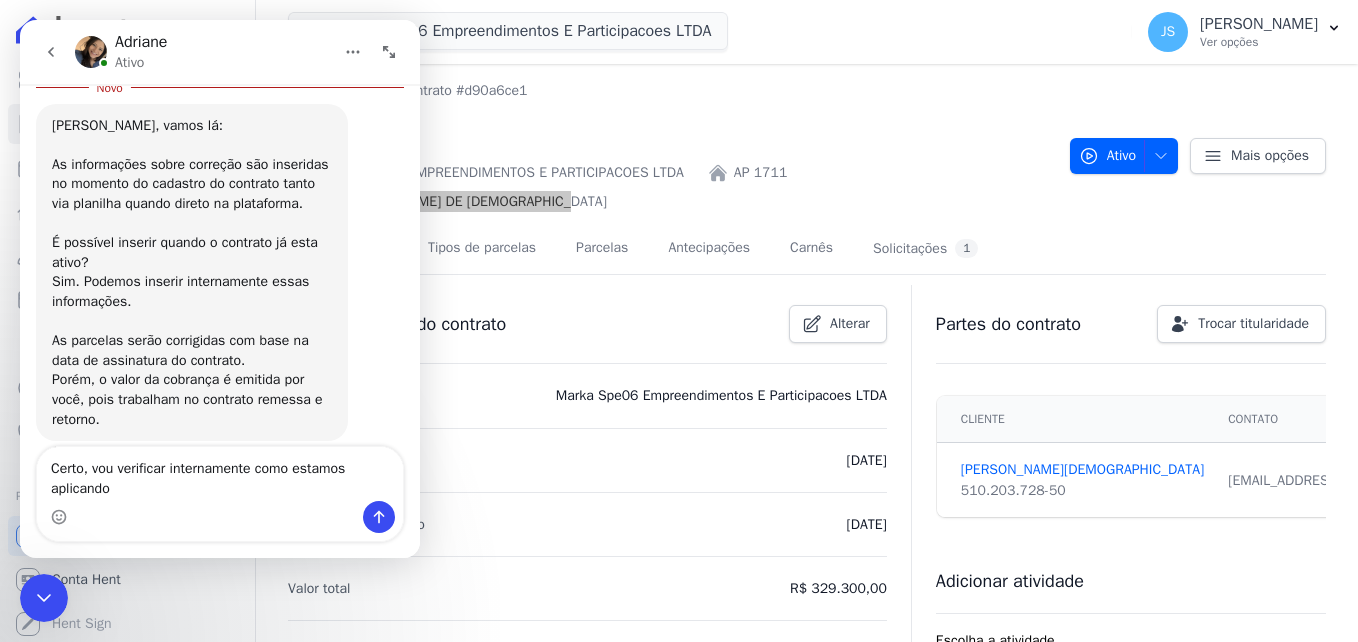 scroll, scrollTop: 938, scrollLeft: 0, axis: vertical 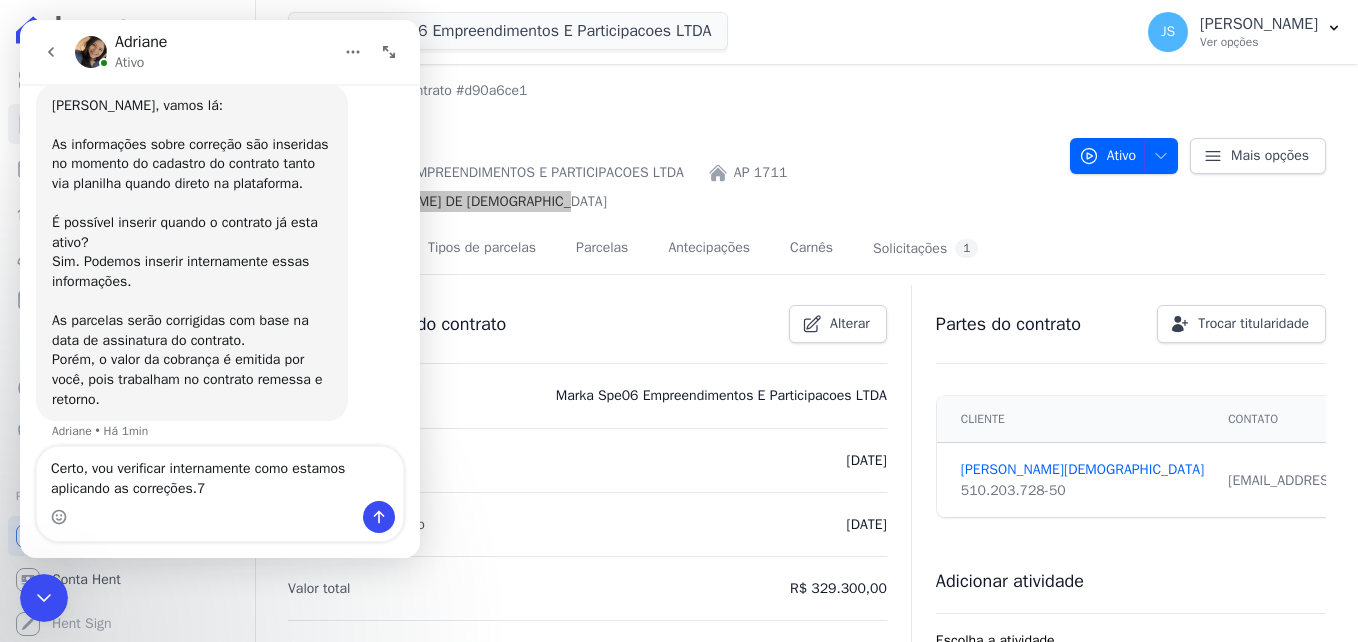 type on "Certo, vou verificar internamente como estamos aplicando as correções." 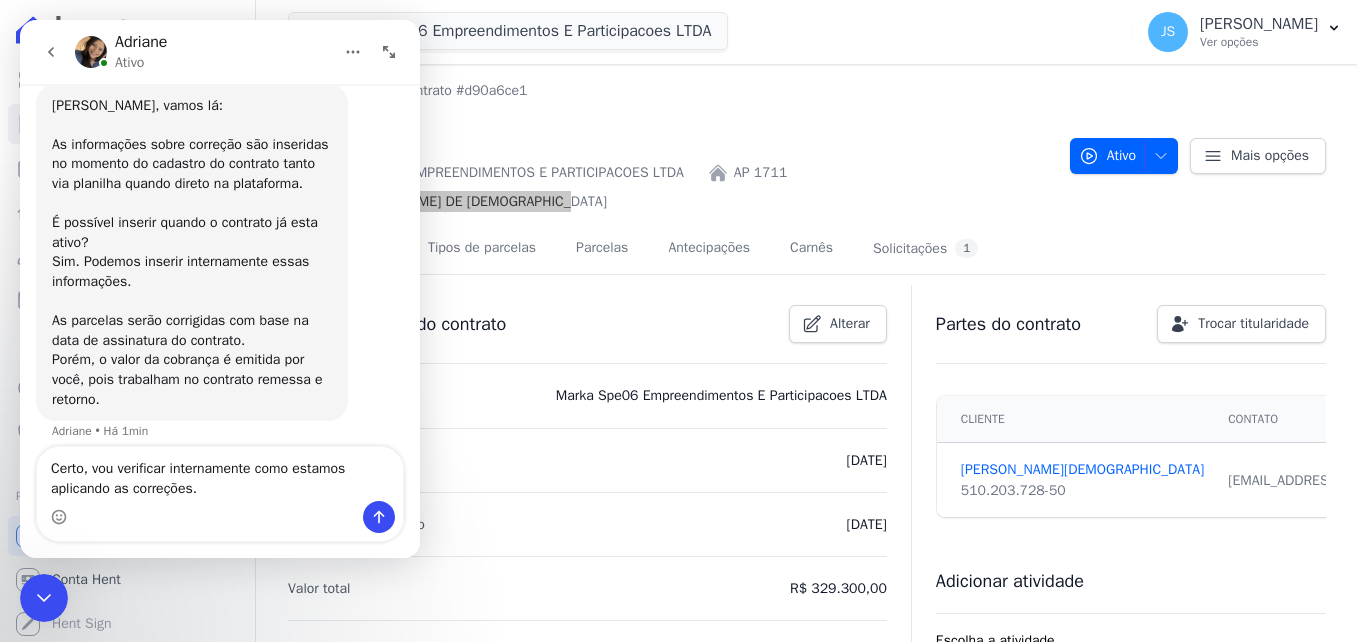 type 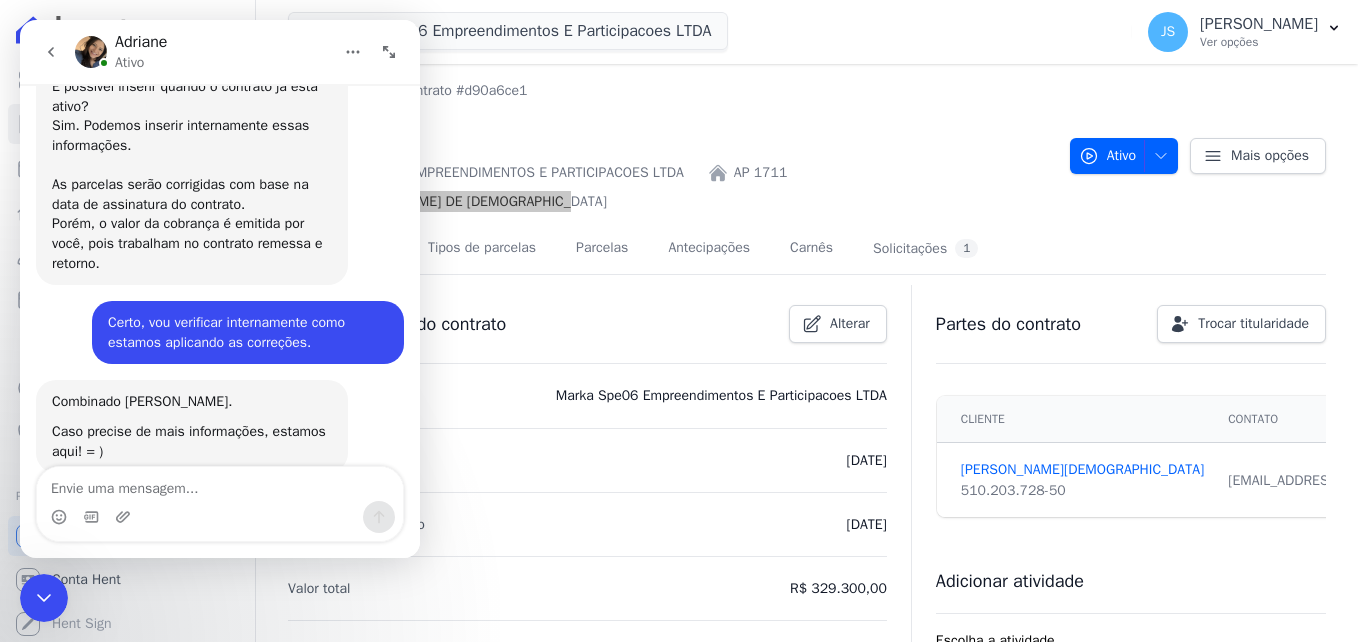 scroll, scrollTop: 1073, scrollLeft: 0, axis: vertical 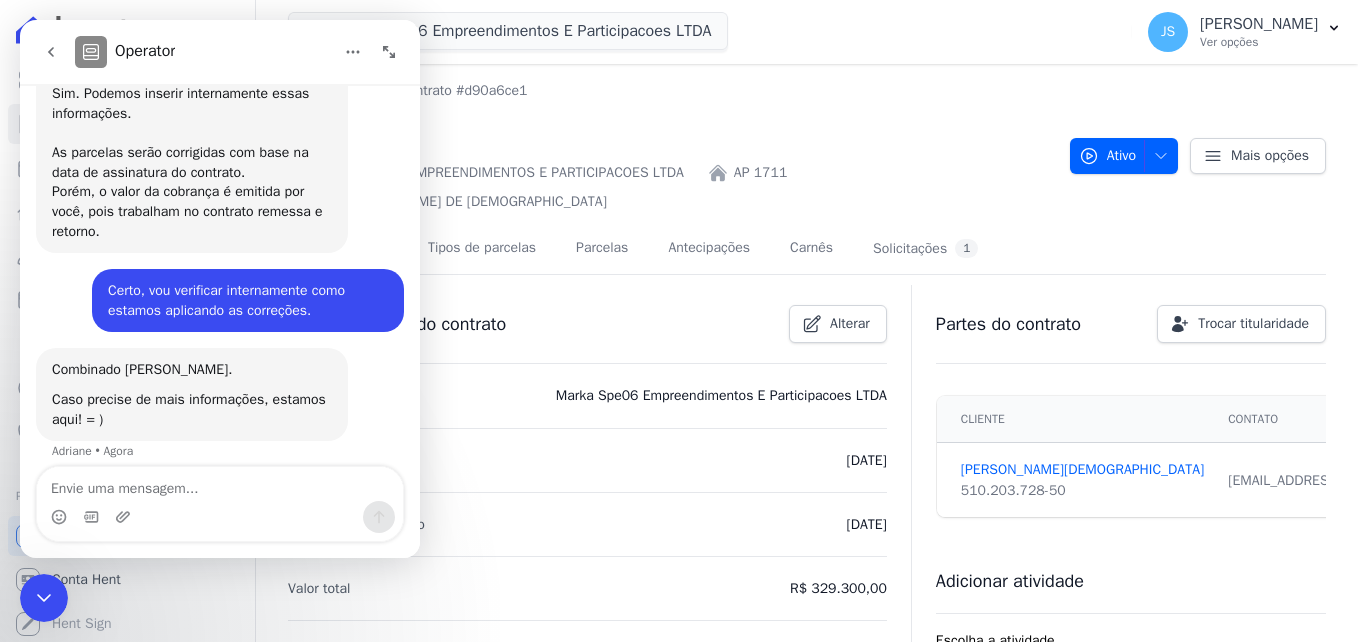click on "MARKA SPE06 EMPREENDIMENTOS E PARTICIPACOES LTDA
AP 1711
[PERSON_NAME] DE JESUS" at bounding box center (671, 183) 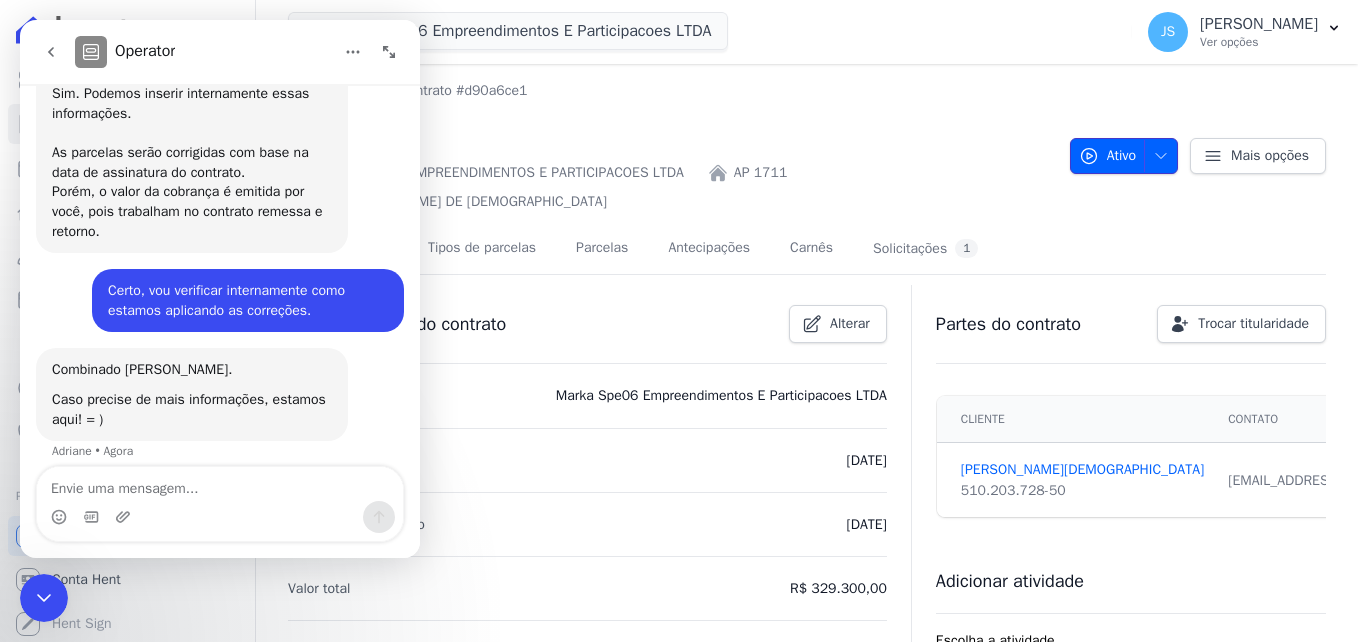 click 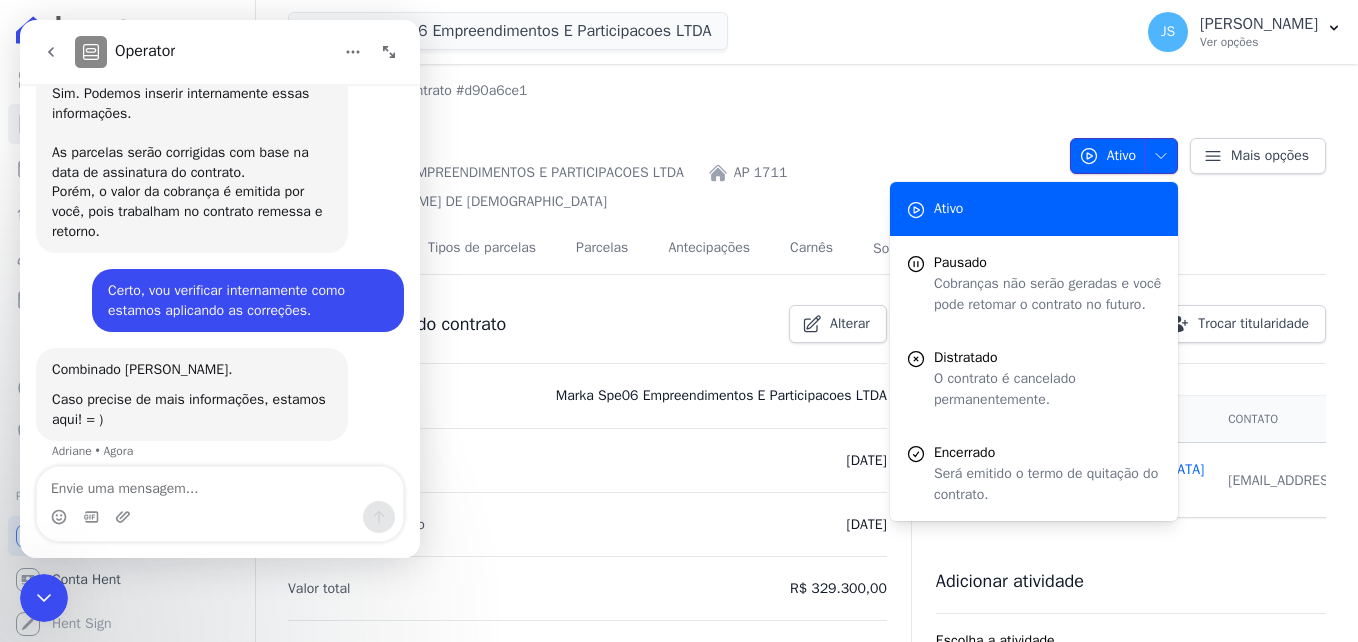 click 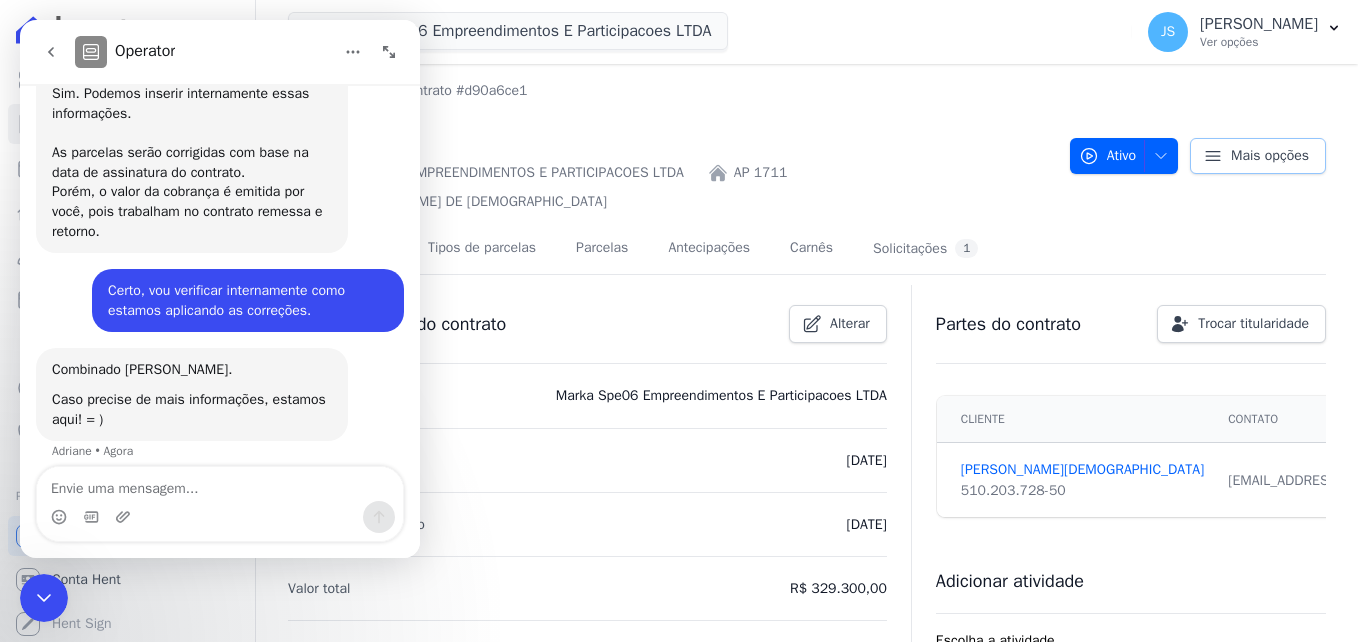 click on "Mais opções" at bounding box center [1270, 156] 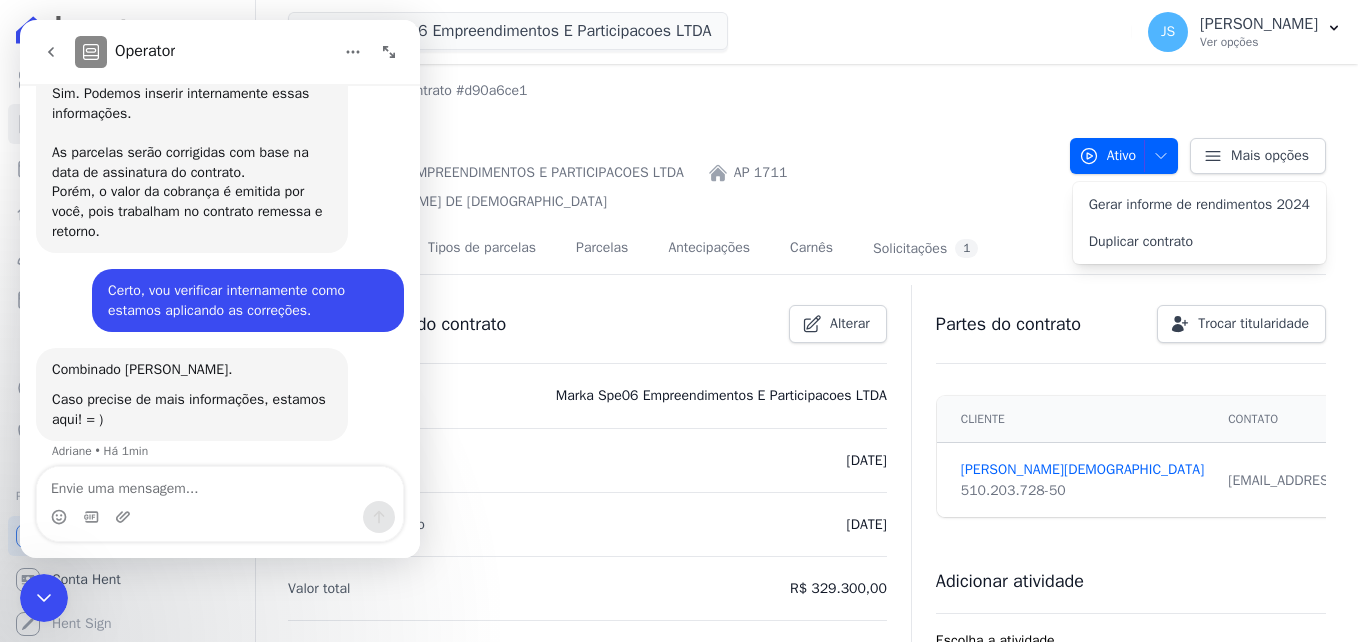click 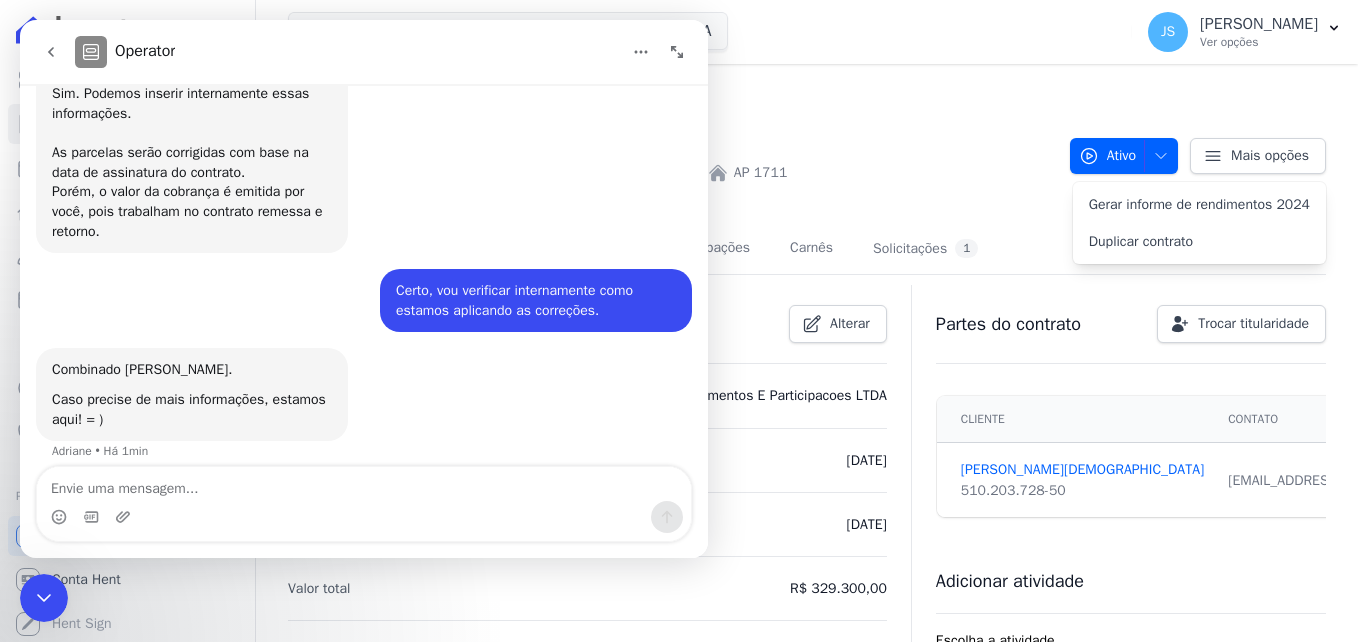 scroll, scrollTop: 759, scrollLeft: 0, axis: vertical 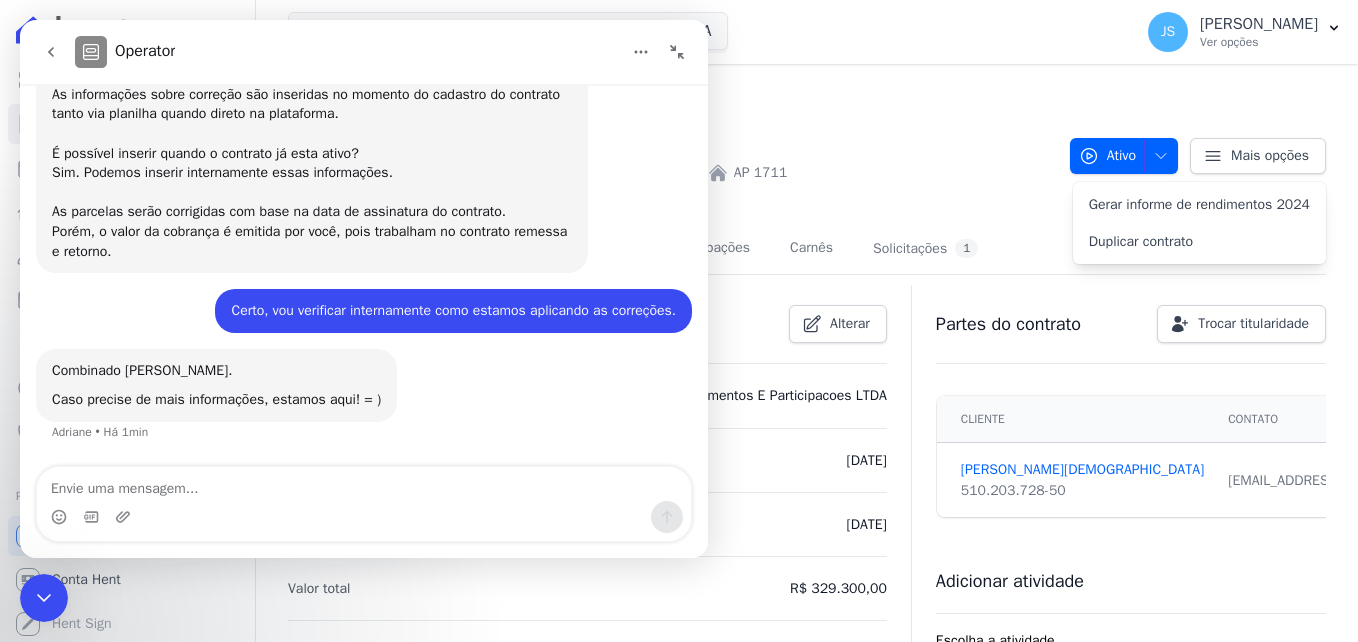 click 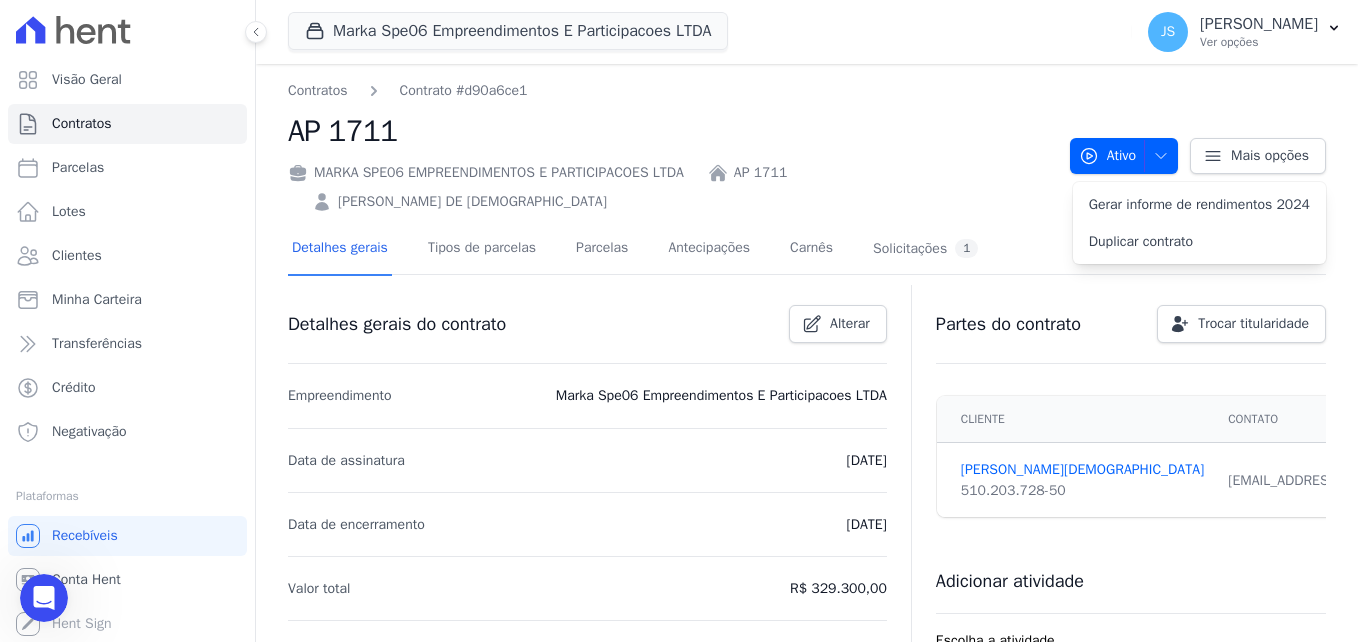 click on "Detalhes gerais do contrato
Alterar" at bounding box center (587, 324) 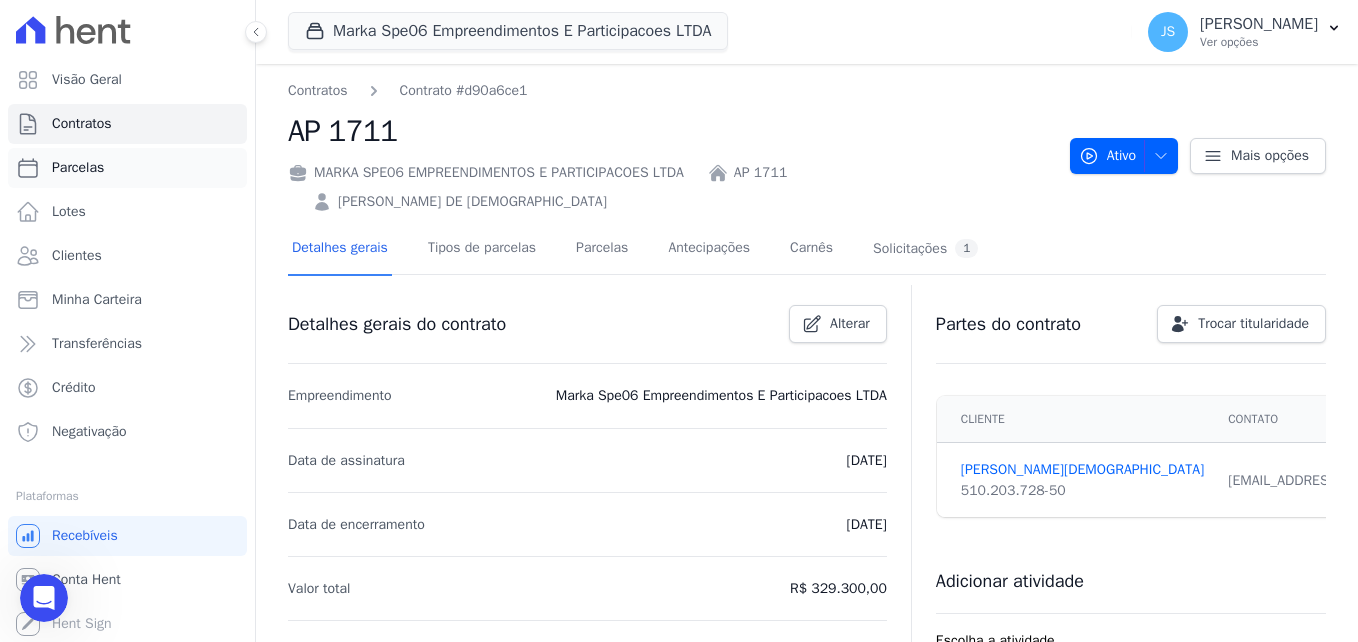 click on "Parcelas" at bounding box center (127, 168) 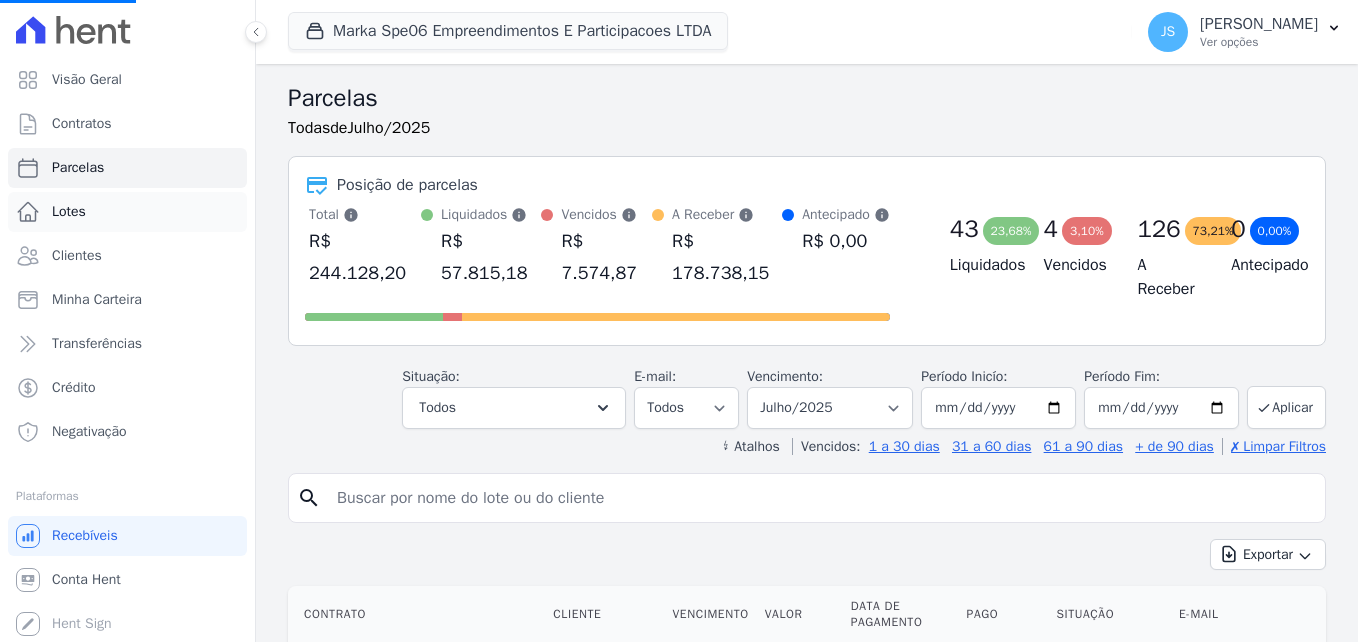 click on "Lotes" at bounding box center [127, 212] 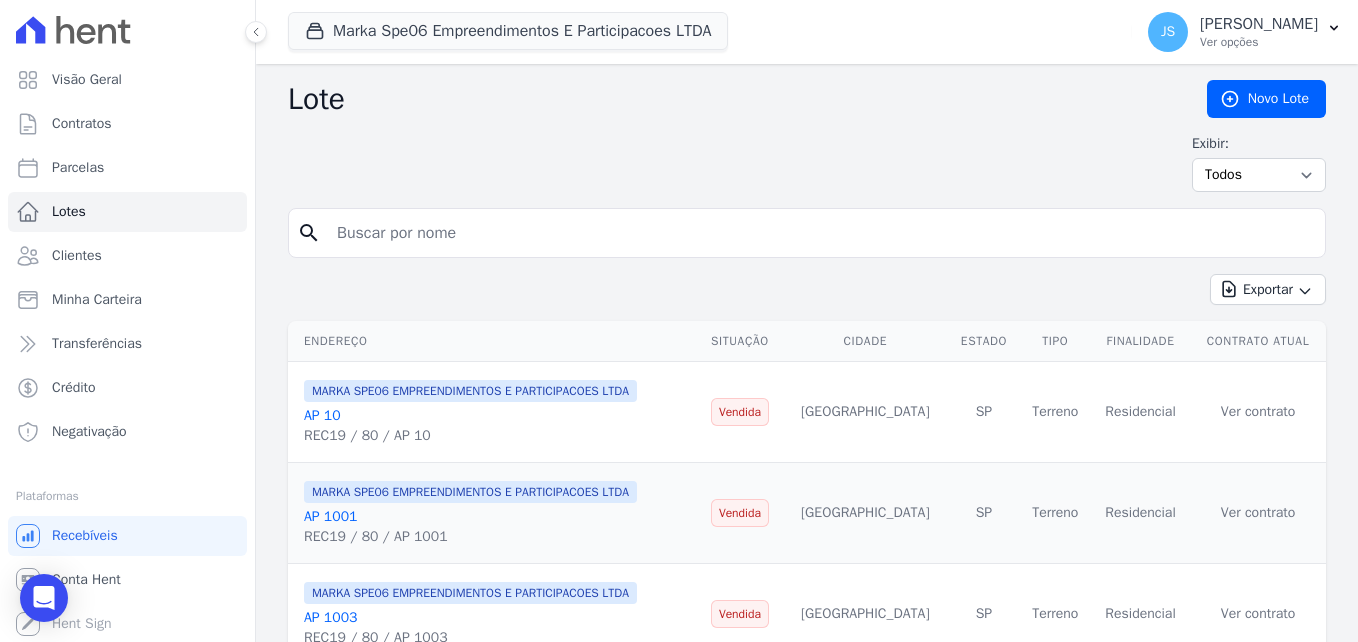 select 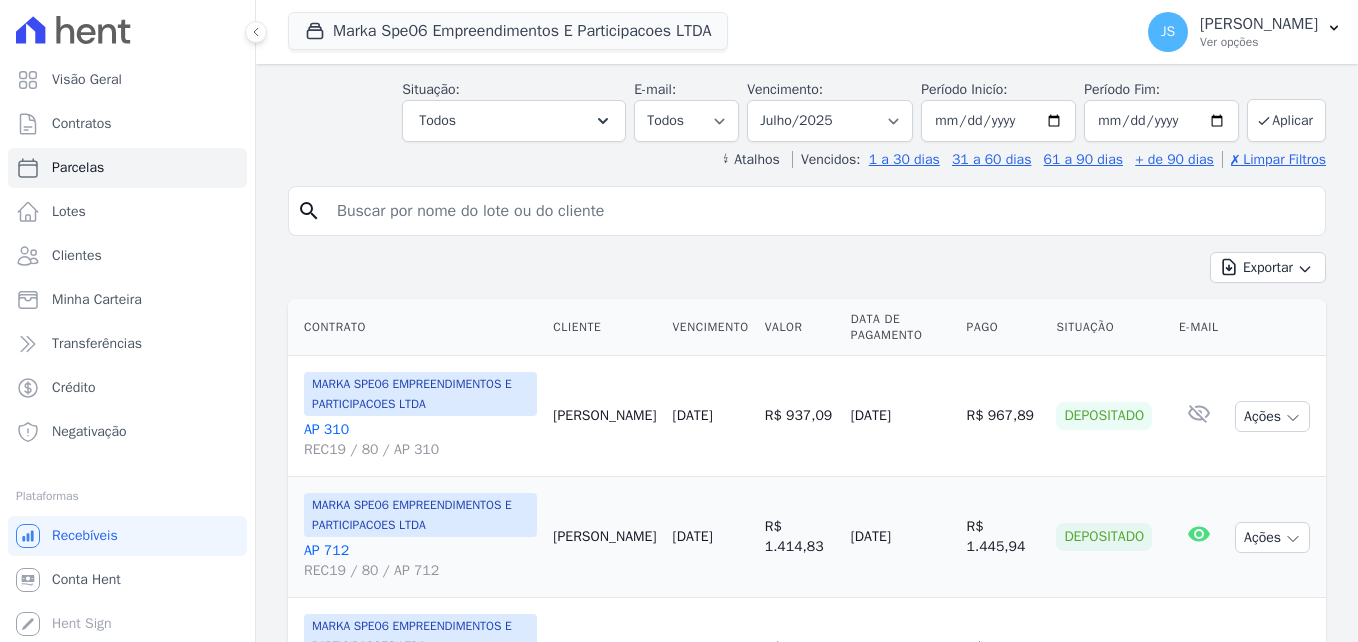 scroll, scrollTop: 300, scrollLeft: 0, axis: vertical 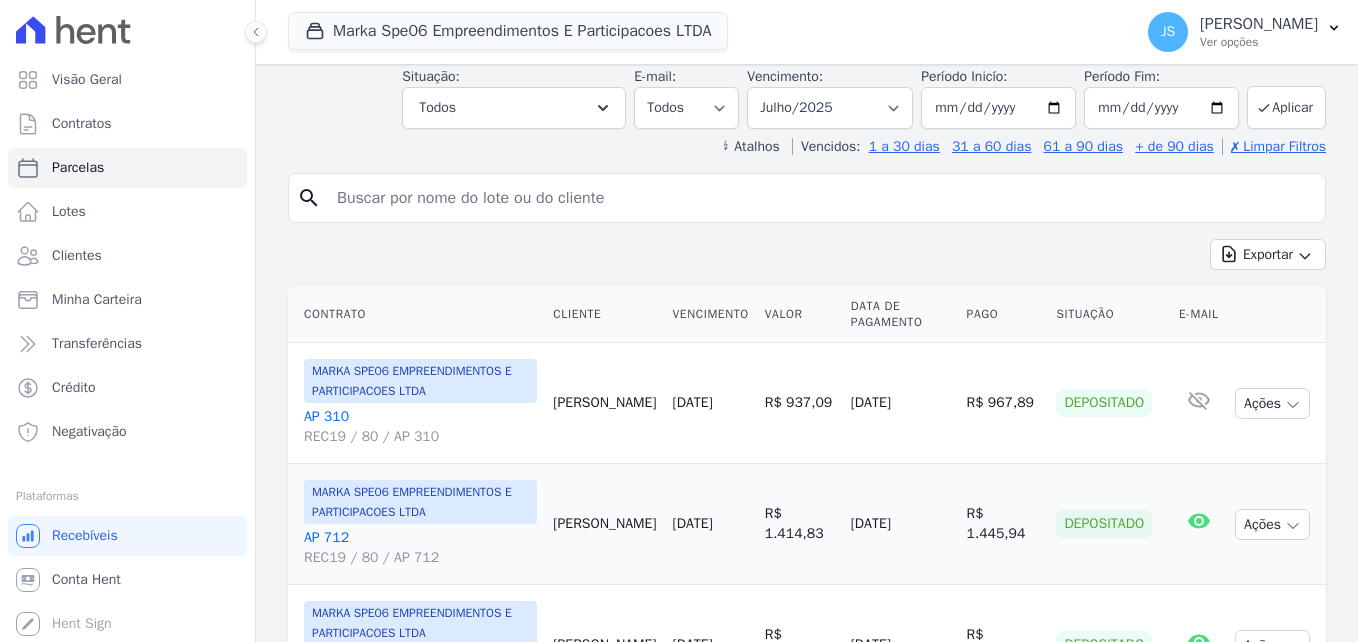click on "AP 310
REC19 / 80 / AP 310" at bounding box center [420, 427] 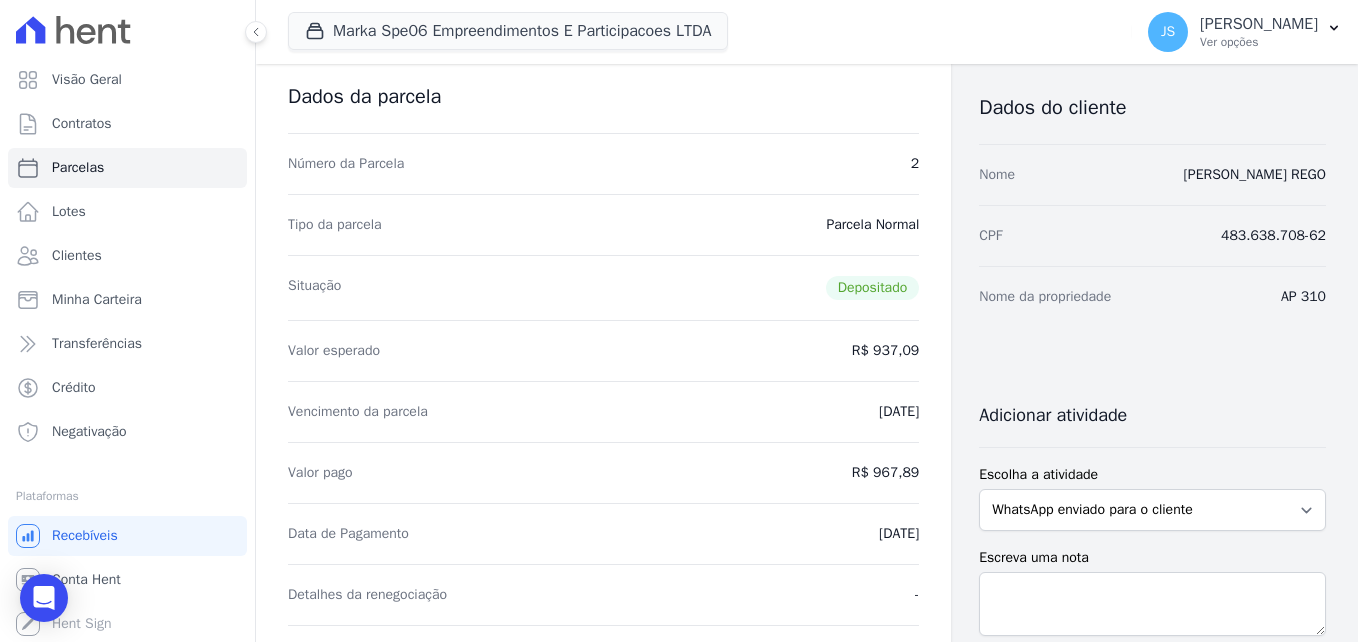 scroll, scrollTop: 0, scrollLeft: 0, axis: both 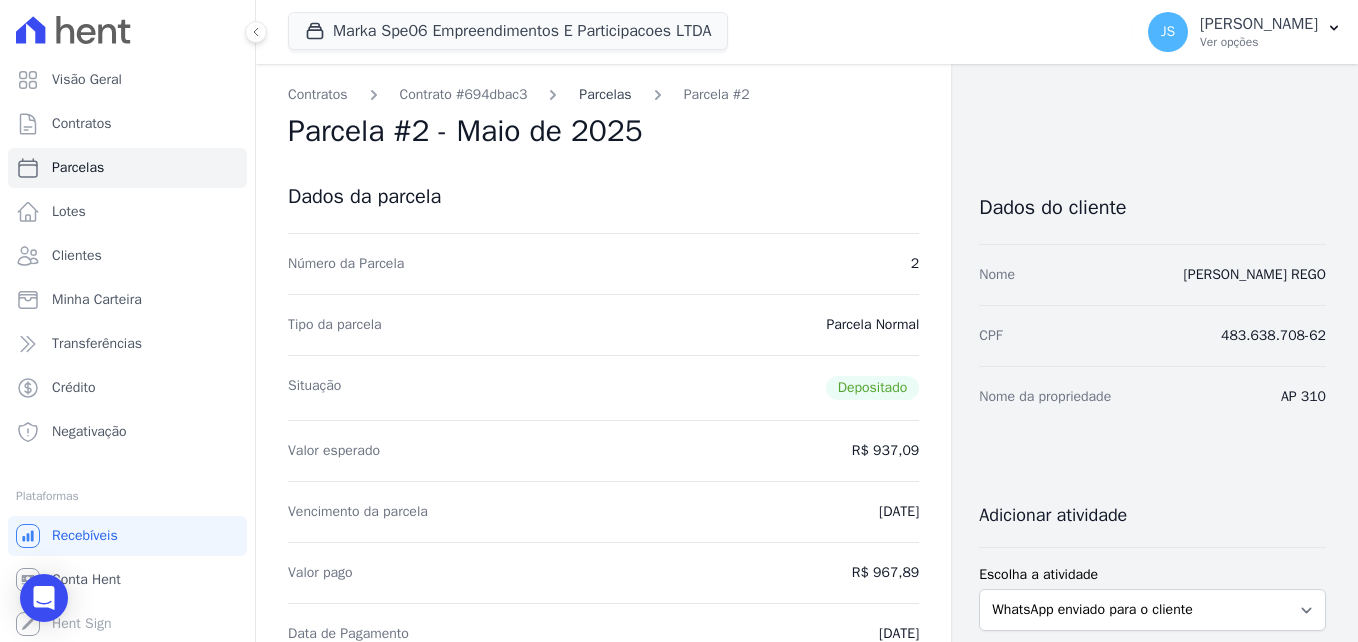 click on "Parcelas" at bounding box center [605, 94] 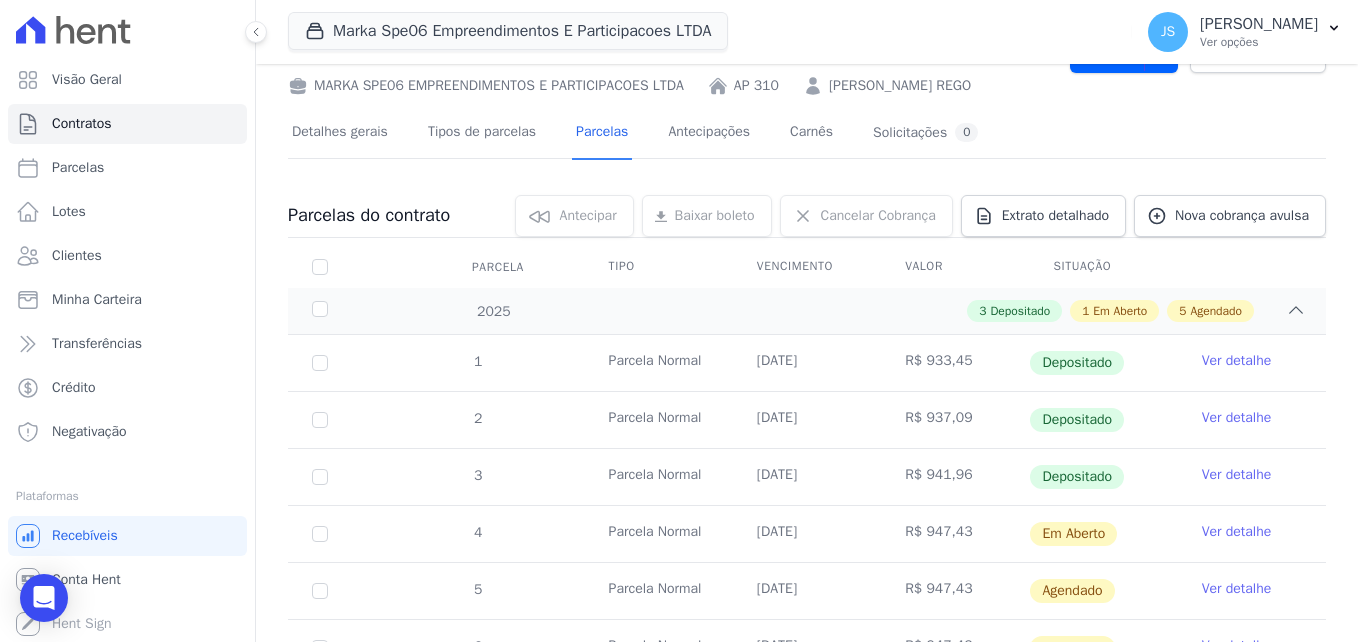 scroll, scrollTop: 75, scrollLeft: 0, axis: vertical 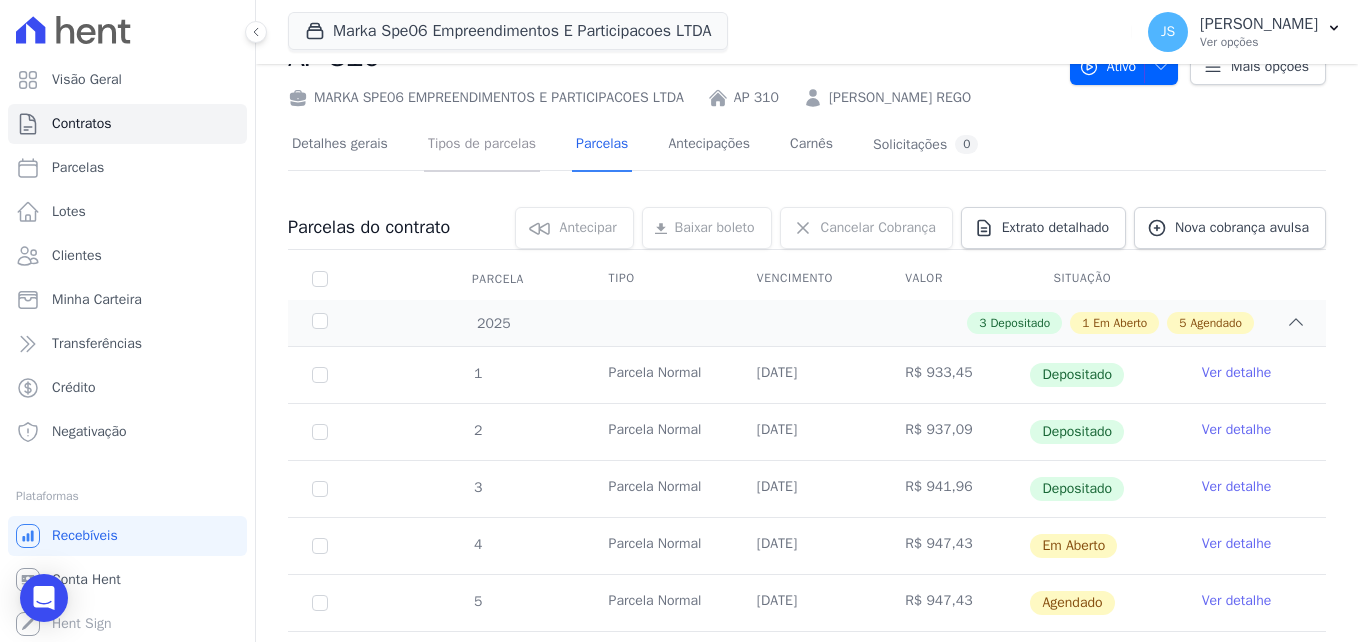 click on "Tipos de parcelas" at bounding box center (482, 145) 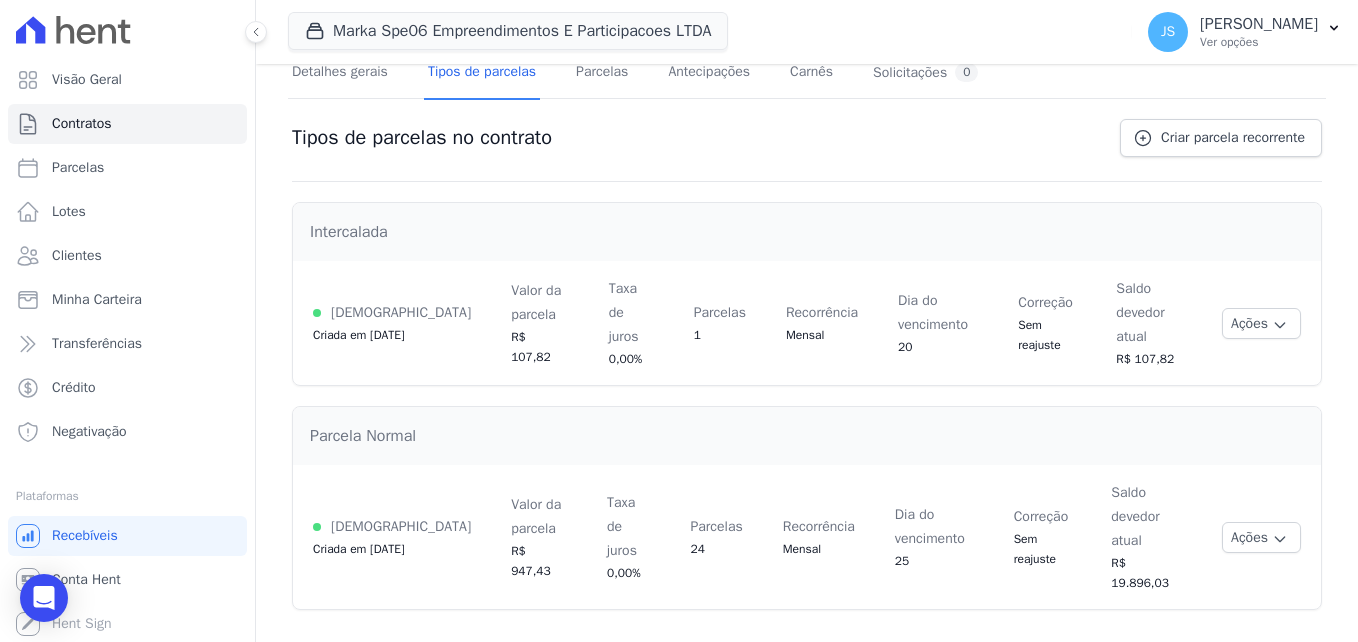 scroll, scrollTop: 56, scrollLeft: 0, axis: vertical 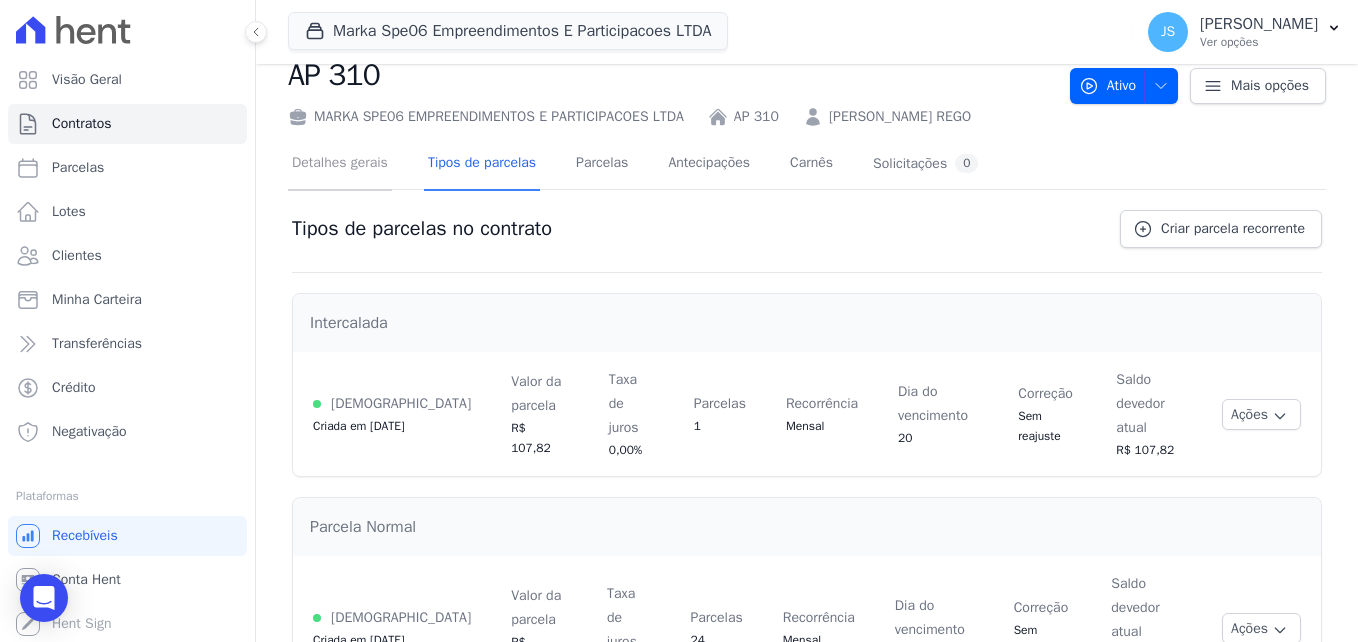 click on "Detalhes gerais" at bounding box center [340, 164] 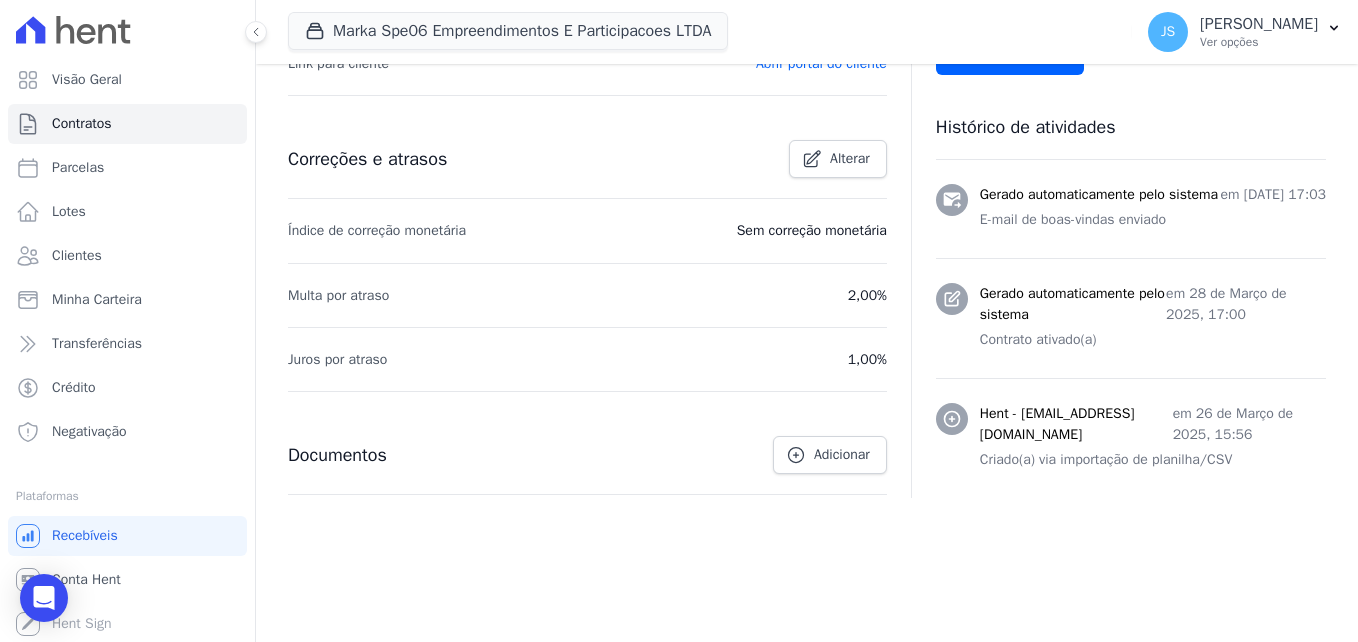 scroll, scrollTop: 800, scrollLeft: 0, axis: vertical 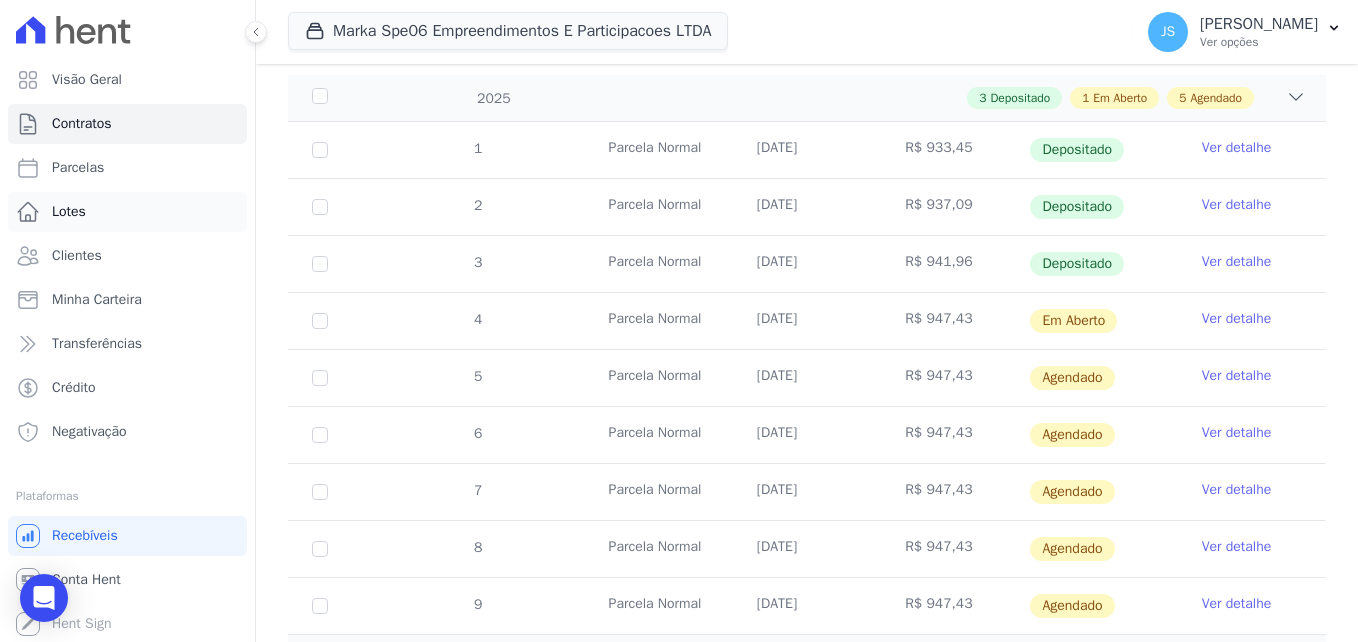 click on "Lotes" at bounding box center [127, 212] 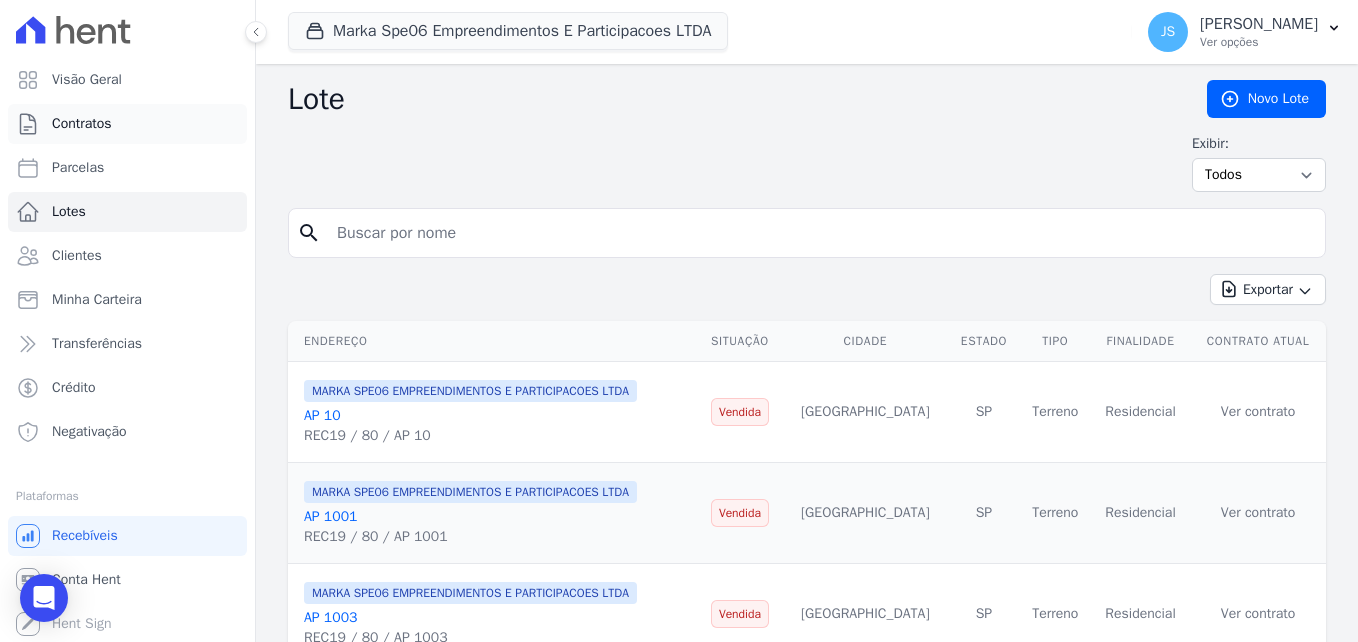 click on "Contratos" at bounding box center [82, 124] 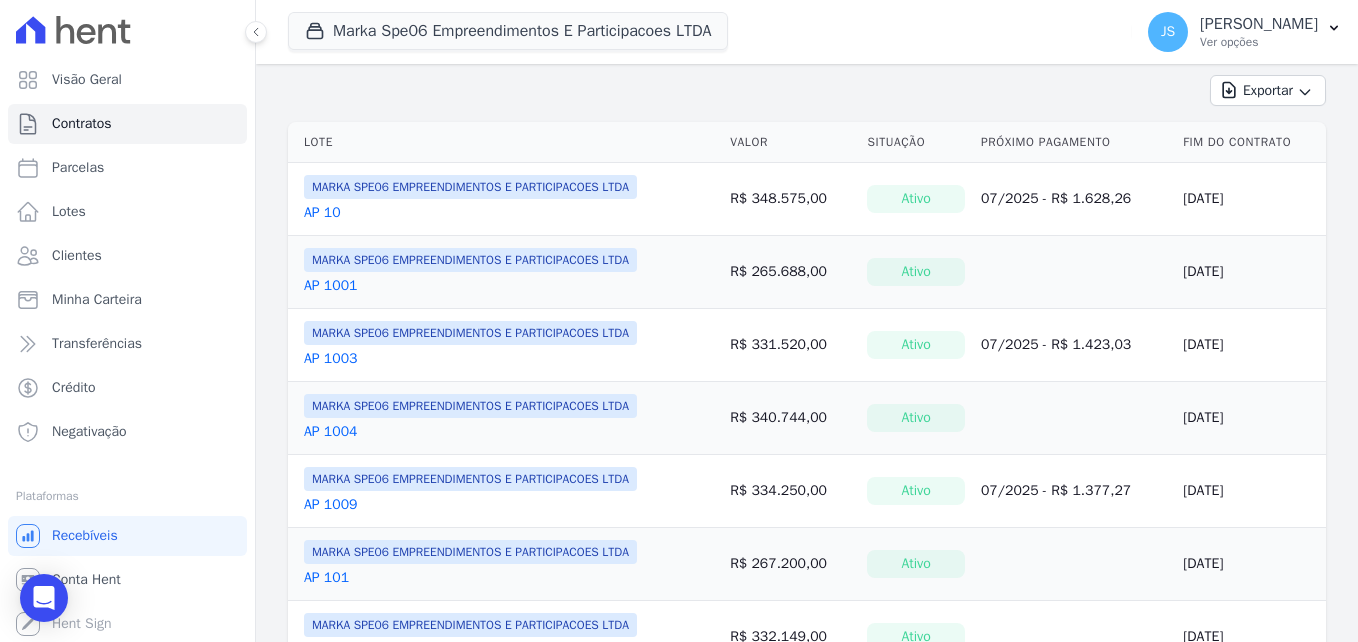 scroll, scrollTop: 300, scrollLeft: 0, axis: vertical 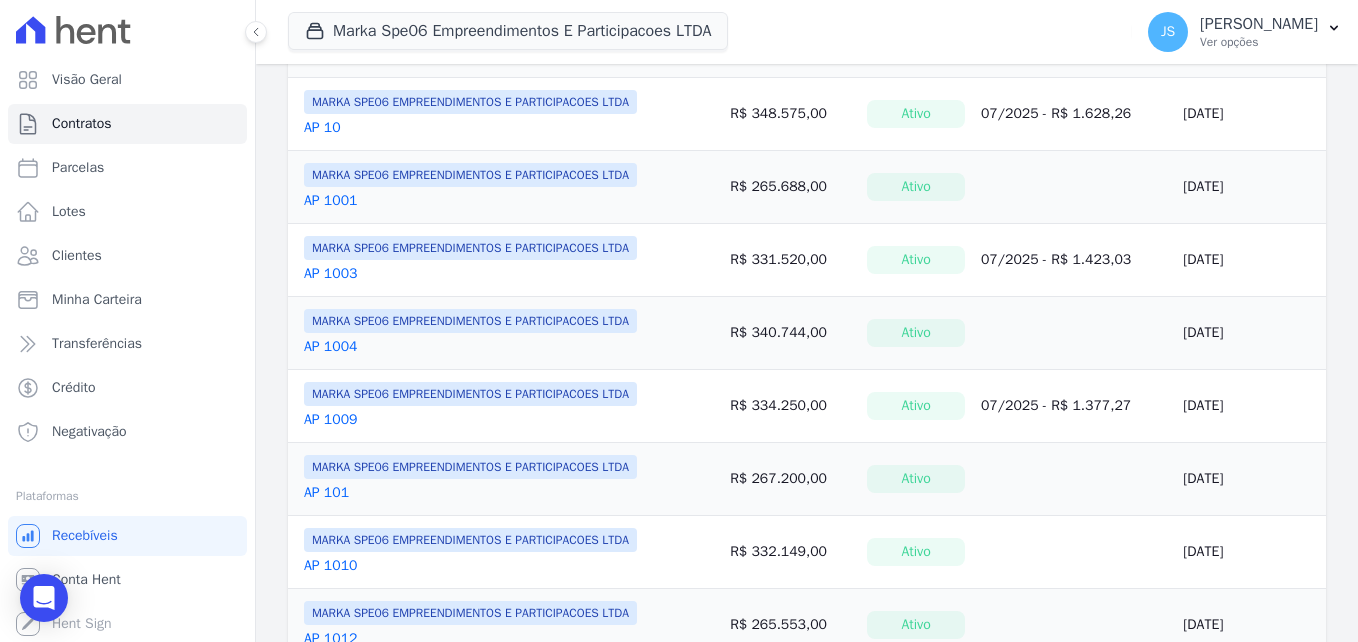 click on "AP 1004" at bounding box center [330, 347] 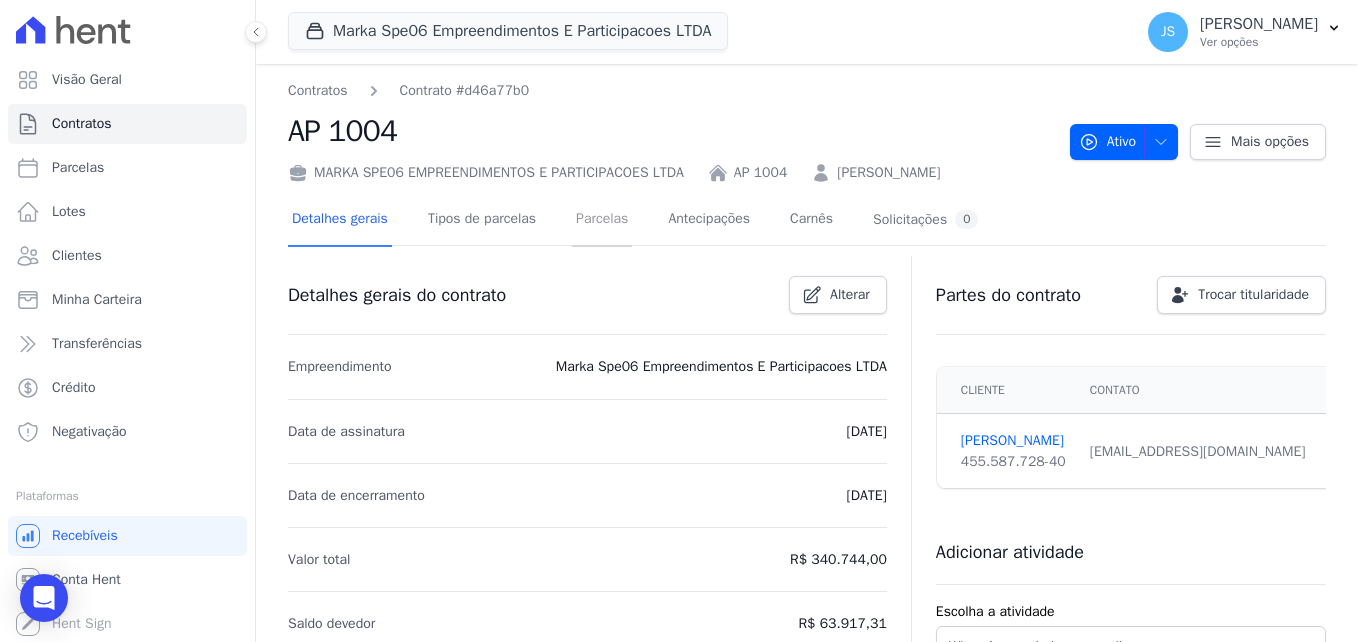 click on "Parcelas" at bounding box center (602, 220) 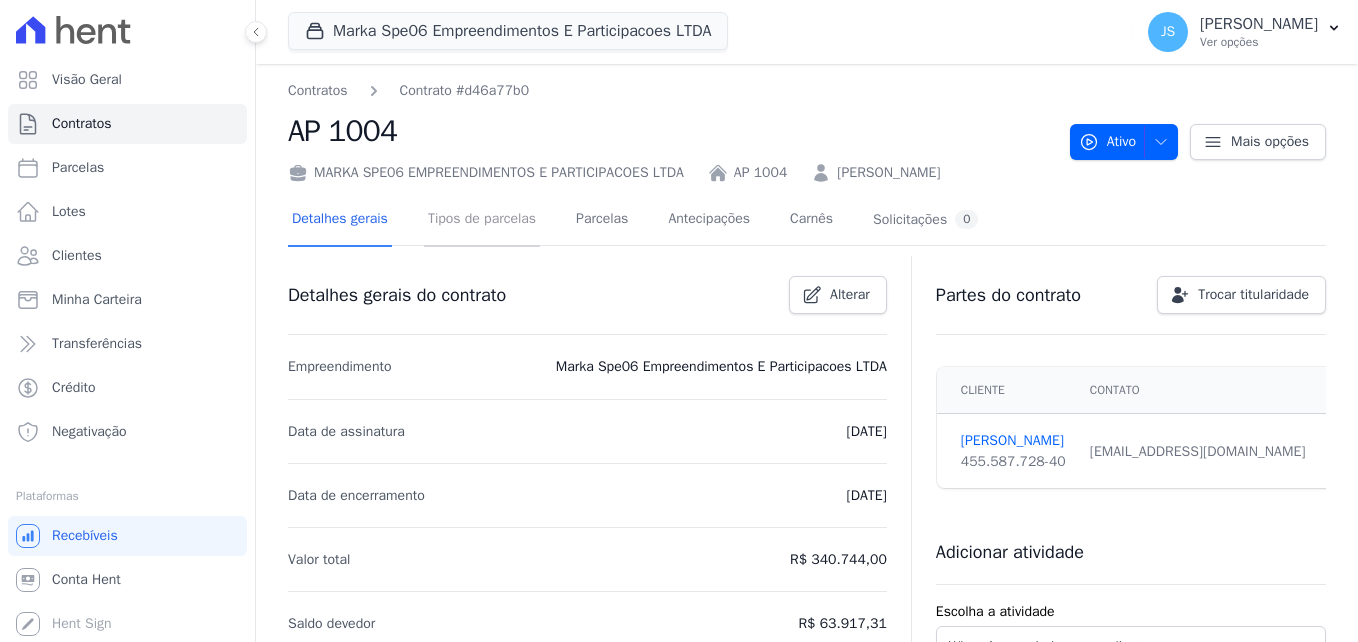 click on "Tipos de parcelas" at bounding box center (482, 220) 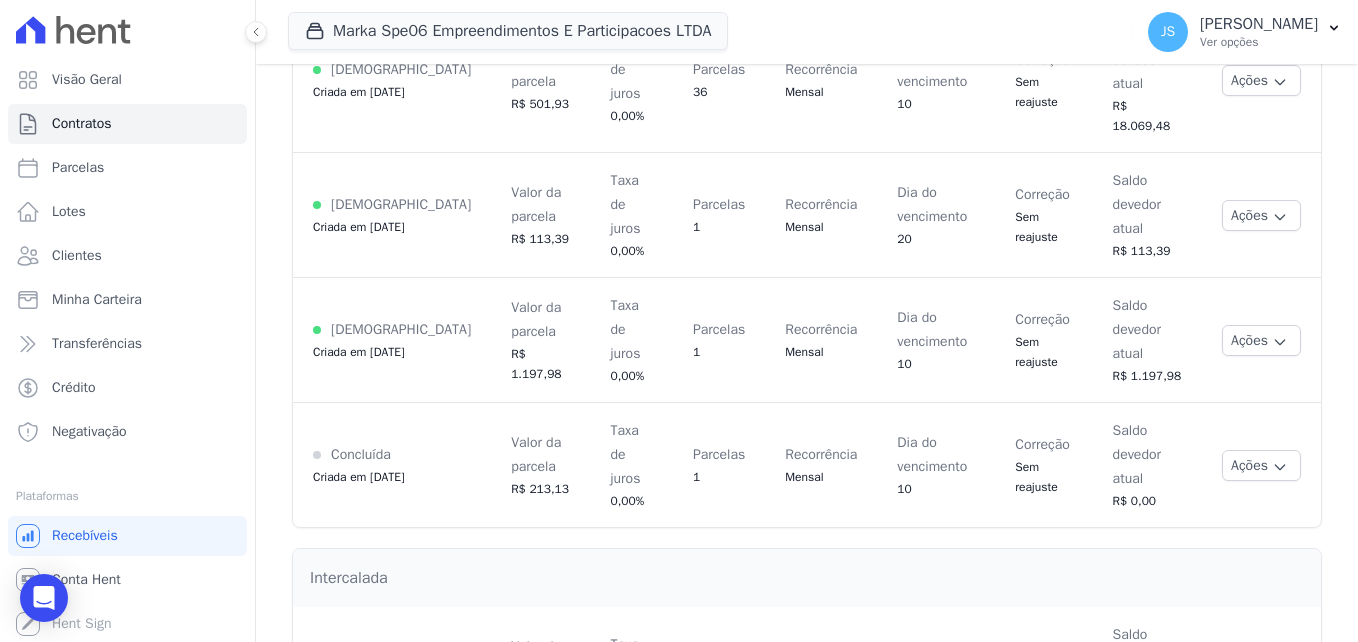 scroll, scrollTop: 0, scrollLeft: 0, axis: both 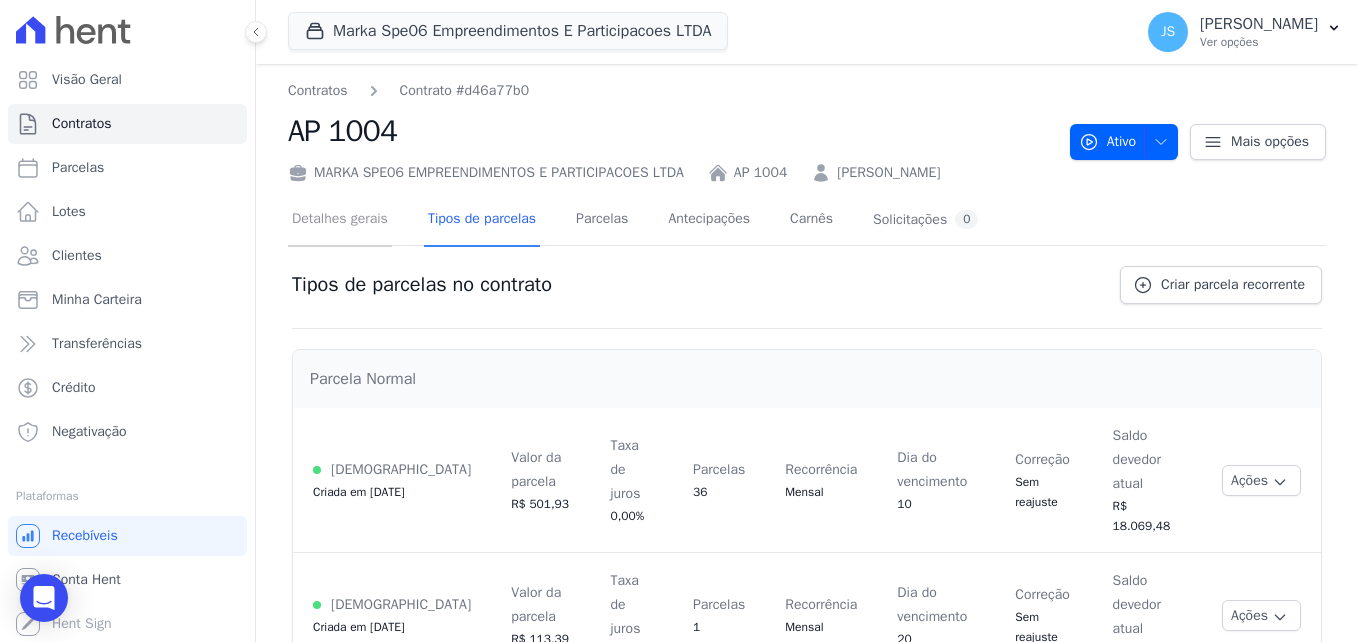click on "Detalhes gerais" at bounding box center [340, 220] 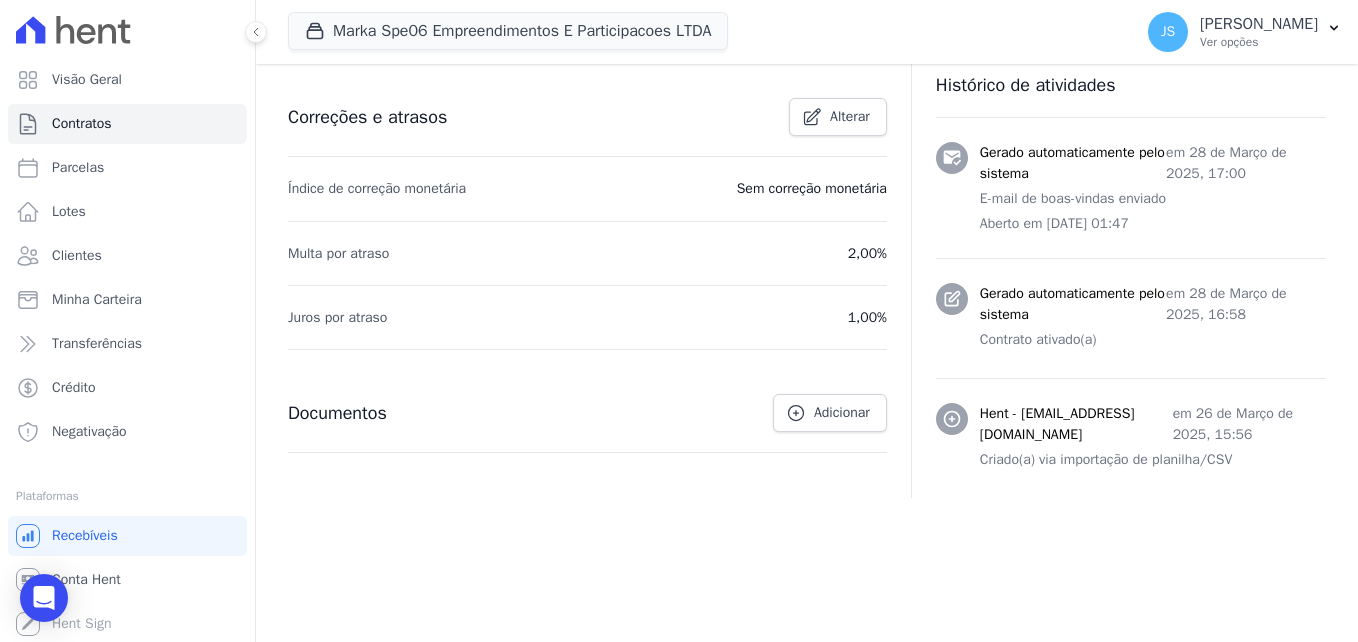 scroll, scrollTop: 809, scrollLeft: 0, axis: vertical 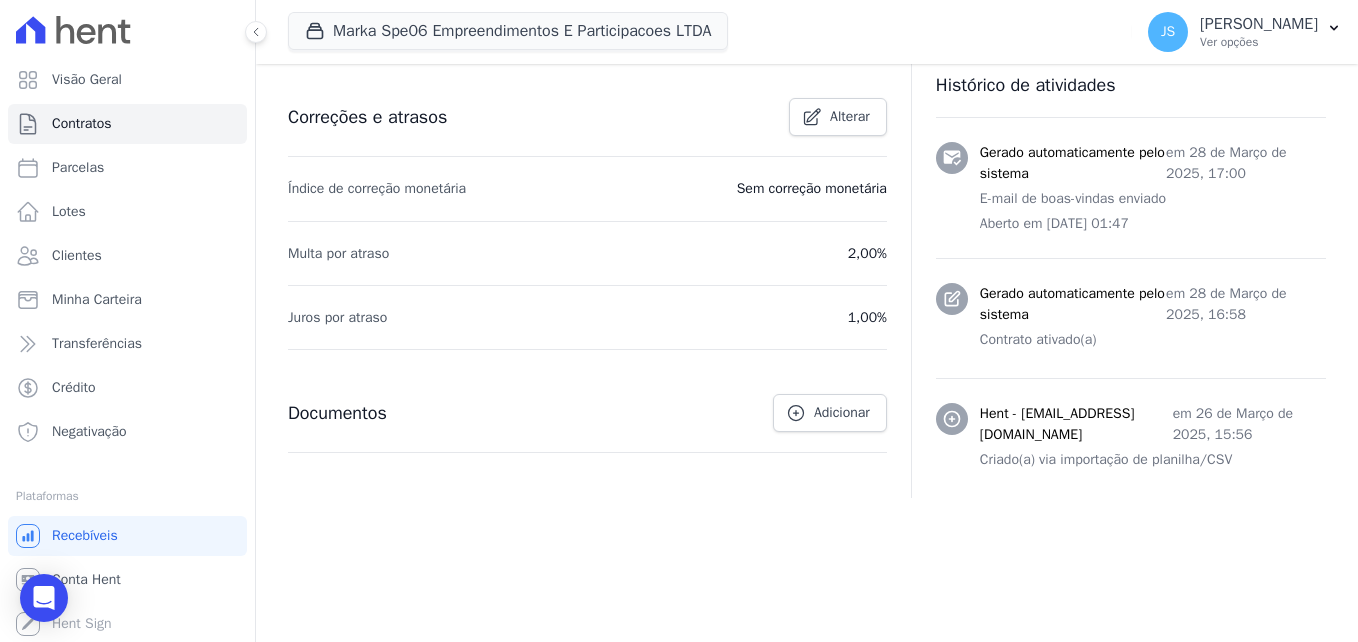 click on "Documentos
Adicionar" at bounding box center (587, 413) 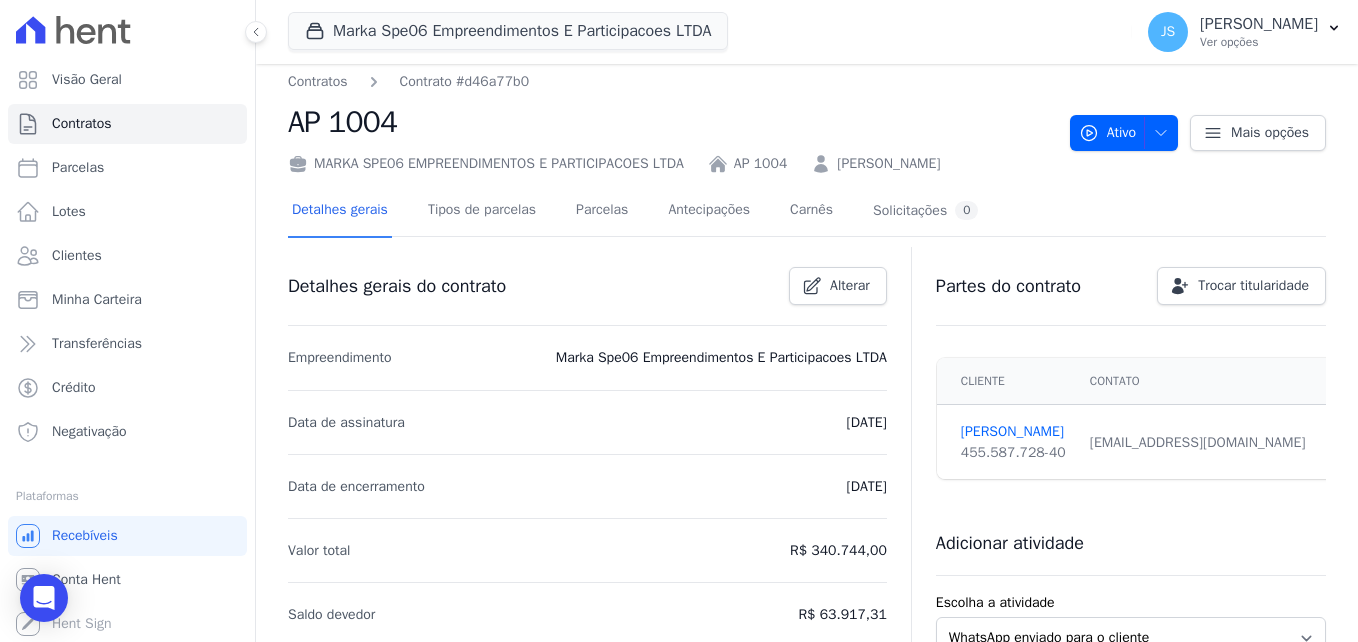 scroll, scrollTop: 0, scrollLeft: 0, axis: both 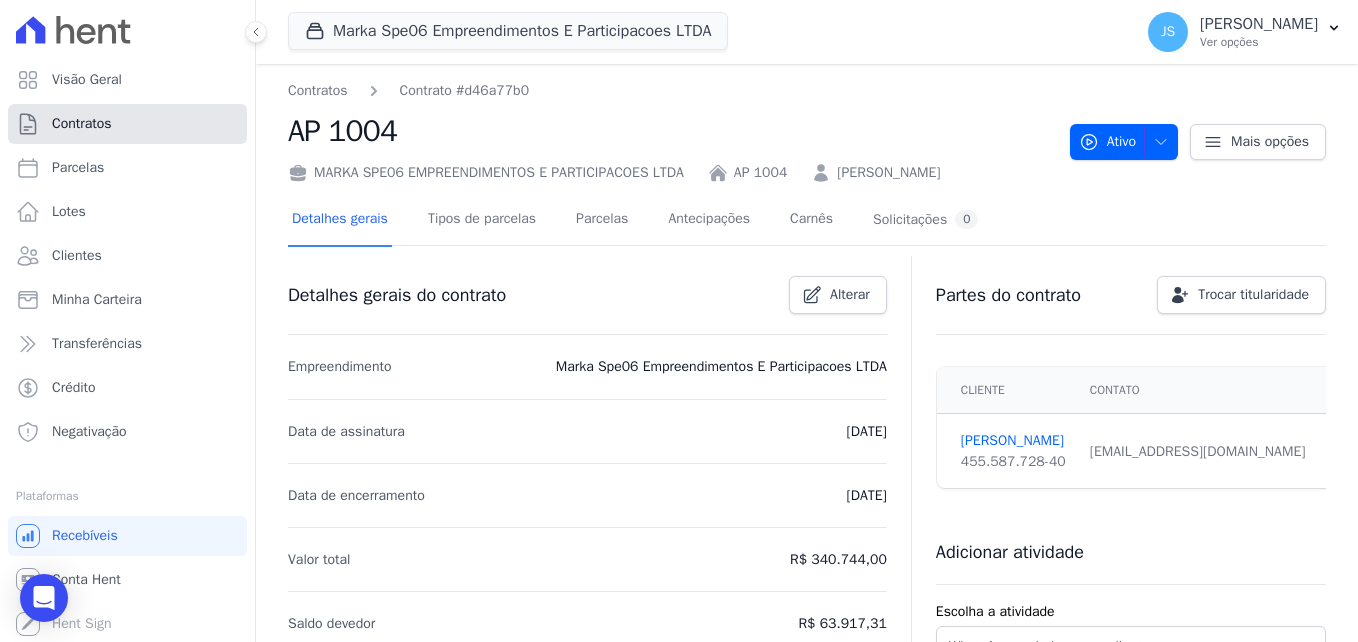 click on "Contratos" at bounding box center (82, 124) 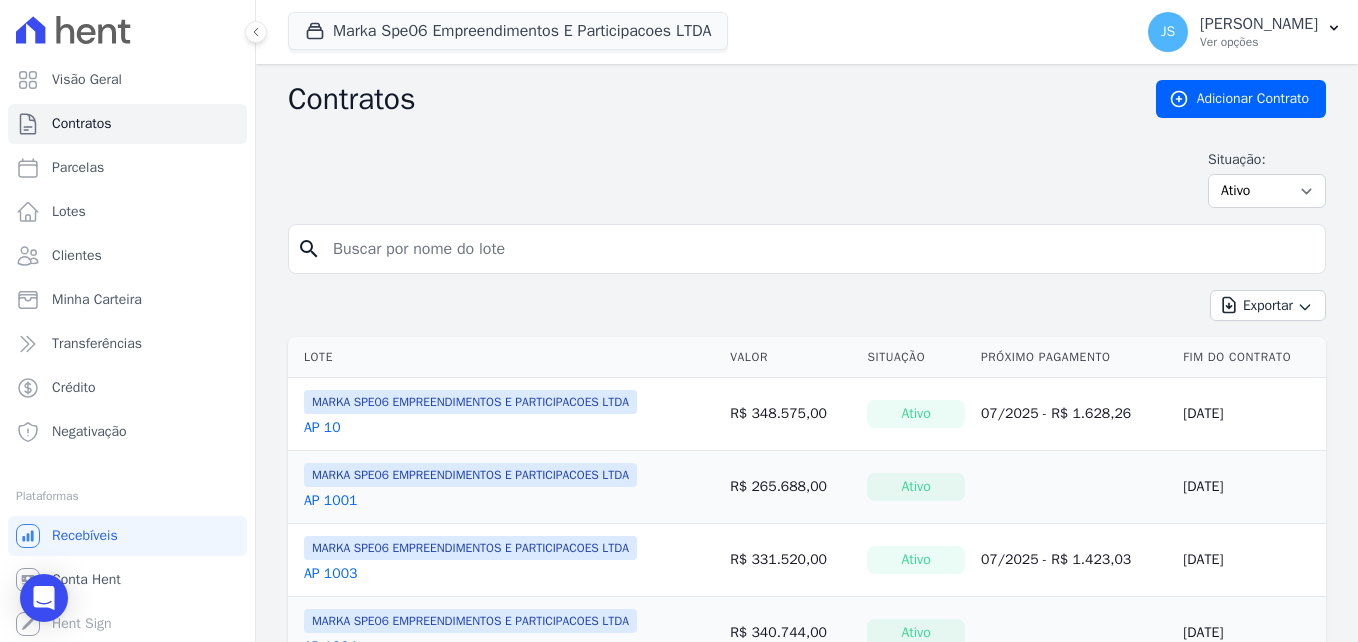 click at bounding box center (819, 249) 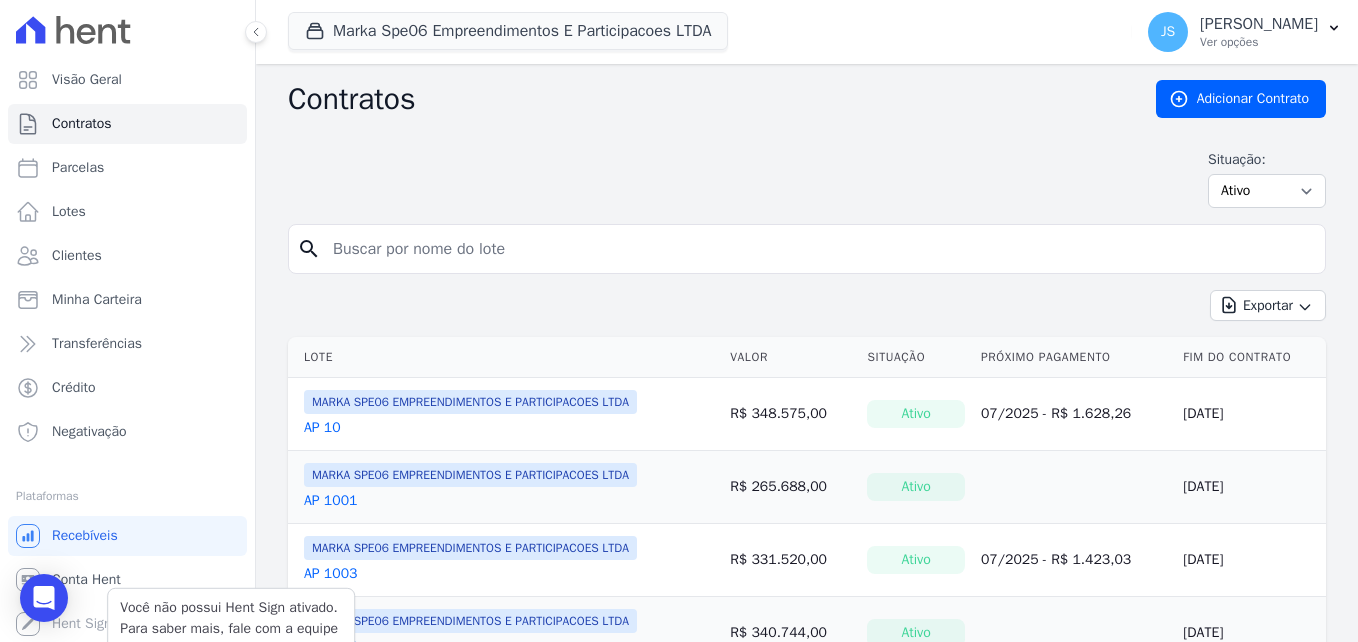 click on "Você não possui Hent Sign ativado. Para saber mais, fale com a equipe Hent.
Hent Sign" at bounding box center [127, 624] 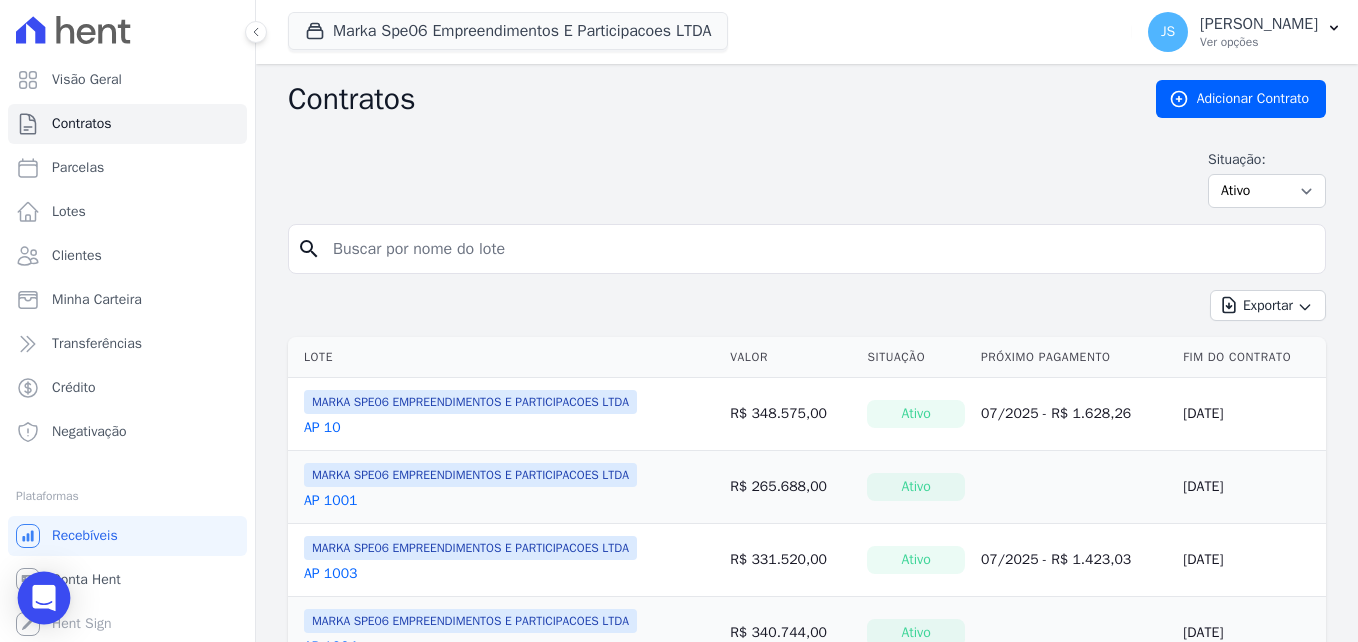 click 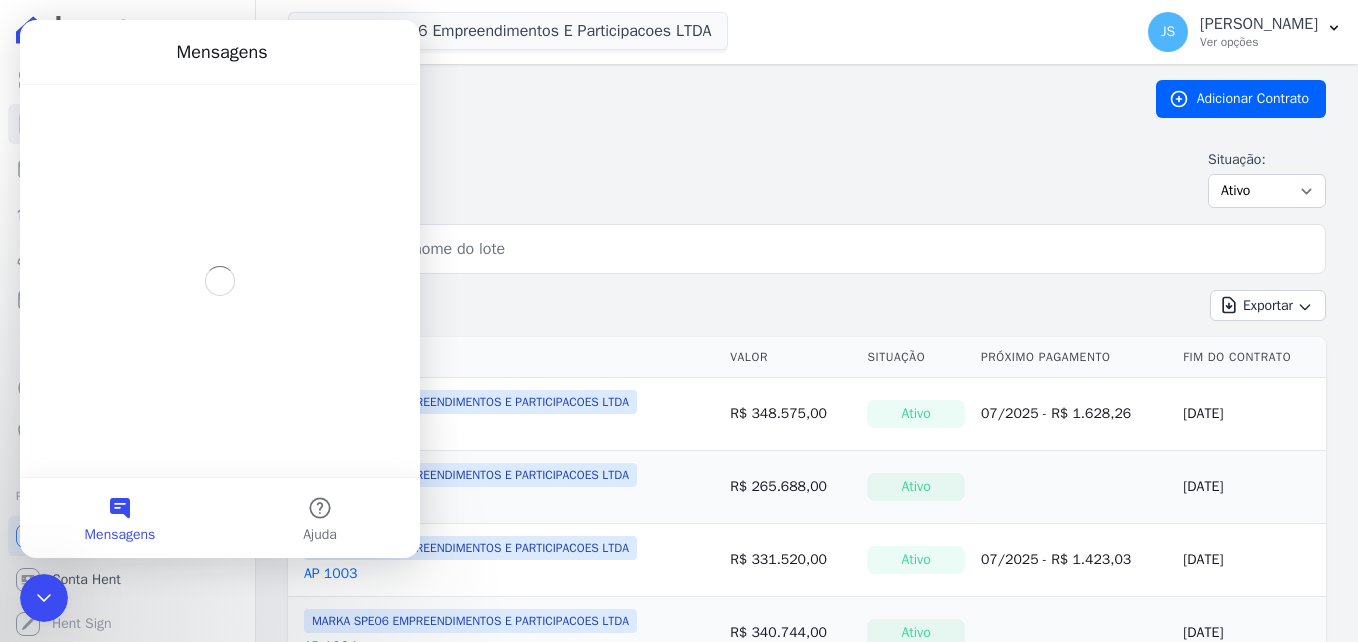 scroll, scrollTop: 0, scrollLeft: 0, axis: both 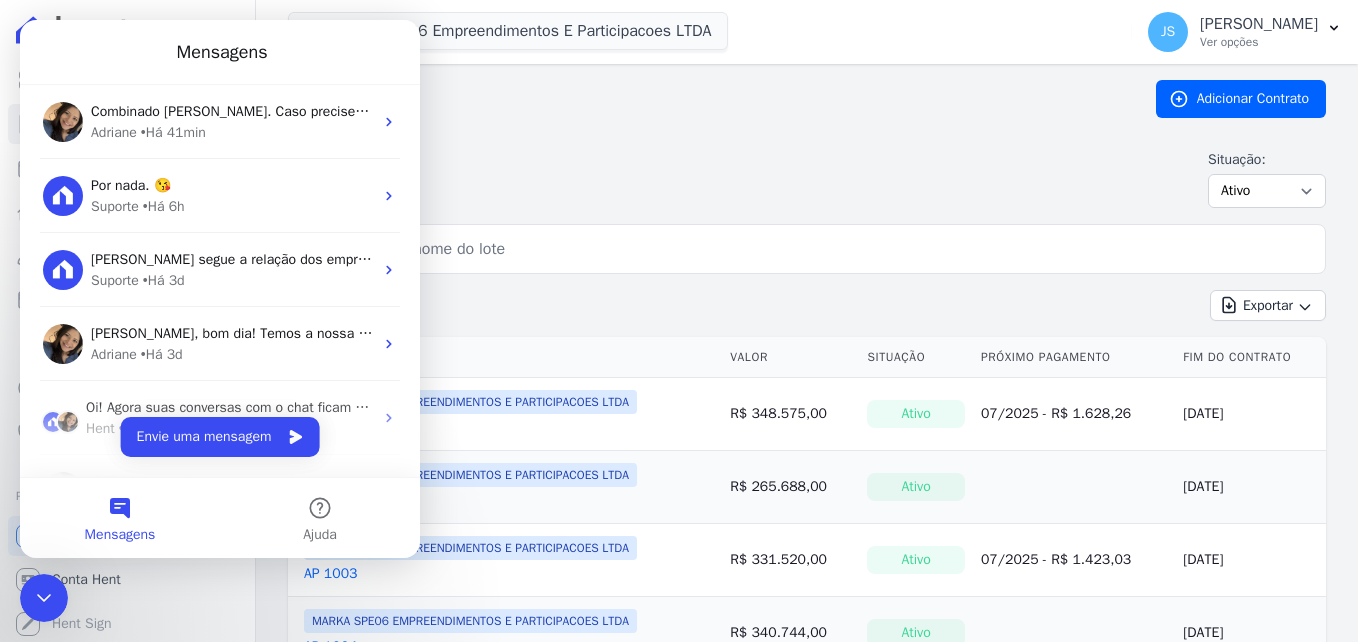 click on "Mensagens" at bounding box center (120, 518) 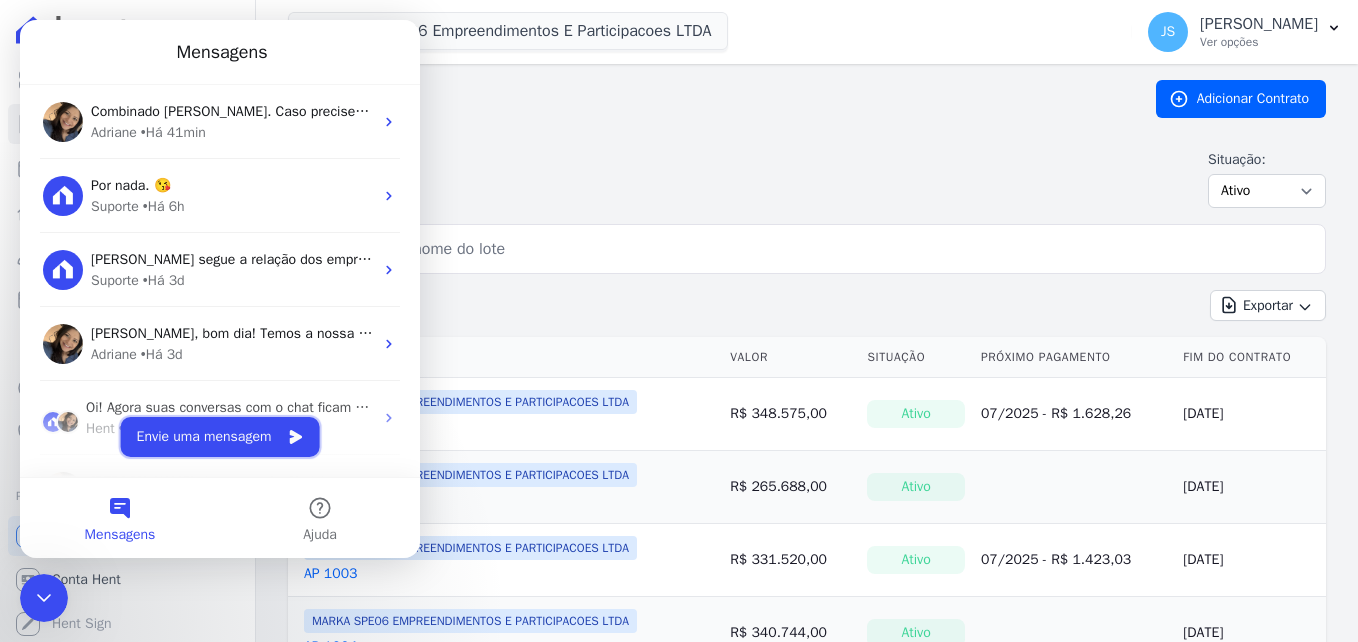 click on "Envie uma mensagem" at bounding box center [220, 437] 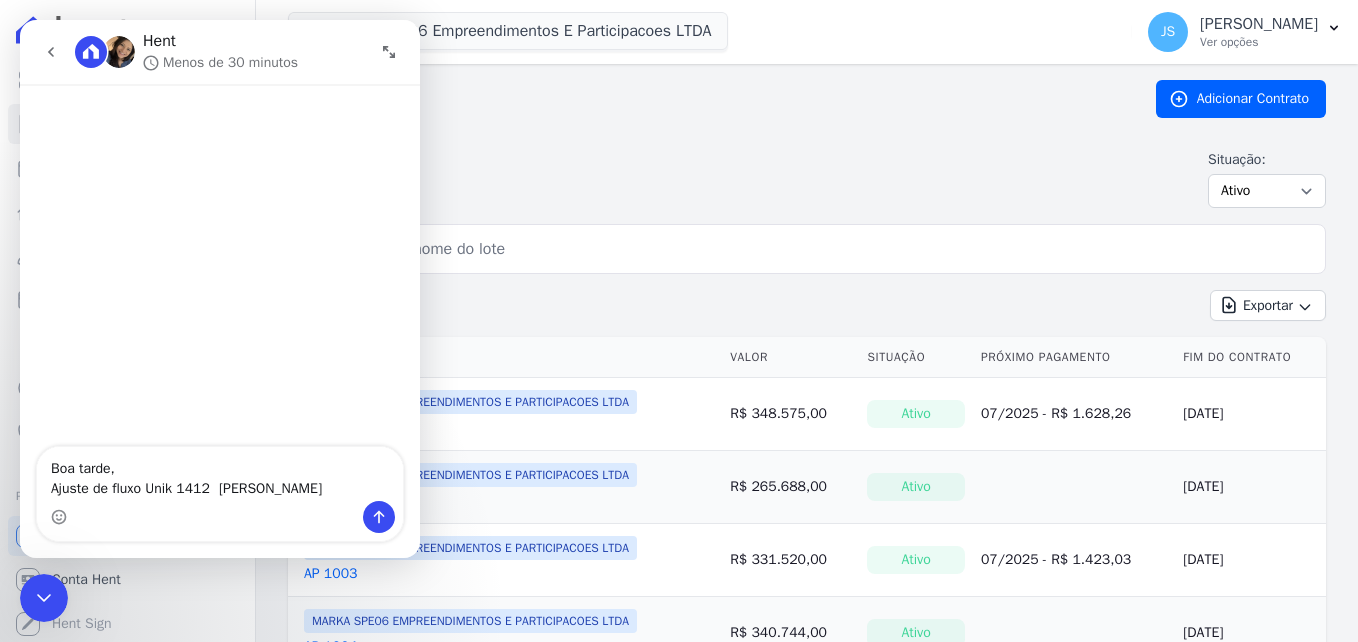 click on "Boa tarde,
Ajuste de fluxo Unik 1412	[PERSON_NAME]" at bounding box center [220, 474] 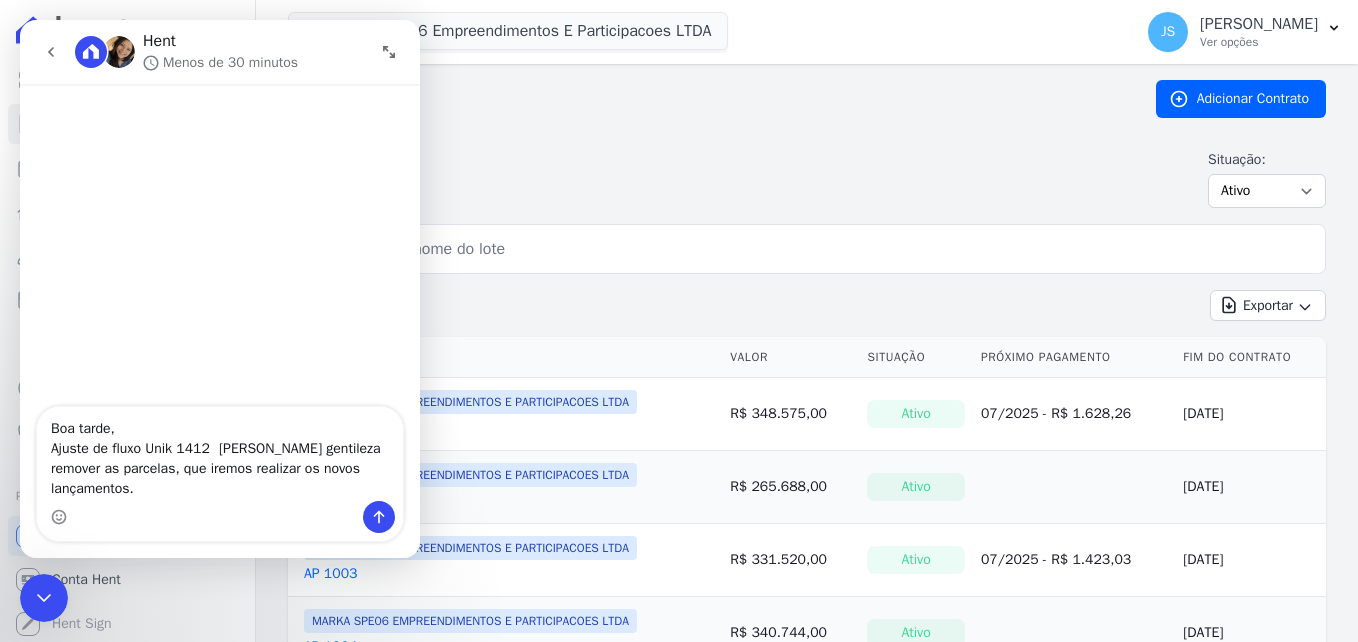 type on "Boa tarde,
Ajuste de fluxo Unik 1412	[PERSON_NAME] gentileza remover as parcelas, que iremos realizar os novos lançamentos." 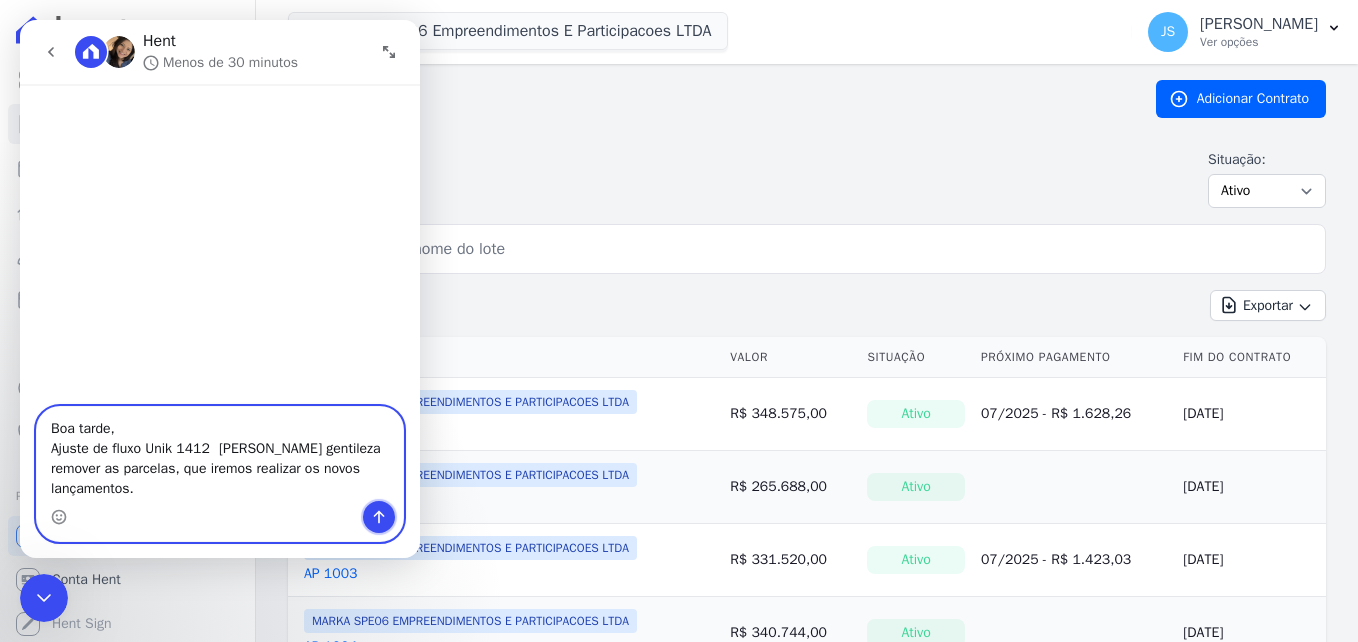 click at bounding box center (379, 517) 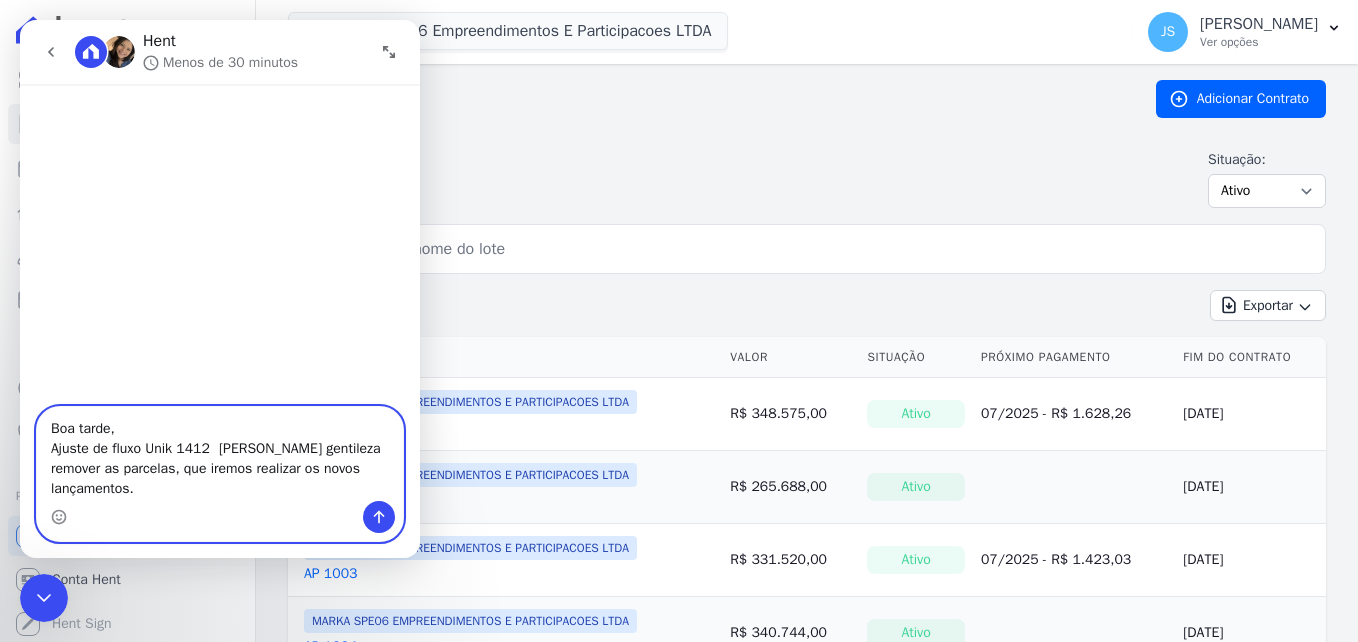 type 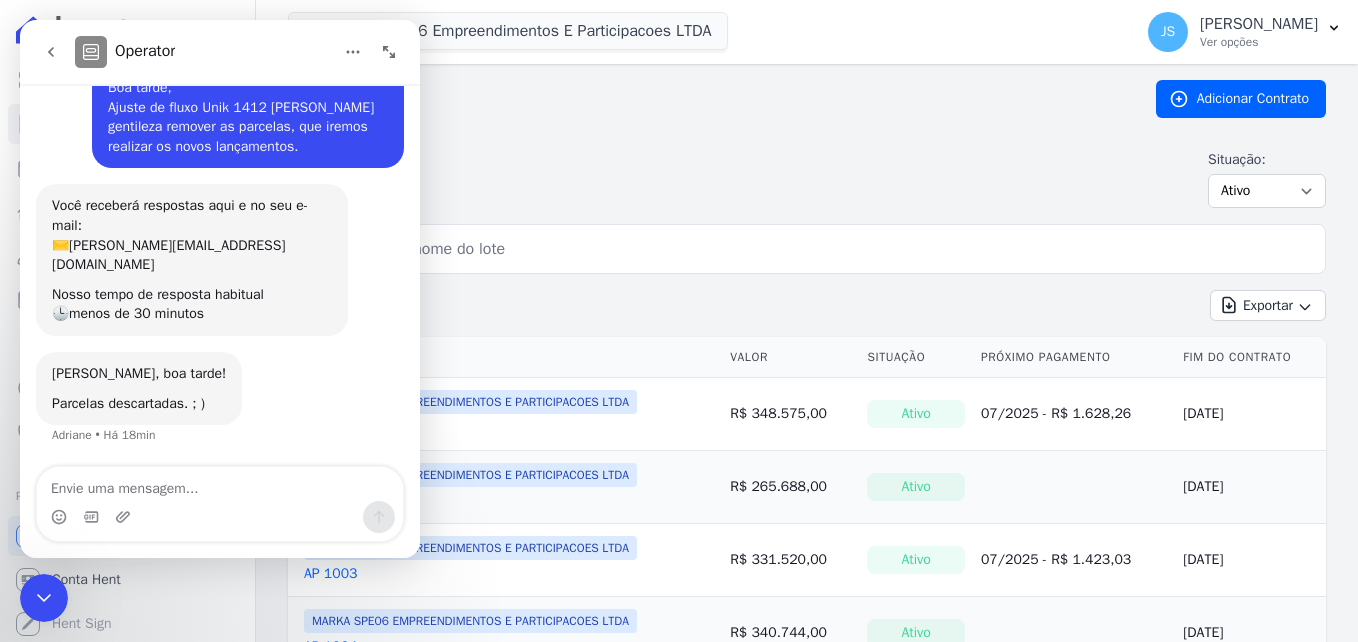 scroll, scrollTop: 0, scrollLeft: 0, axis: both 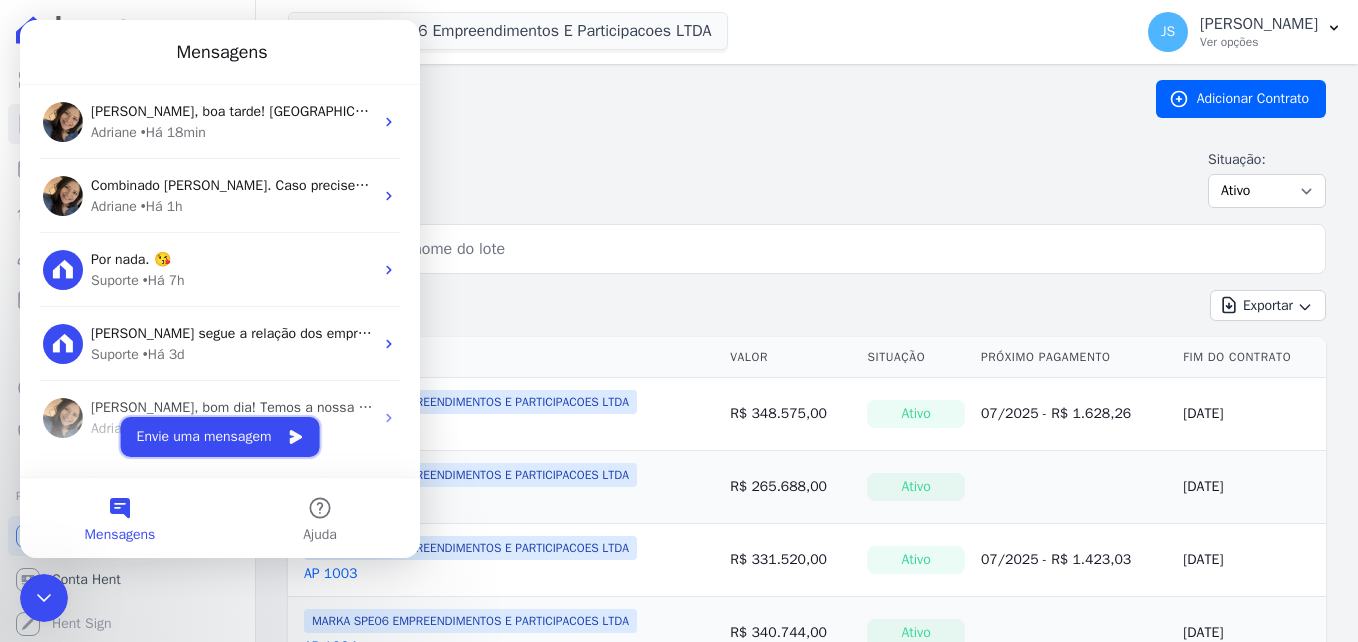 click on "Envie uma mensagem" at bounding box center (220, 437) 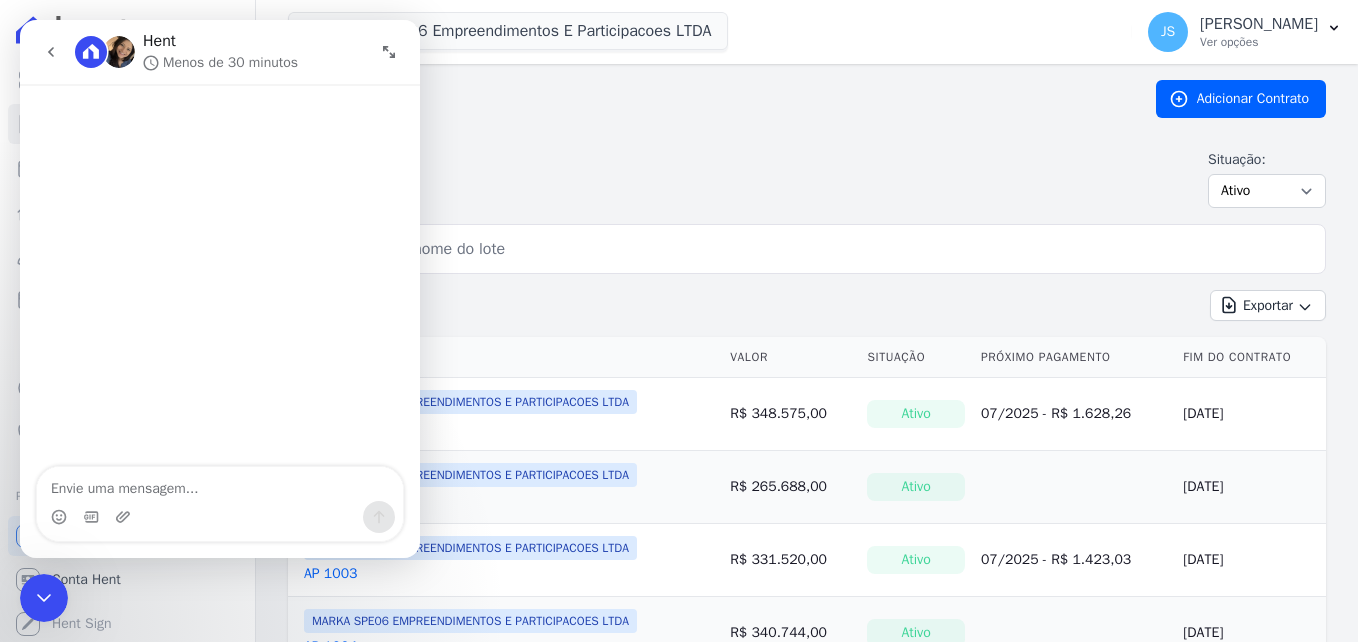 click 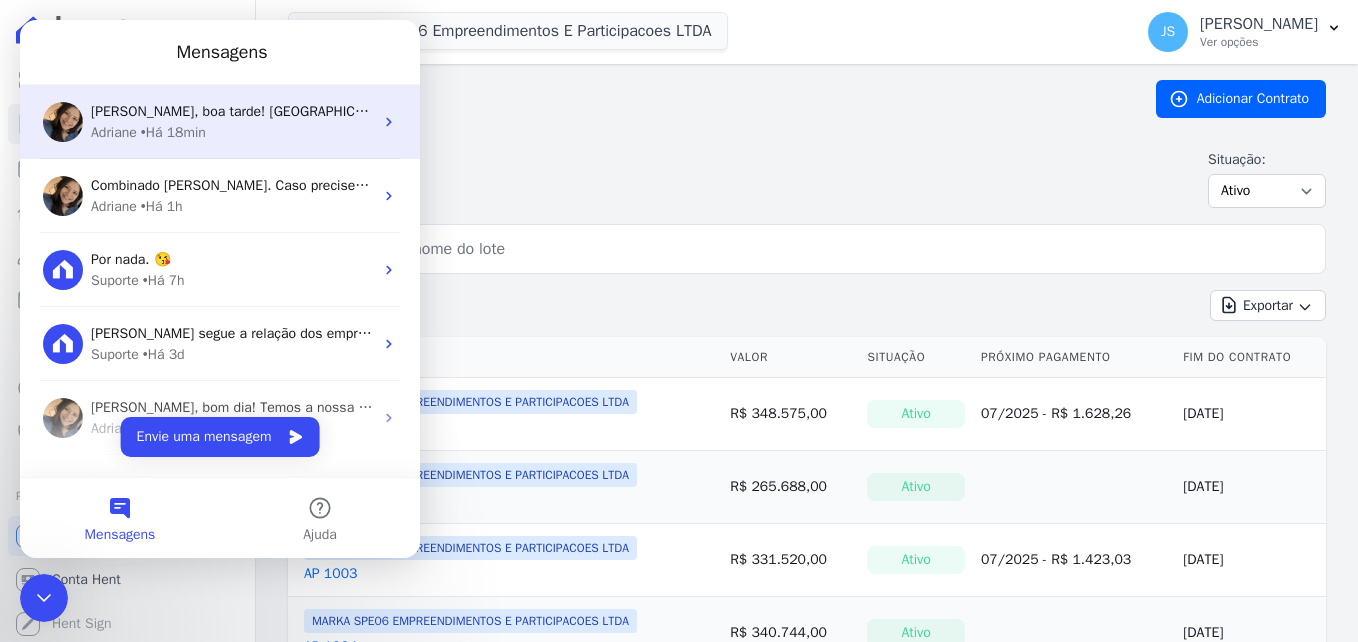 click on "[PERSON_NAME], boa tarde!    [GEOGRAPHIC_DATA] ; )" at bounding box center (253, 111) 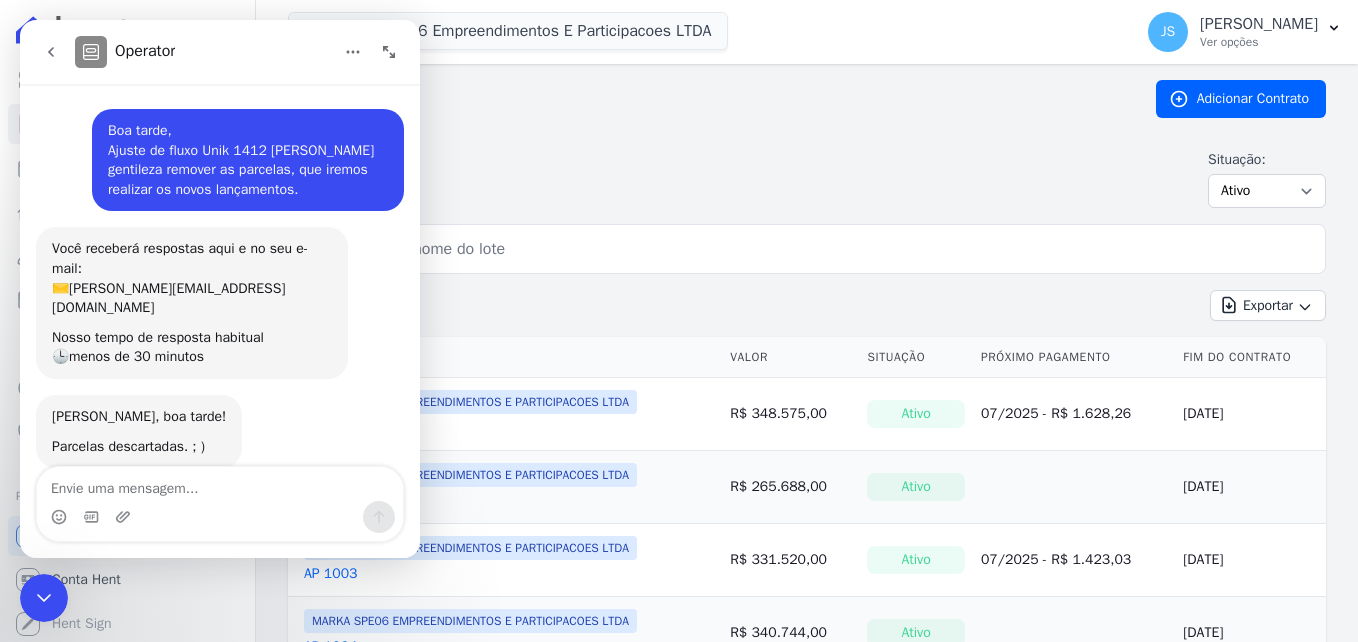 scroll, scrollTop: 43, scrollLeft: 0, axis: vertical 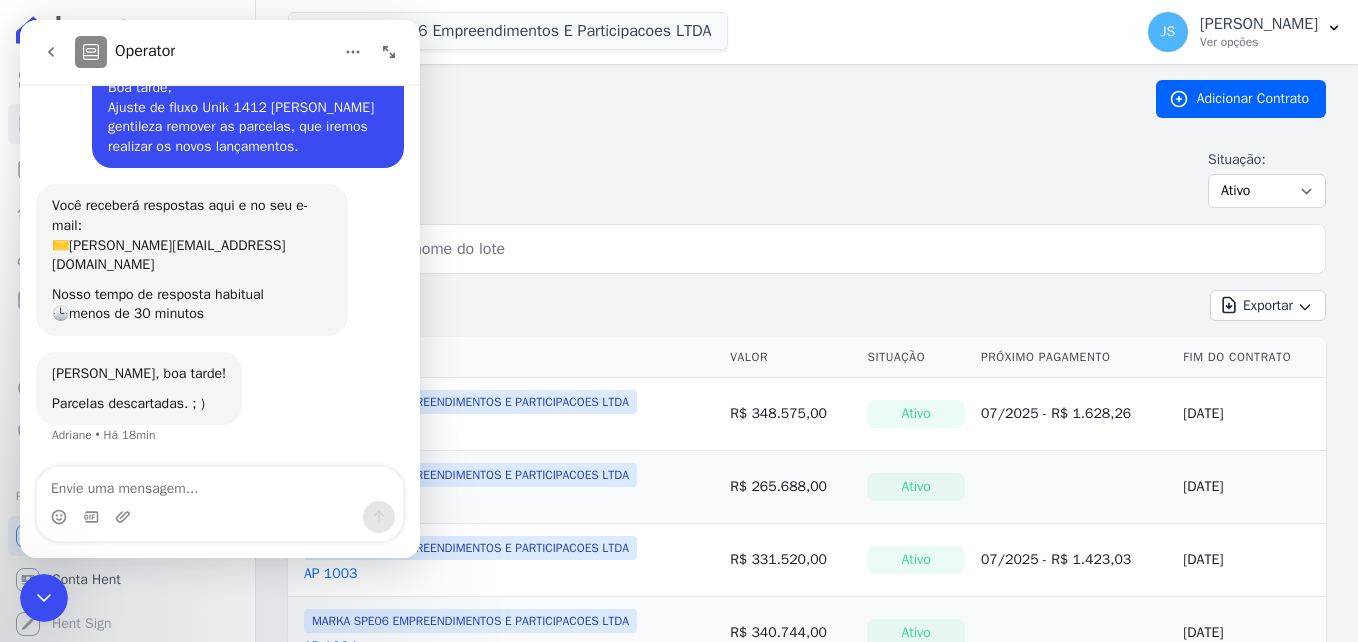 click at bounding box center (220, 484) 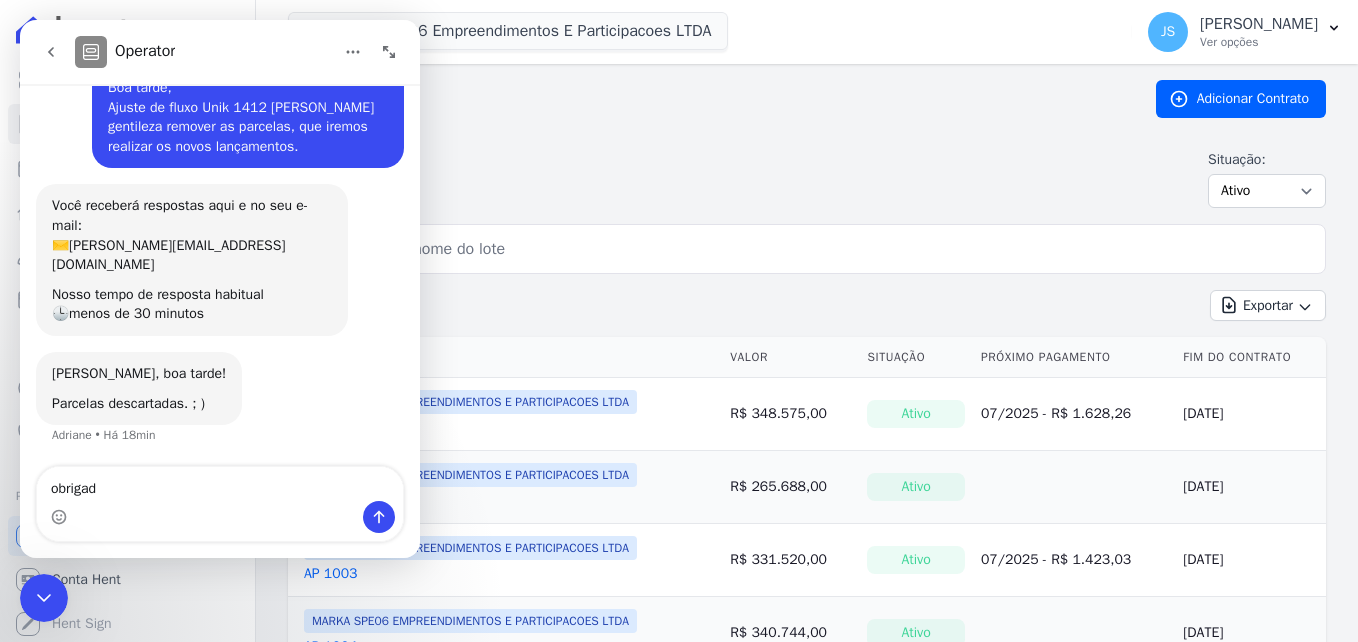type on "obrigada" 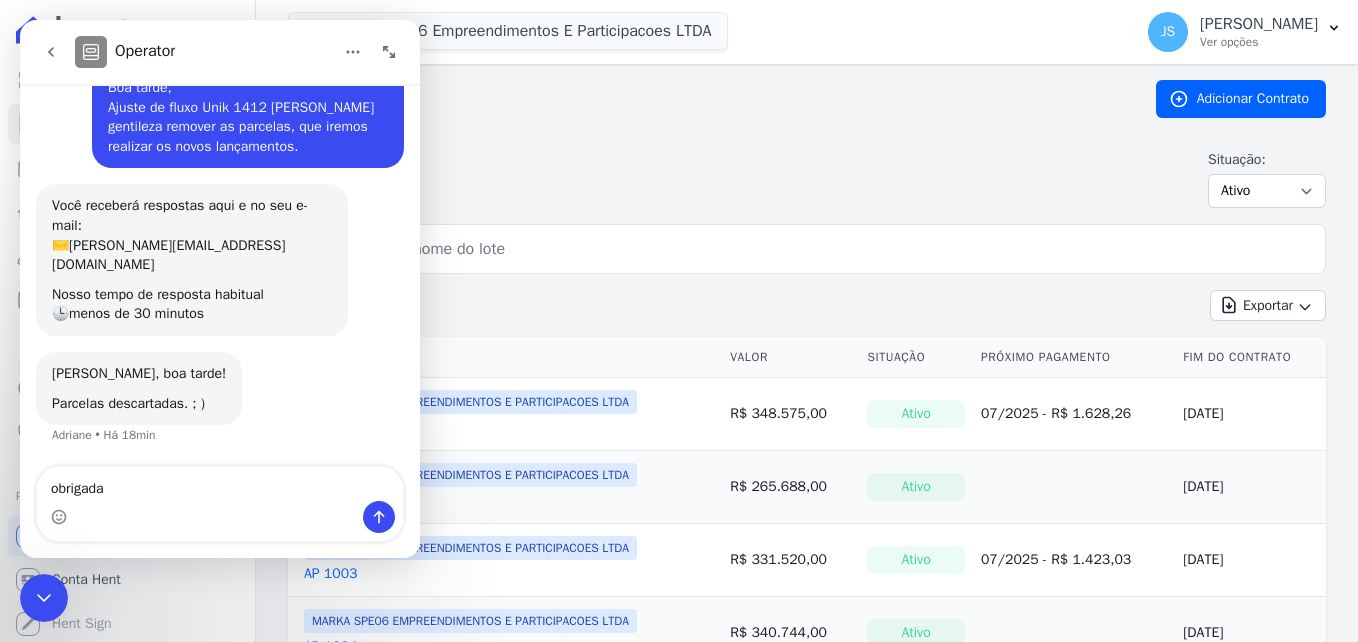 type 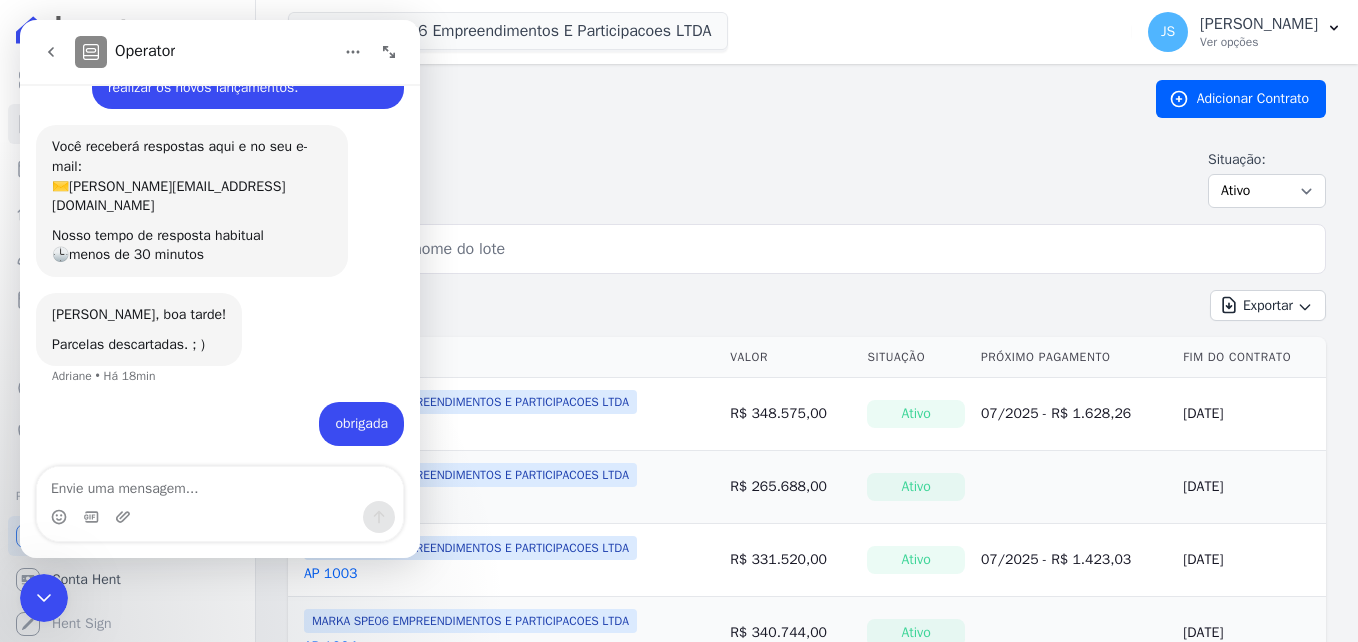 scroll, scrollTop: 103, scrollLeft: 0, axis: vertical 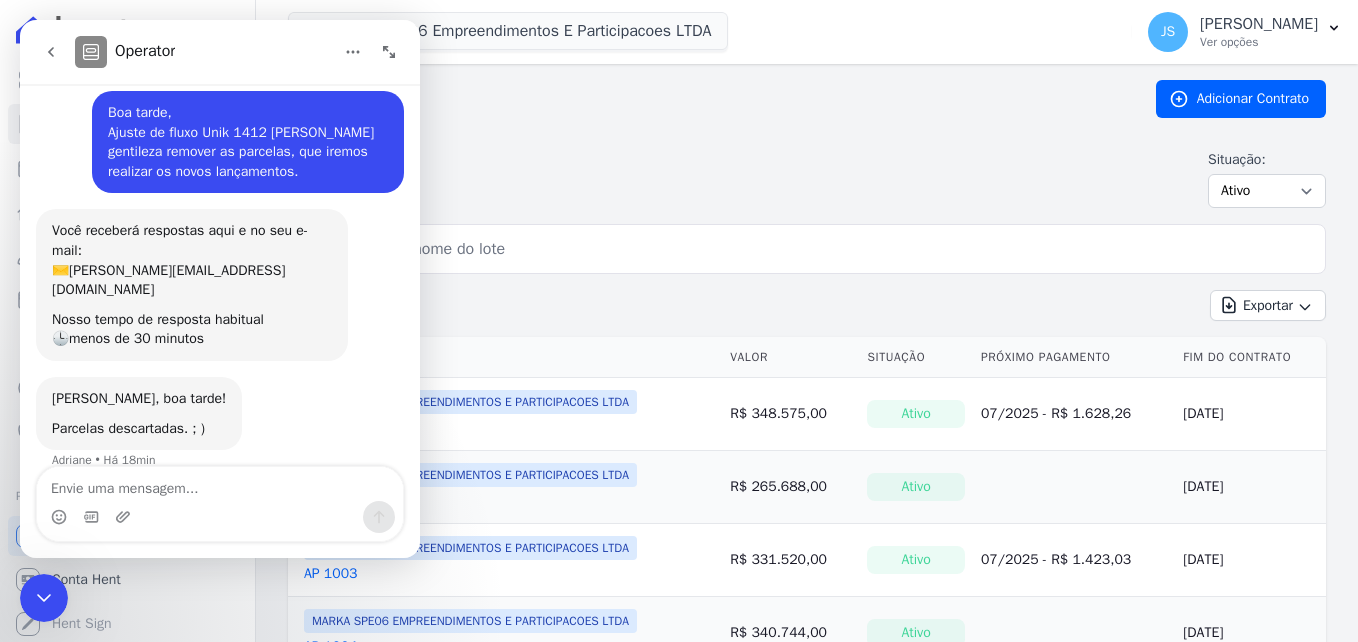 click on "Situação:
Ativo
Todos
Pausado
Distratado
Rascunho
Expirado
Encerrado" at bounding box center (807, 179) 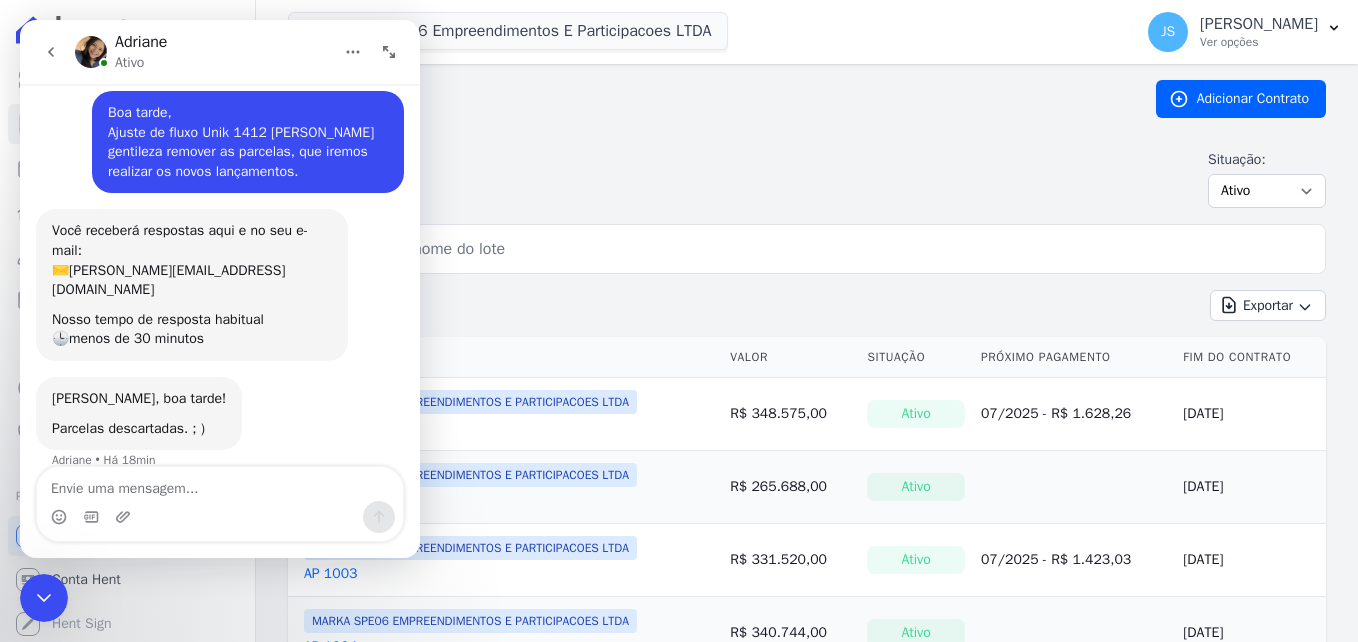 scroll, scrollTop: 103, scrollLeft: 0, axis: vertical 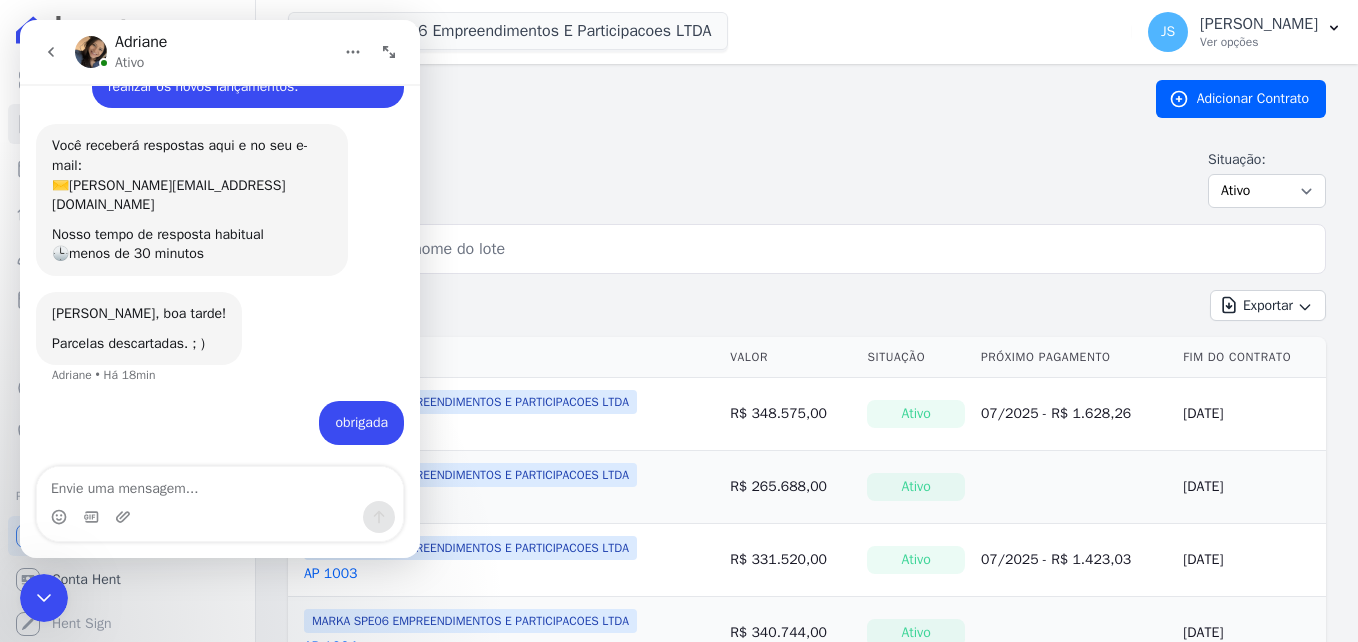 click on "Situação:
Ativo
Todos
Pausado
Distratado
Rascunho
Expirado
Encerrado" at bounding box center [807, 179] 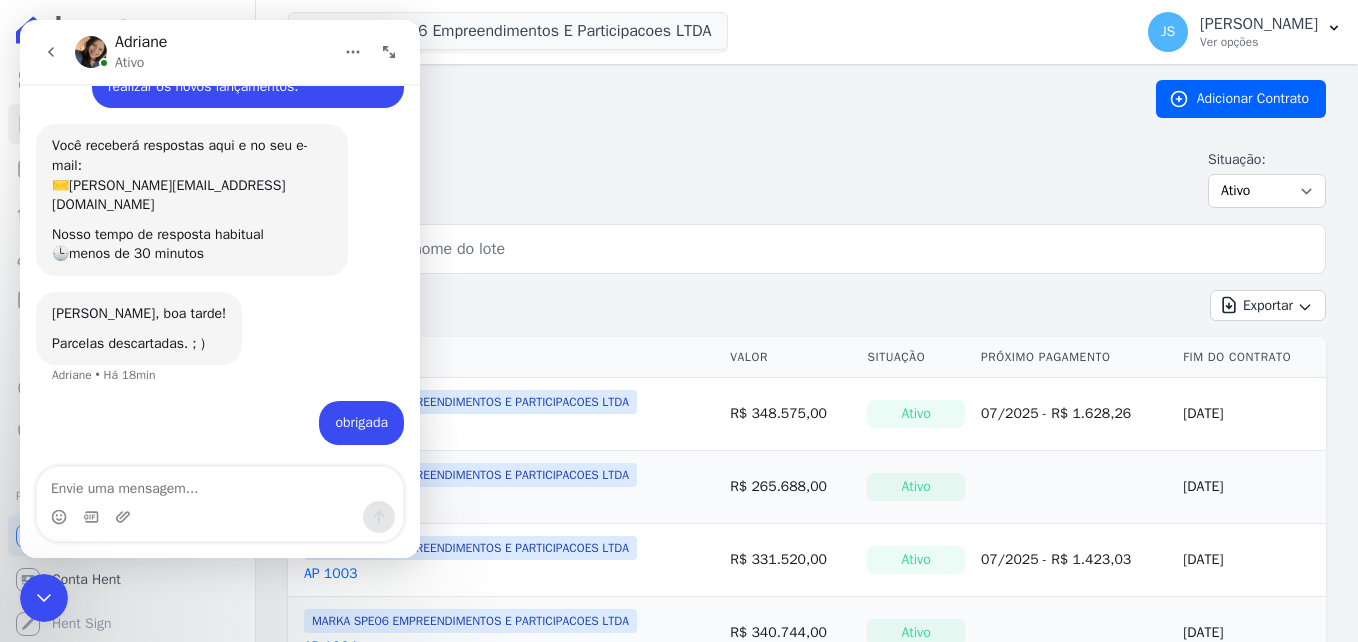 click at bounding box center [51, 52] 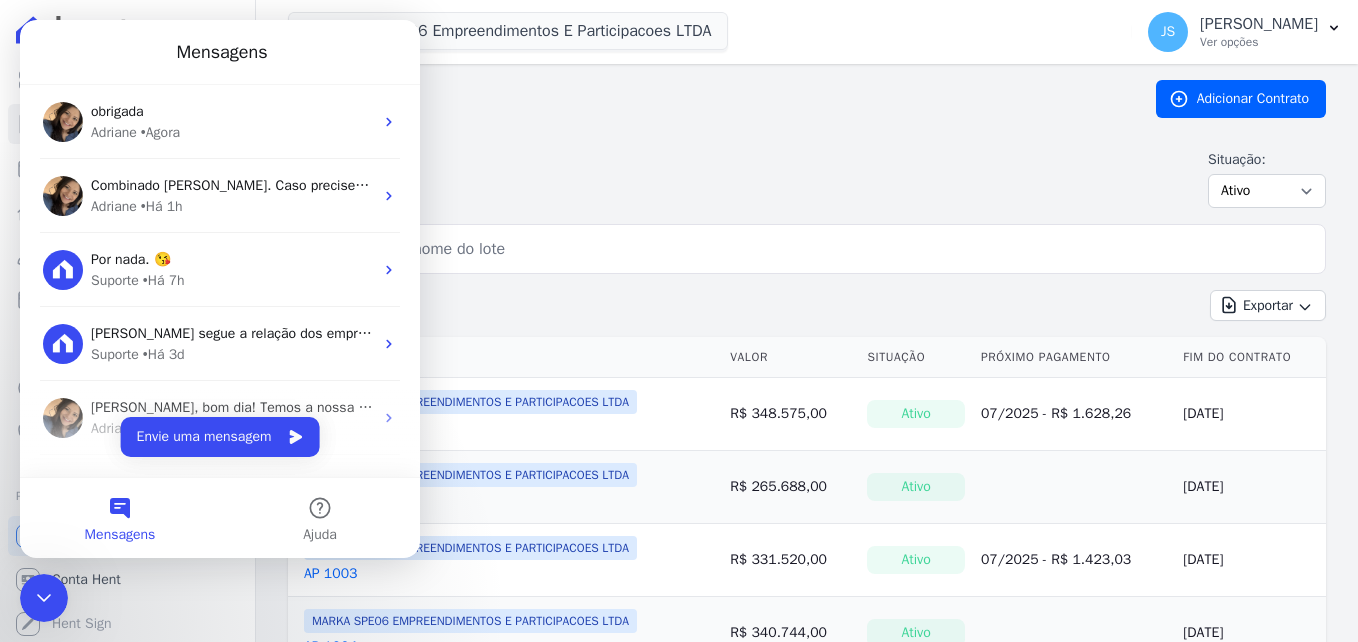 scroll, scrollTop: 0, scrollLeft: 0, axis: both 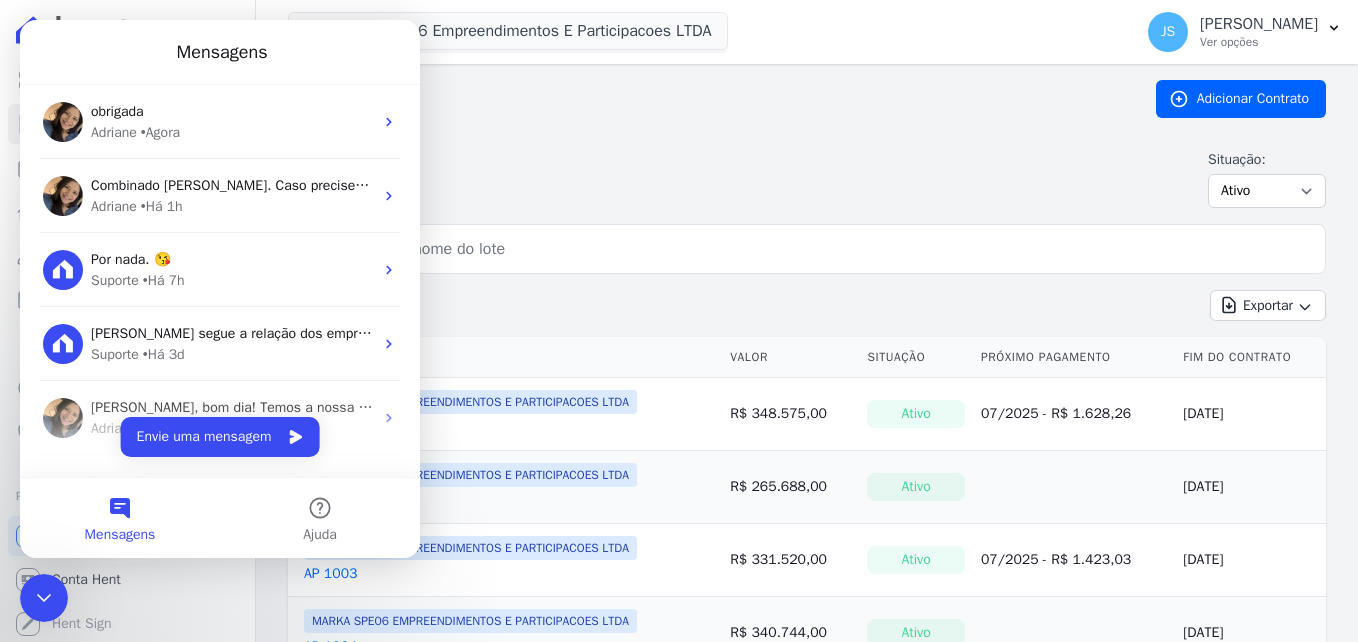 click on "Situação:
Ativo
Todos
Pausado
Distratado
Rascunho
Expirado
Encerrado" at bounding box center (807, 179) 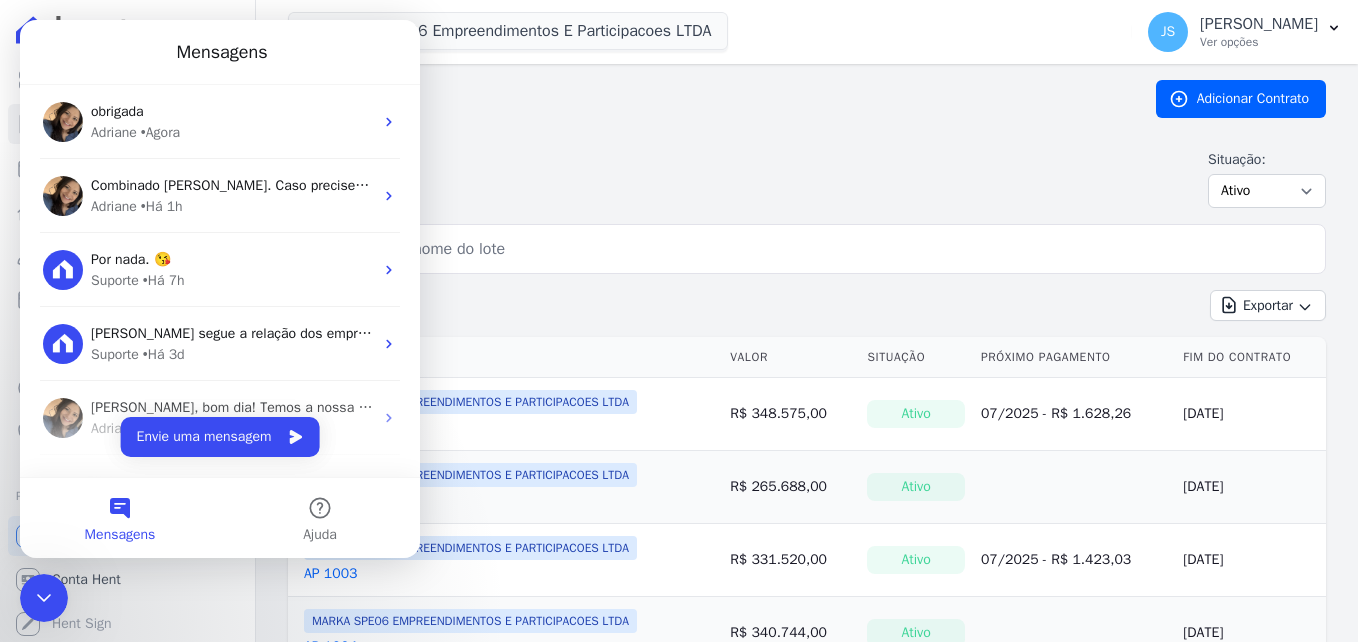 click at bounding box center [819, 249] 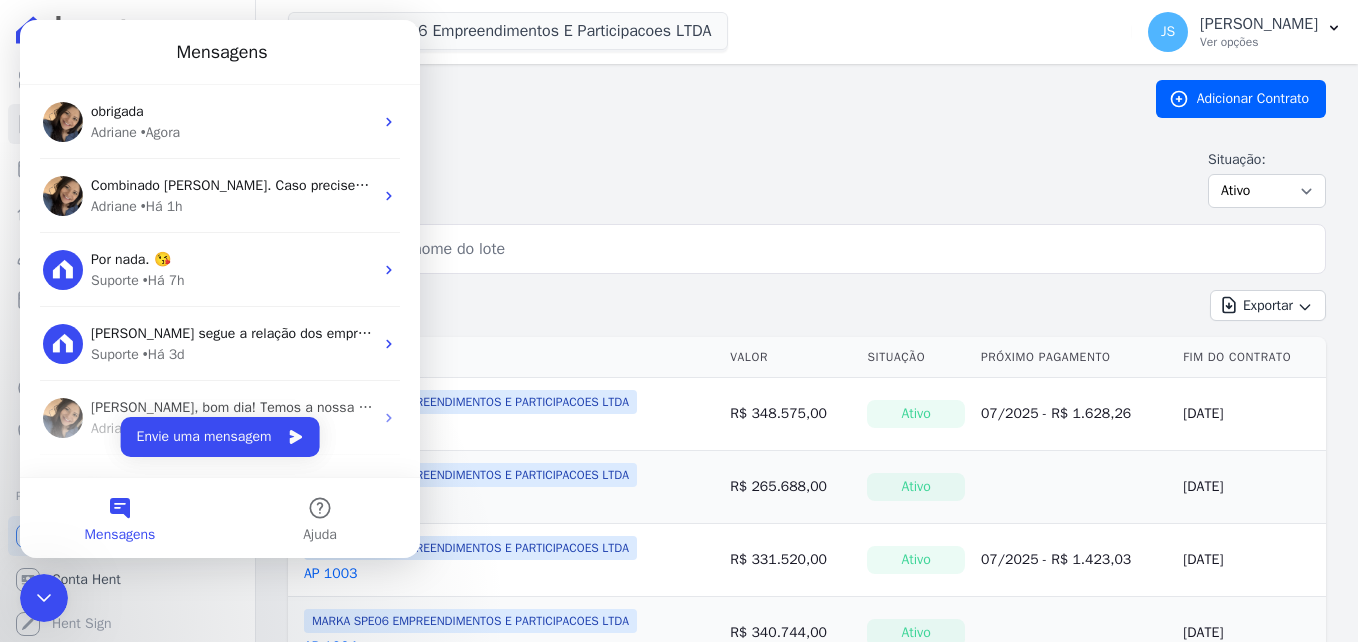 type on "1412" 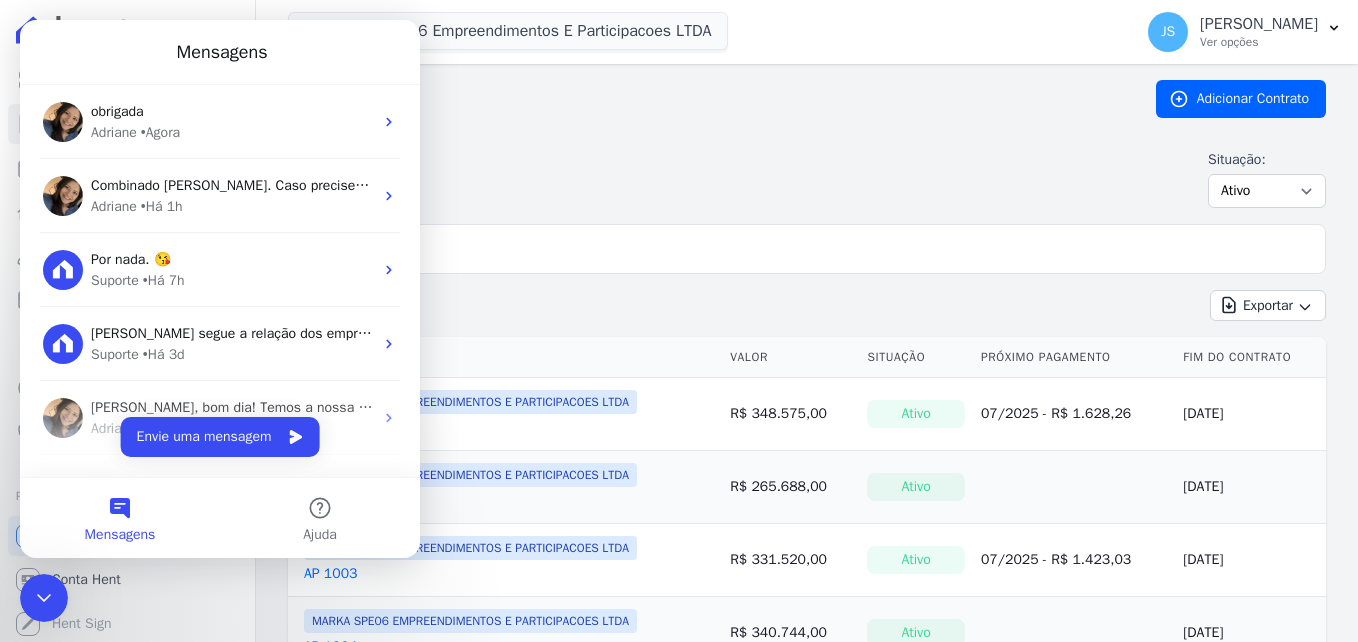 click at bounding box center (44, 598) 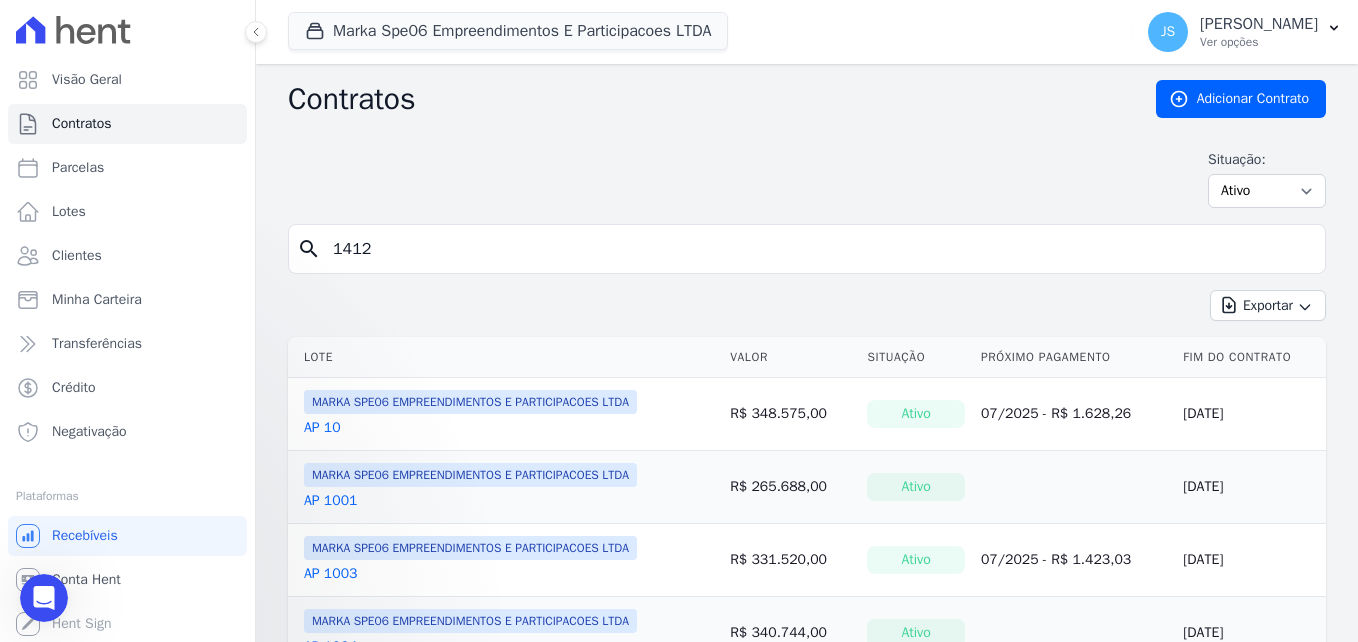 scroll, scrollTop: 0, scrollLeft: 0, axis: both 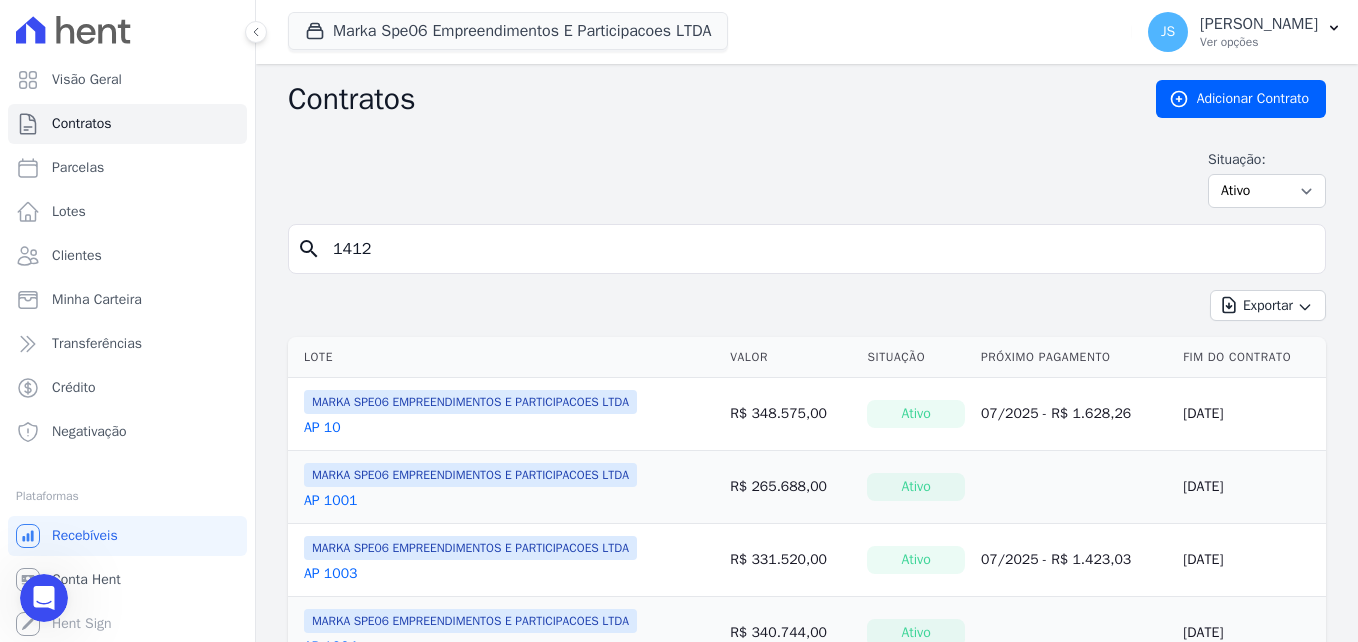 click on "1412" at bounding box center (819, 249) 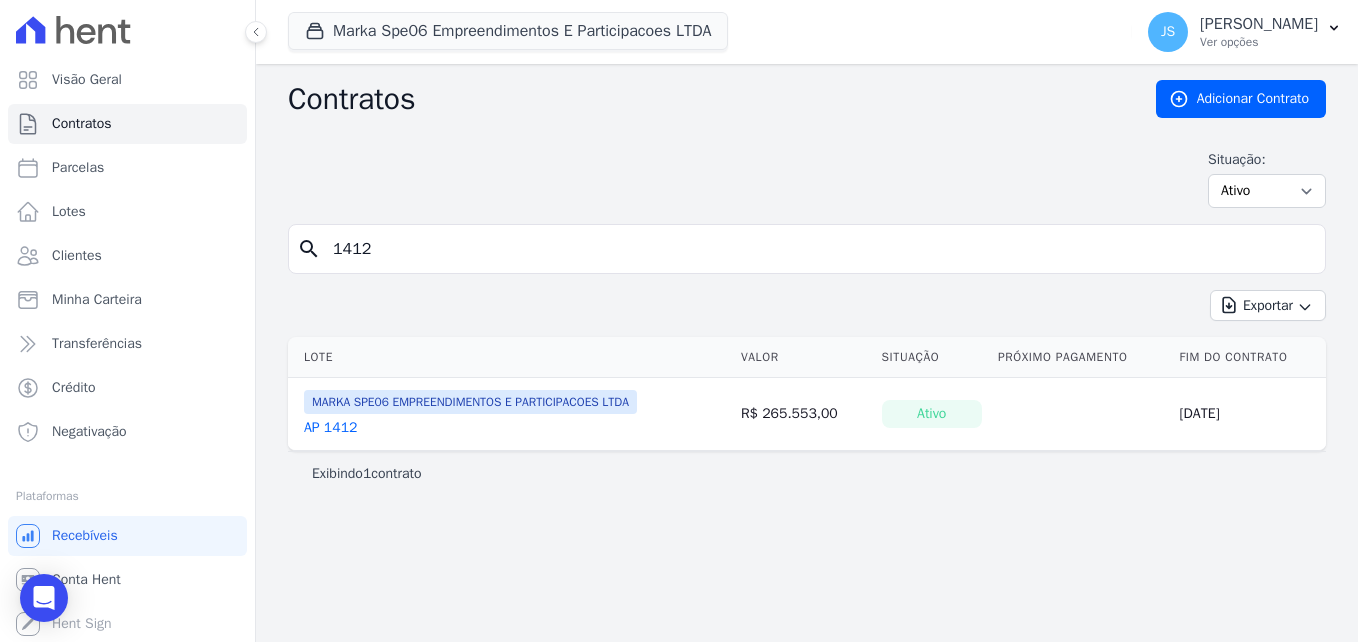 click on "AP 1412" at bounding box center (330, 428) 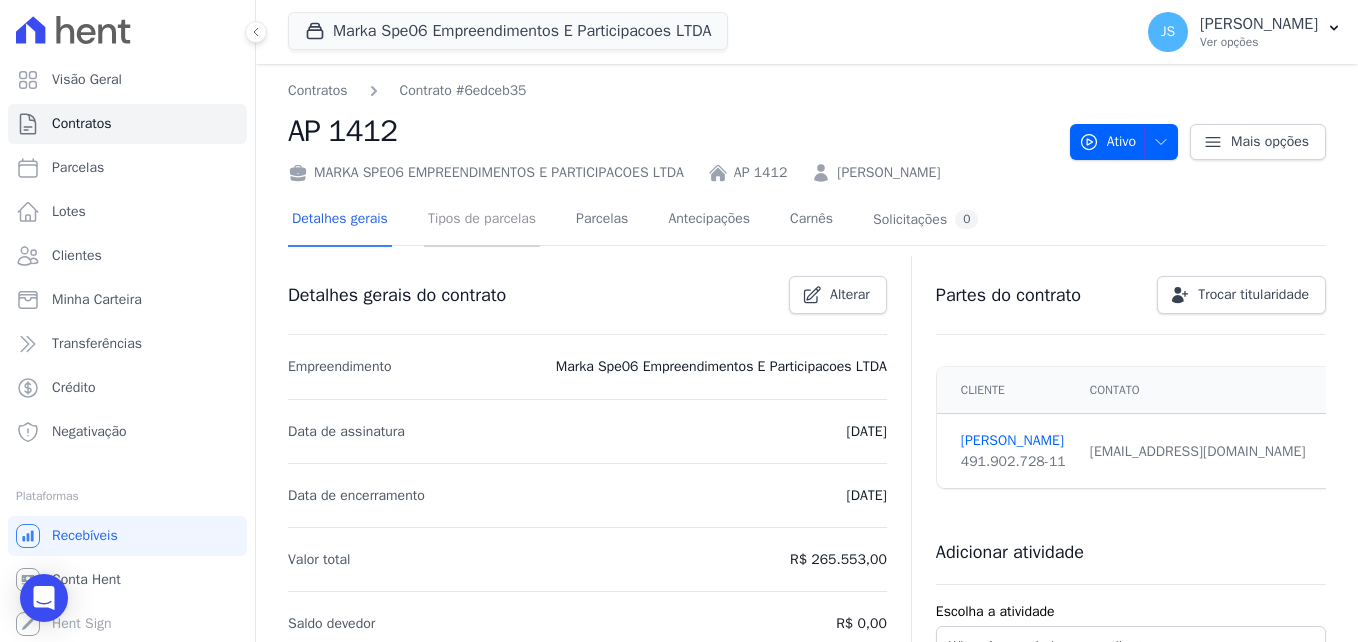 click on "Tipos de parcelas" at bounding box center [482, 220] 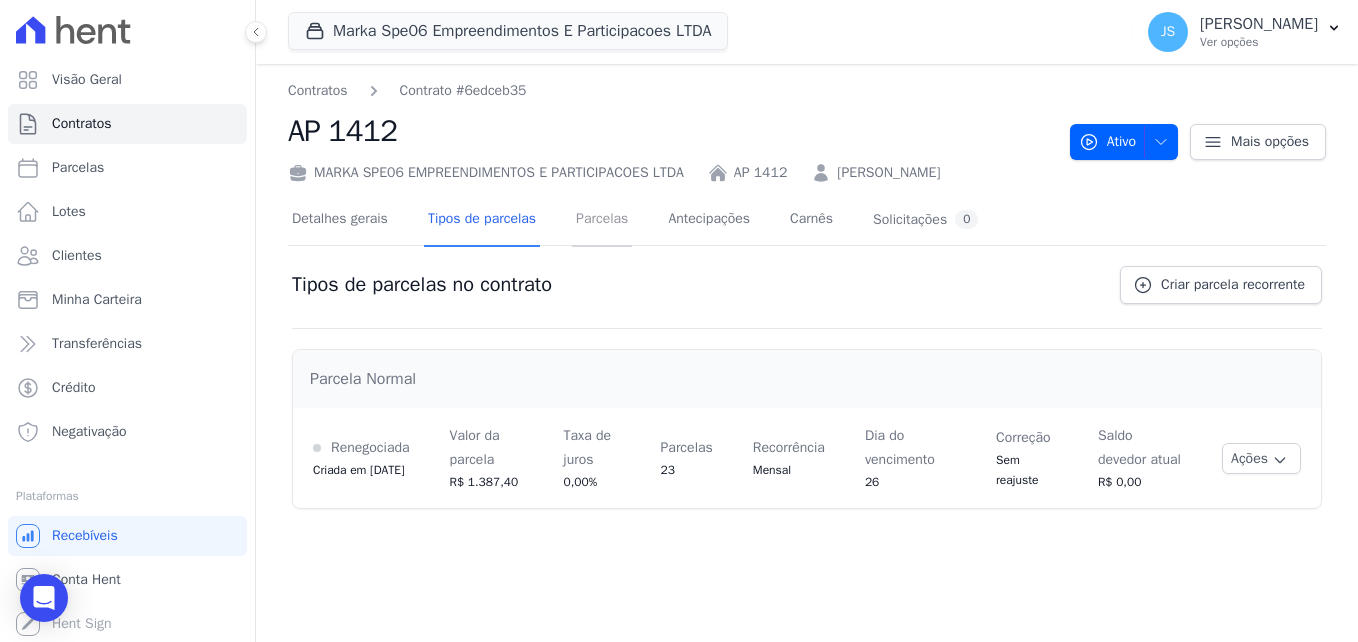 click on "Parcelas" at bounding box center (602, 220) 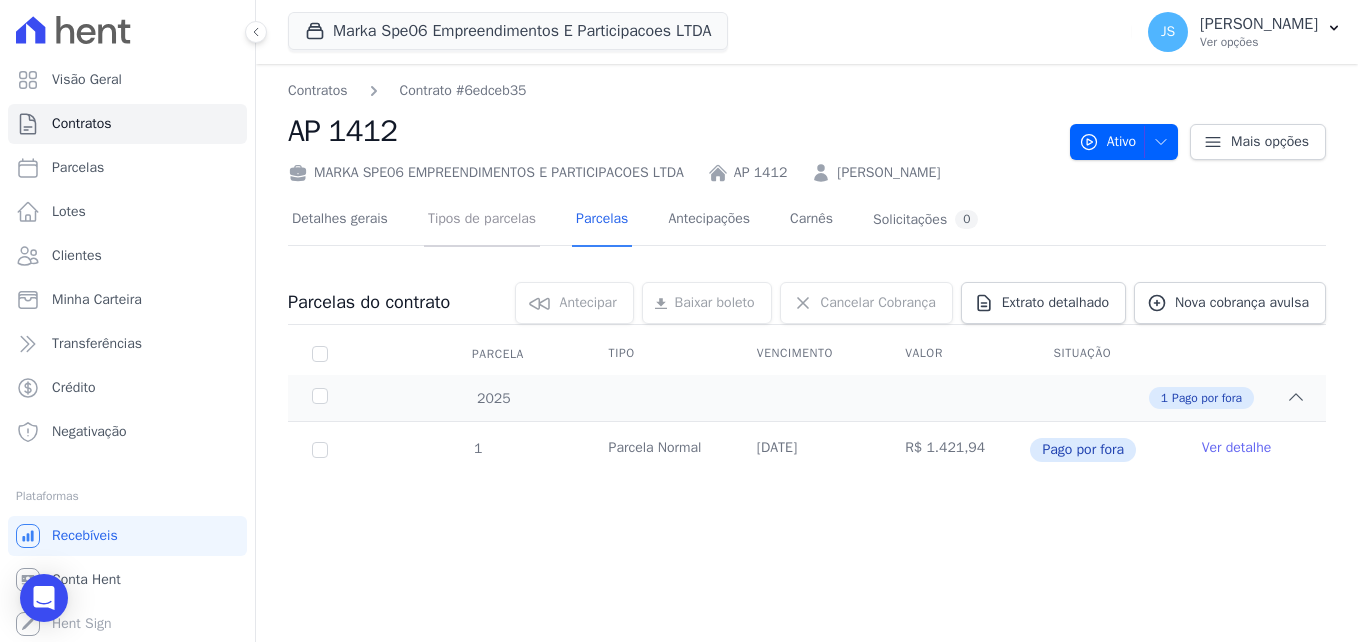 click on "Tipos de parcelas" at bounding box center (482, 220) 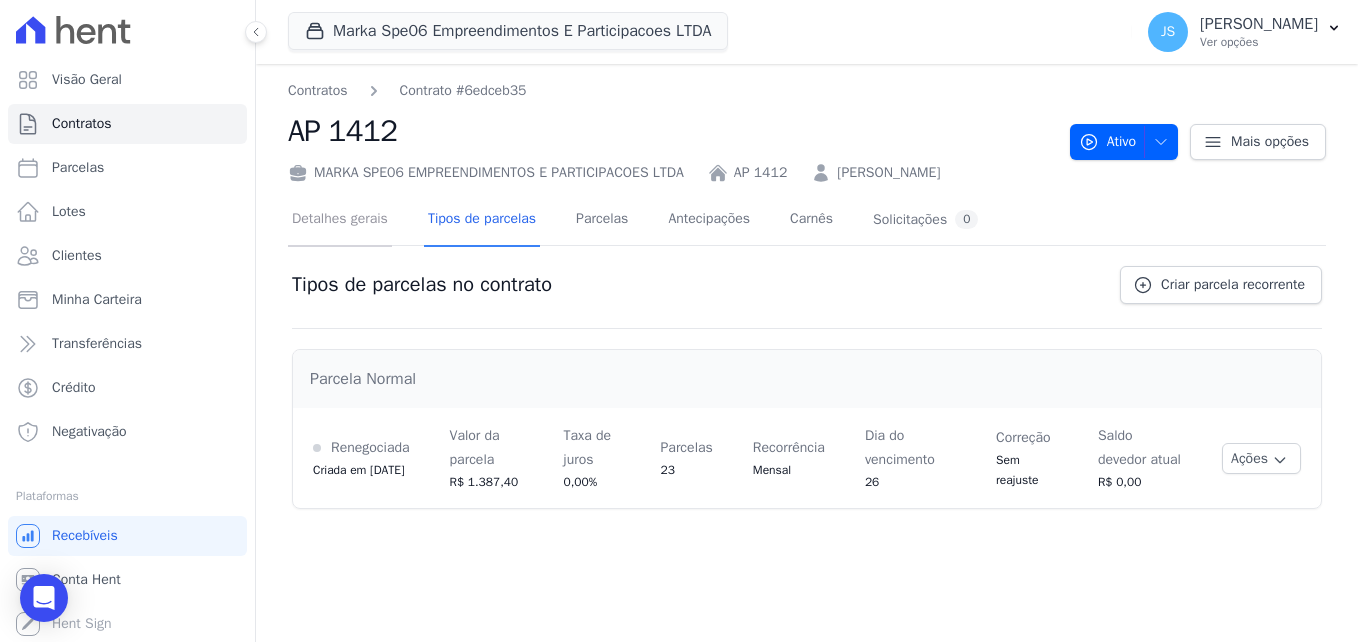 click on "Detalhes gerais" at bounding box center [340, 220] 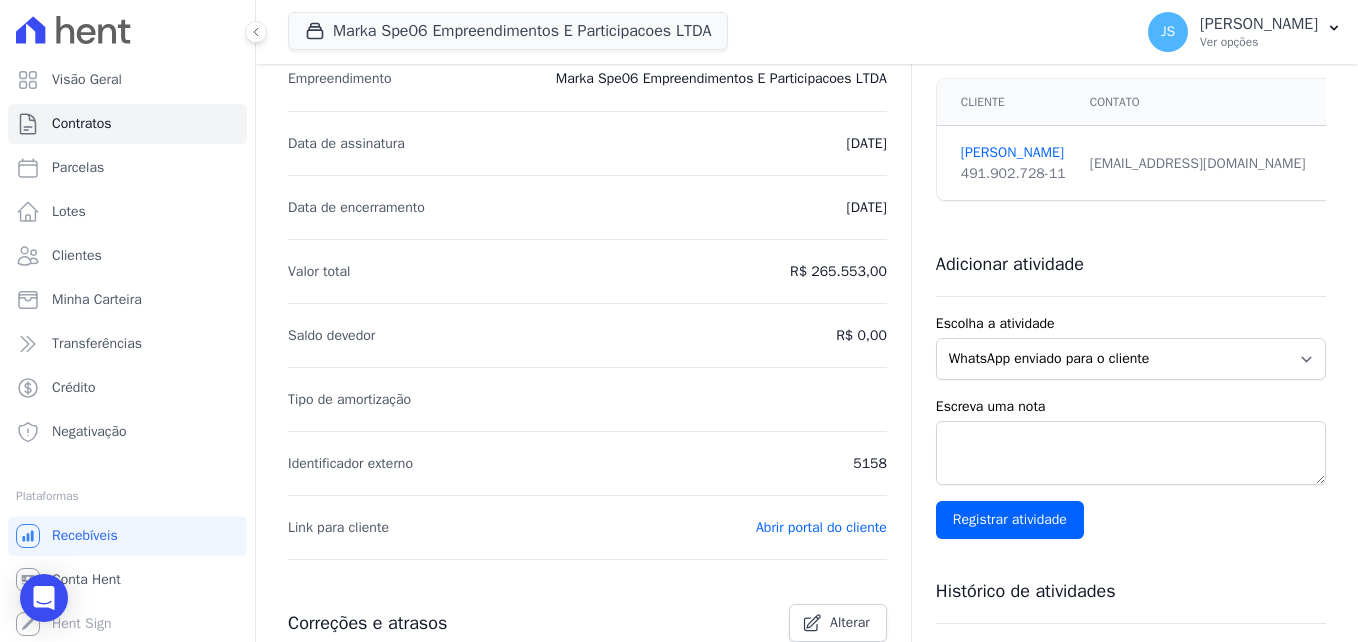 scroll, scrollTop: 290, scrollLeft: 0, axis: vertical 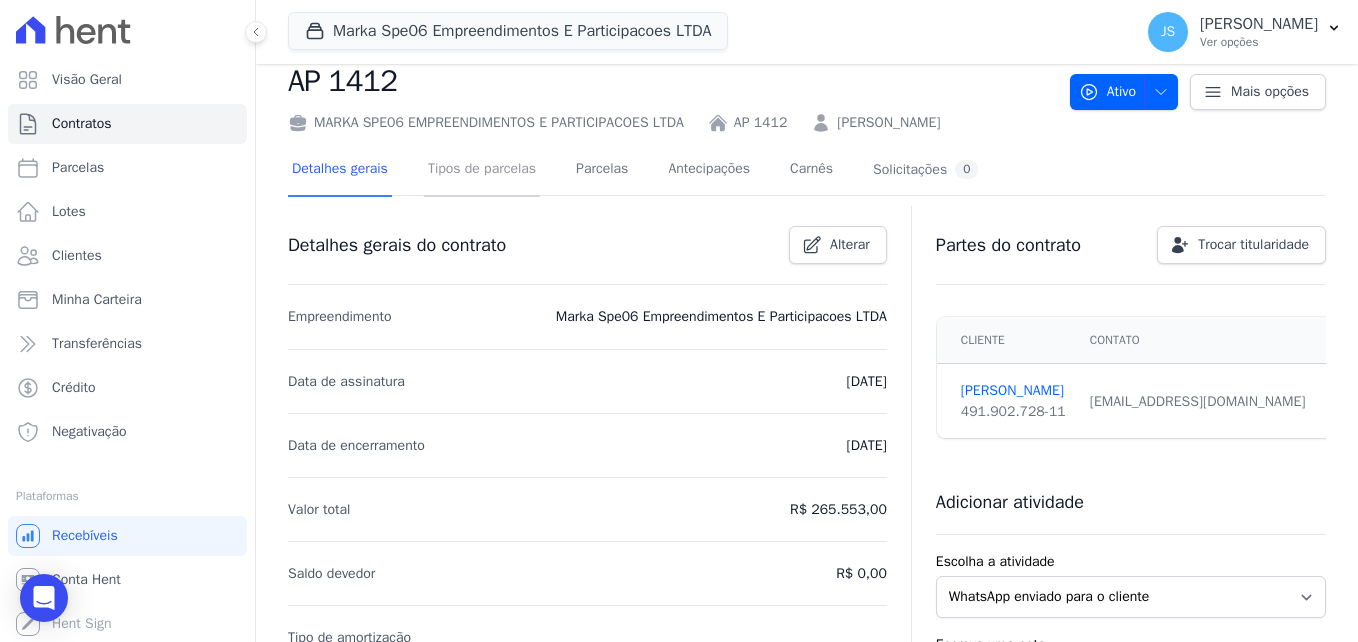 click on "Tipos de parcelas" at bounding box center [482, 170] 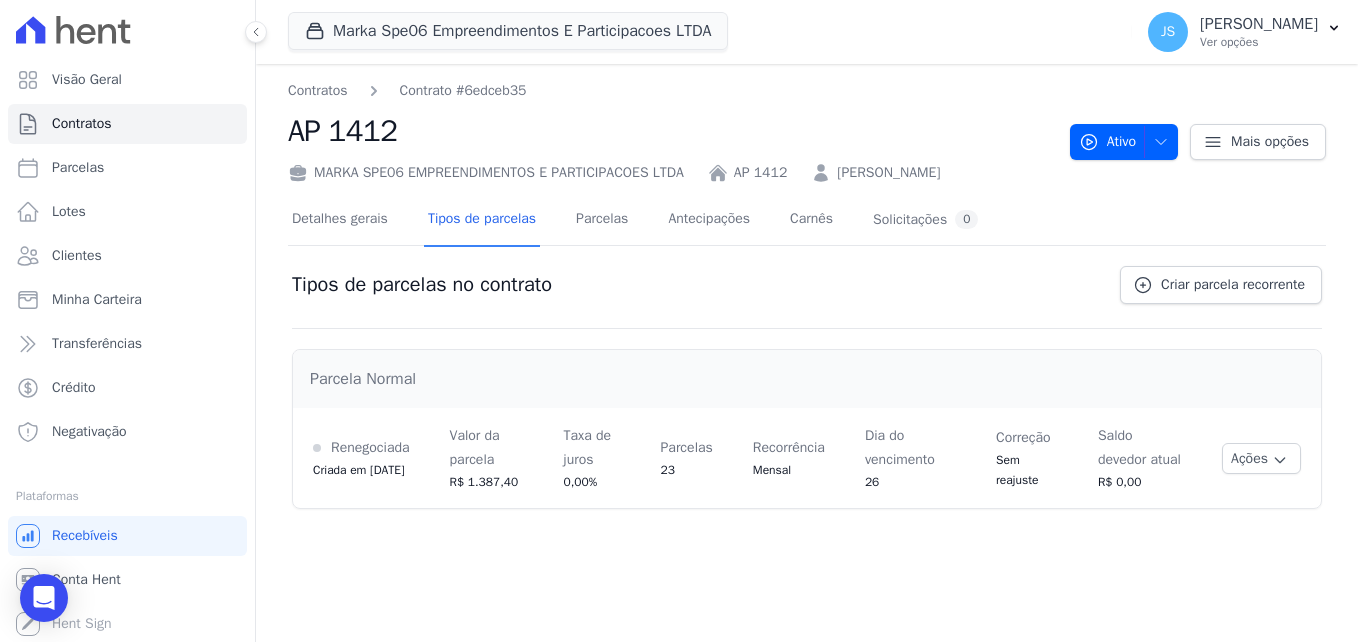 click on "Contratos
Contrato
#6edceb35
AP 1412
MARKA SPE06 EMPREENDIMENTOS E PARTICIPACOES LTDA
AP 1412
[PERSON_NAME]" at bounding box center [671, 131] 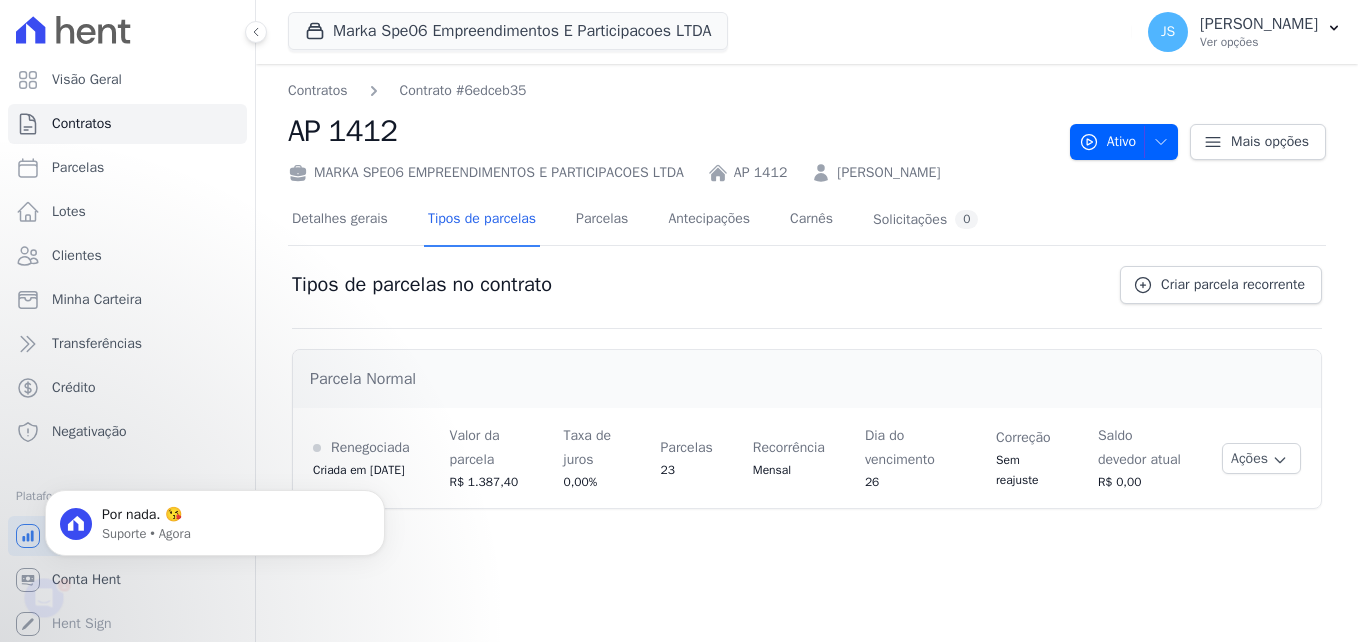 scroll, scrollTop: 0, scrollLeft: 0, axis: both 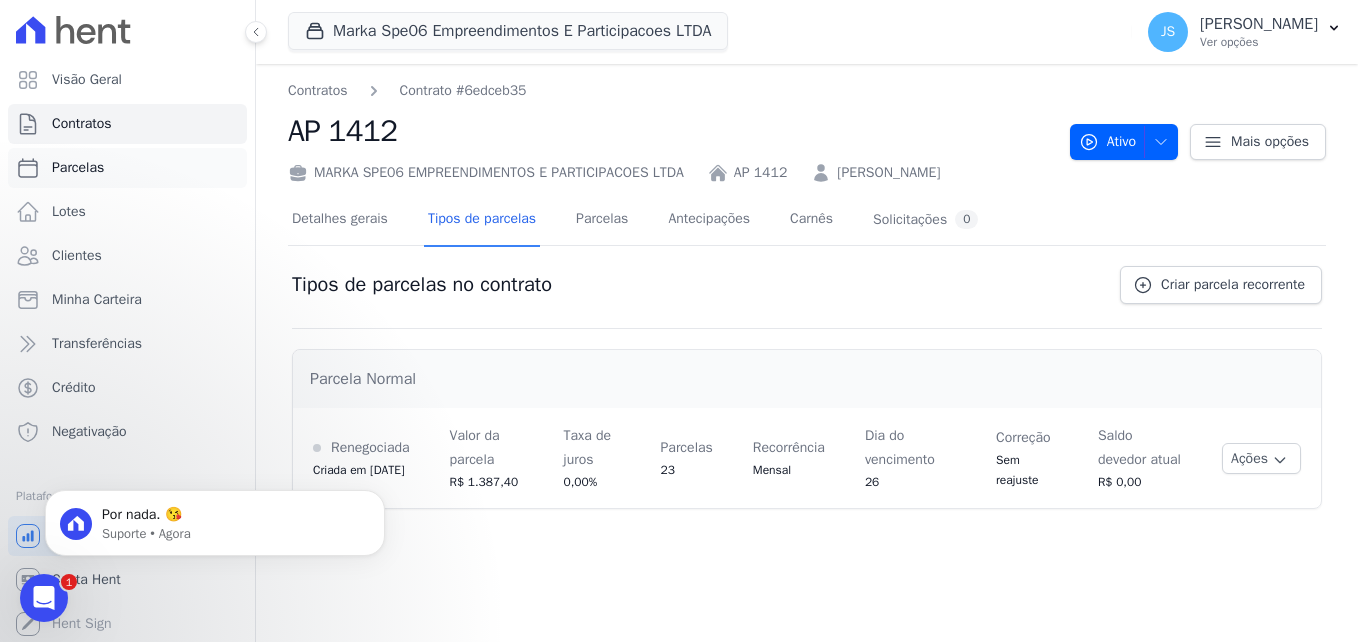 click on "Parcelas" at bounding box center (127, 168) 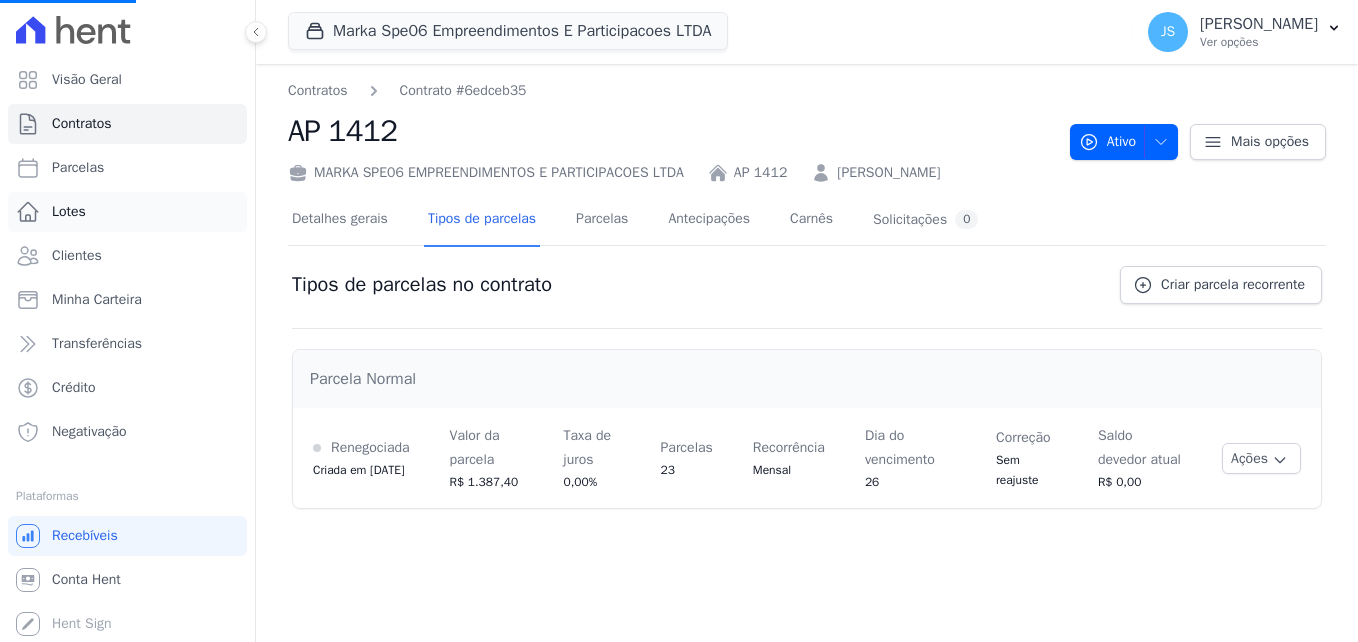 select 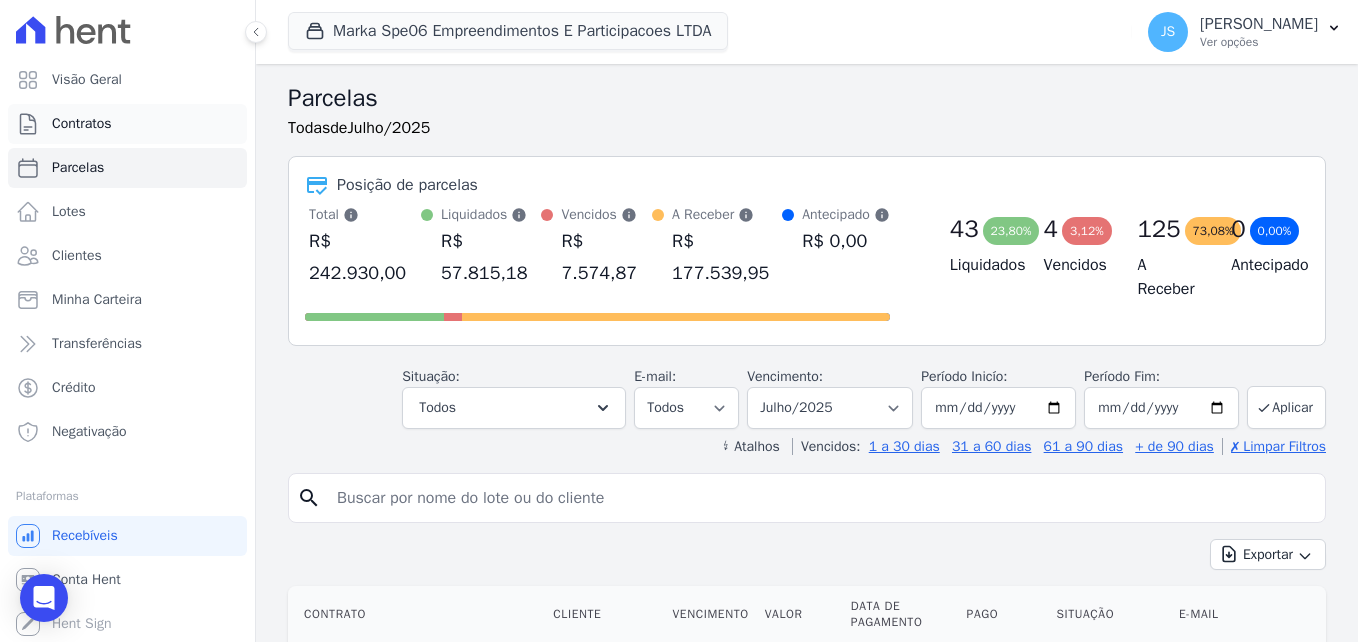 click on "Contratos" at bounding box center [127, 124] 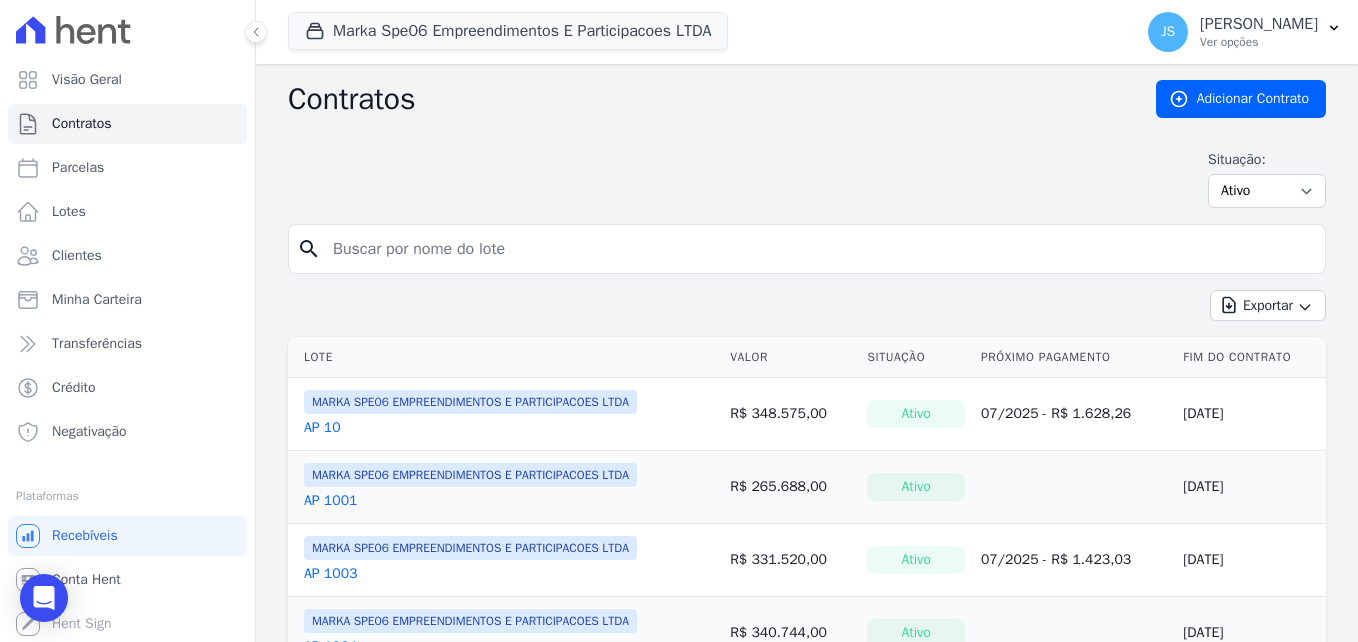 click on "AP 1001" at bounding box center (330, 501) 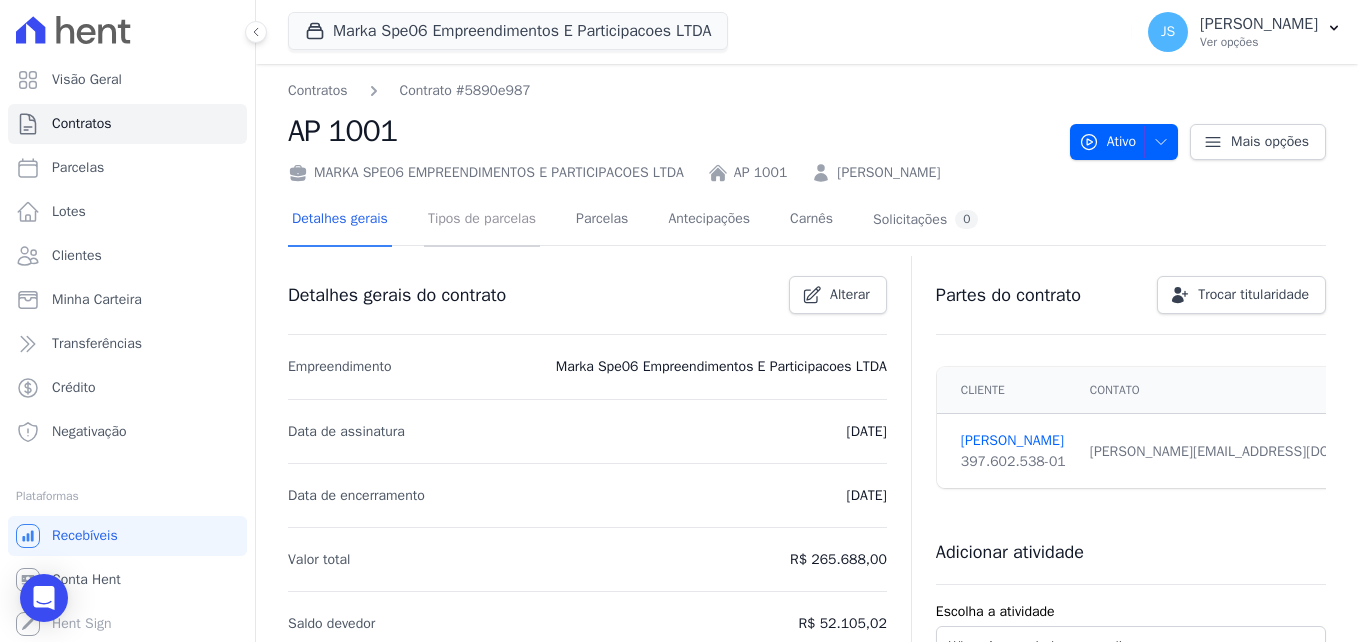 click on "Tipos de parcelas" at bounding box center (482, 220) 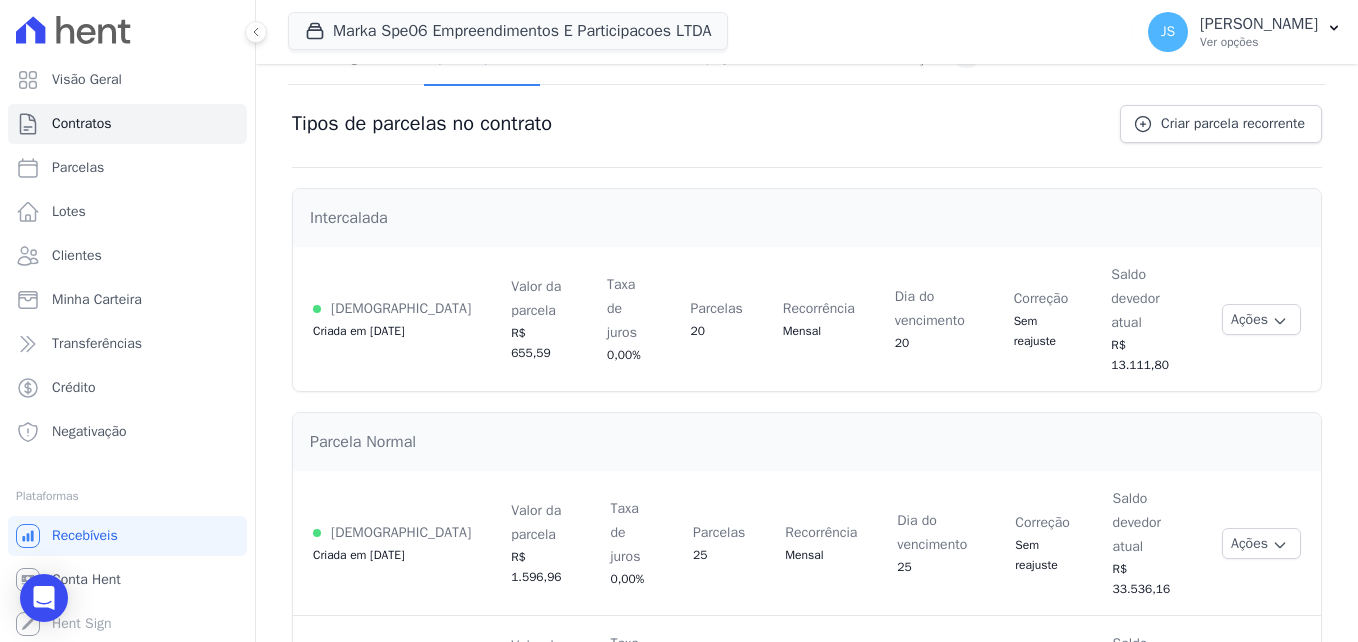 scroll, scrollTop: 165, scrollLeft: 0, axis: vertical 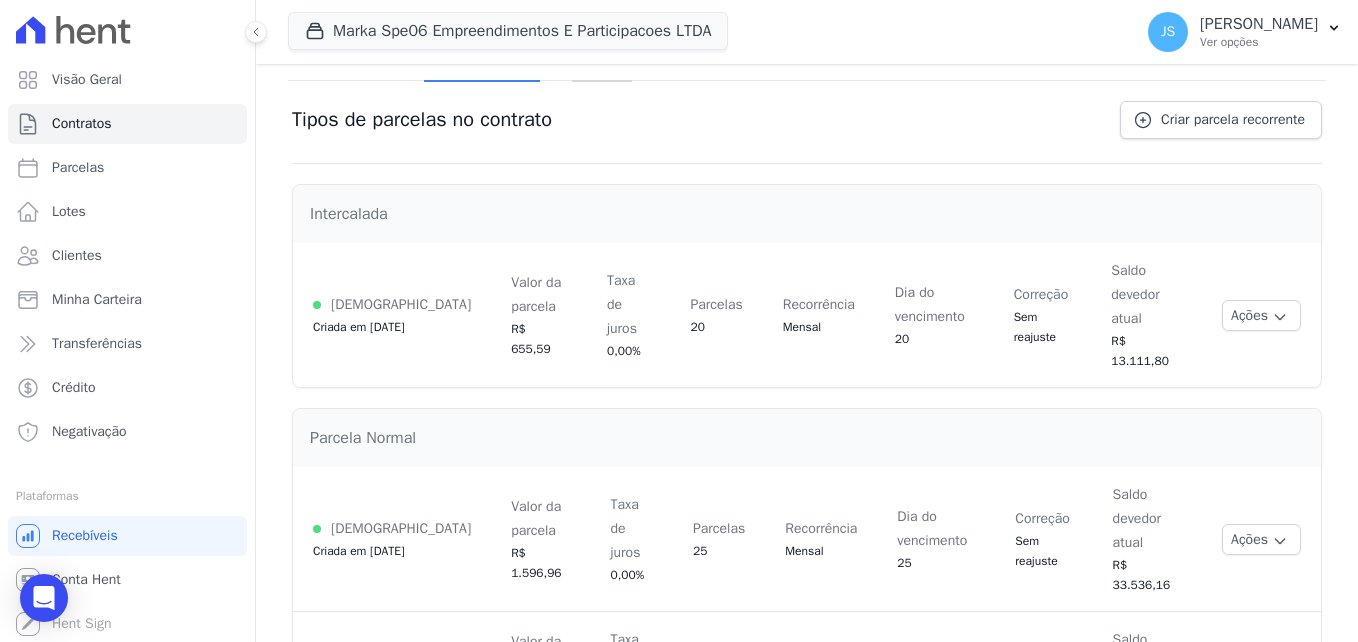 click on "Parcelas" at bounding box center [602, 55] 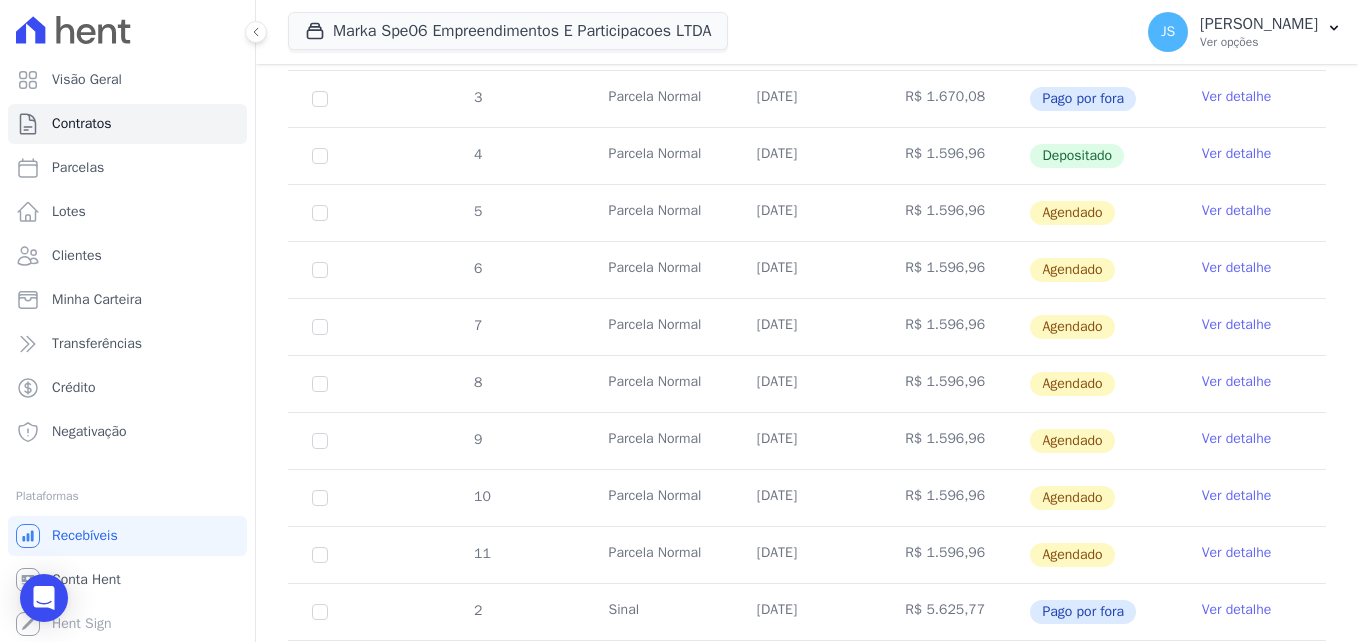 scroll, scrollTop: 535, scrollLeft: 0, axis: vertical 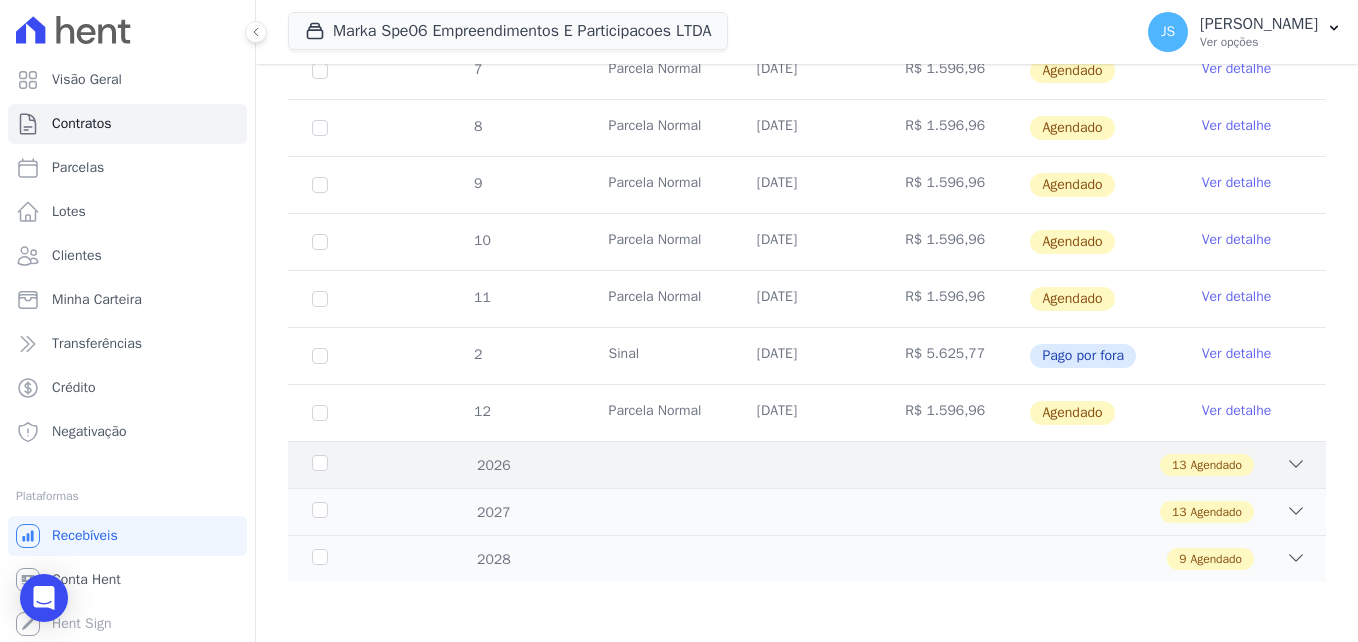 click on "2026
13
Agendado" at bounding box center (807, 464) 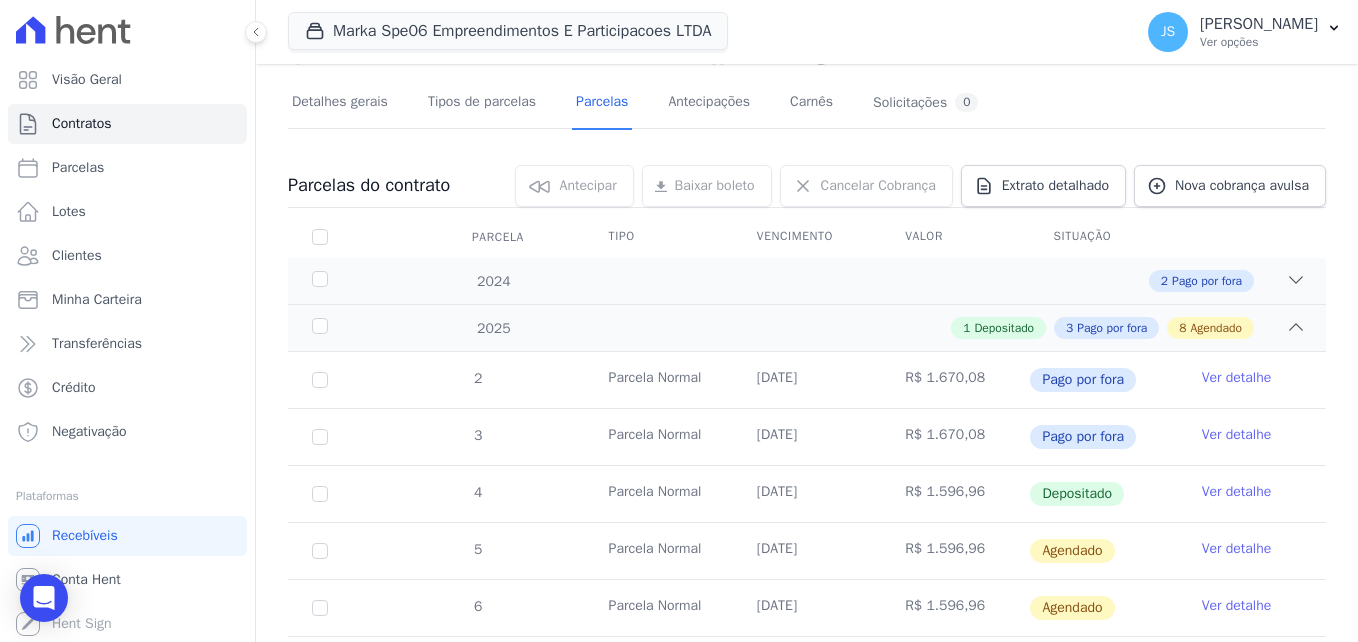 scroll, scrollTop: 102, scrollLeft: 0, axis: vertical 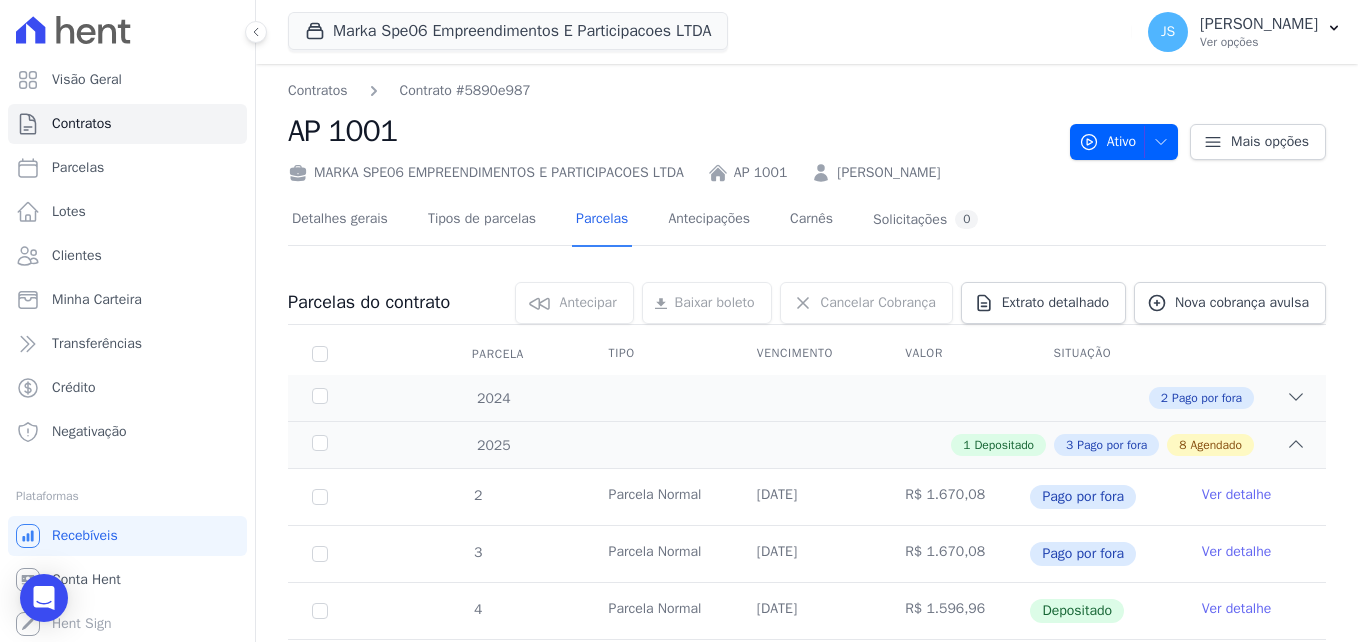 drag, startPoint x: 582, startPoint y: 197, endPoint x: 336, endPoint y: 197, distance: 246 